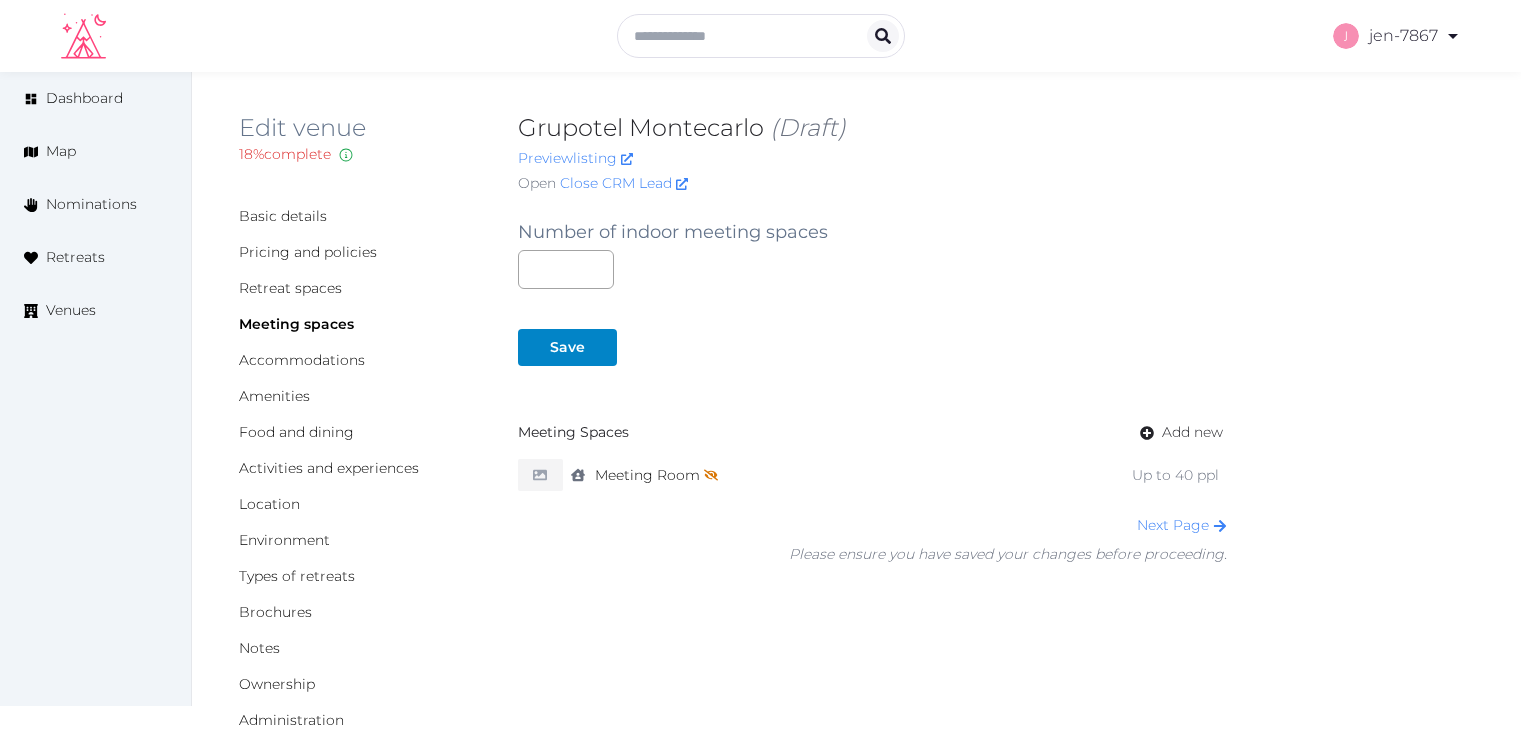 scroll, scrollTop: 0, scrollLeft: 0, axis: both 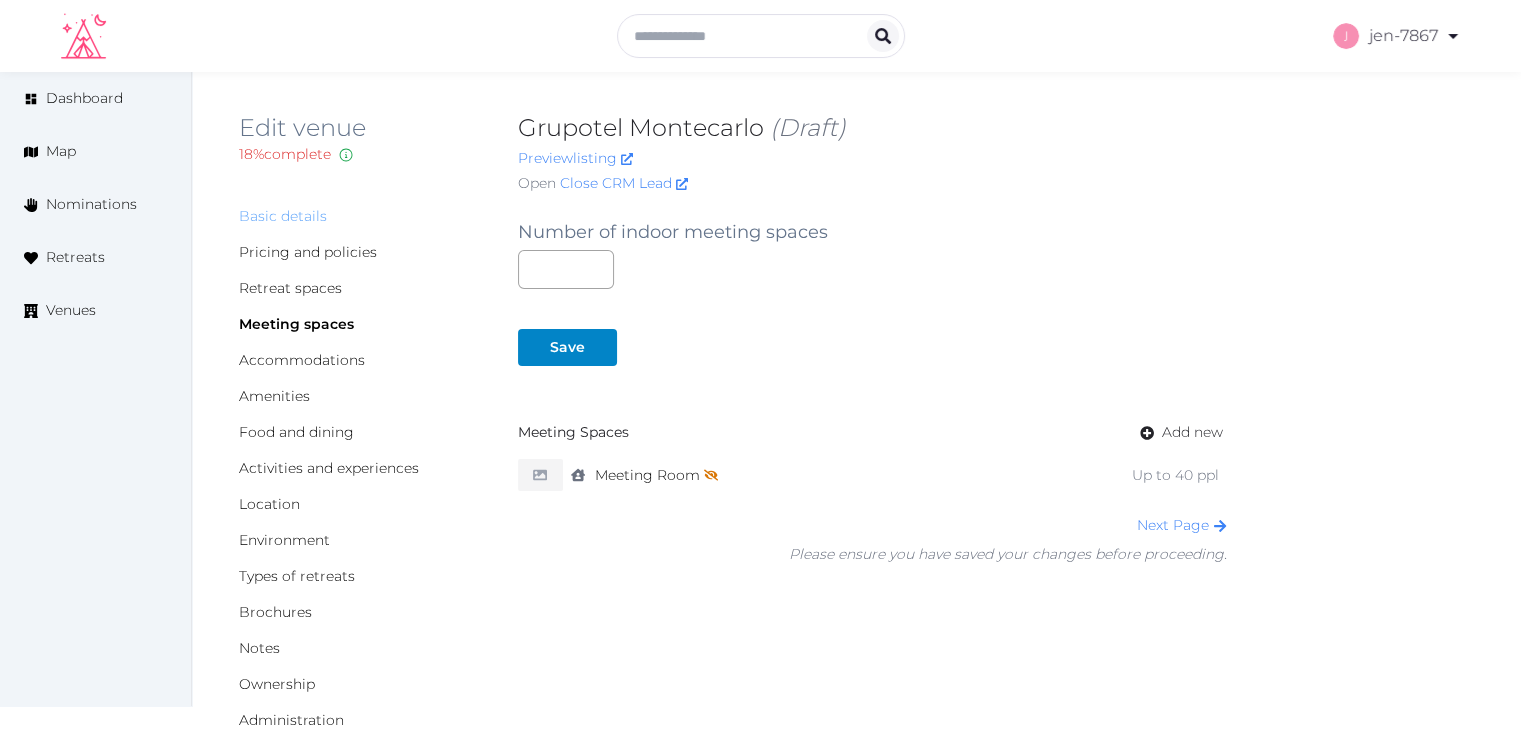 click on "Basic details" at bounding box center [283, 216] 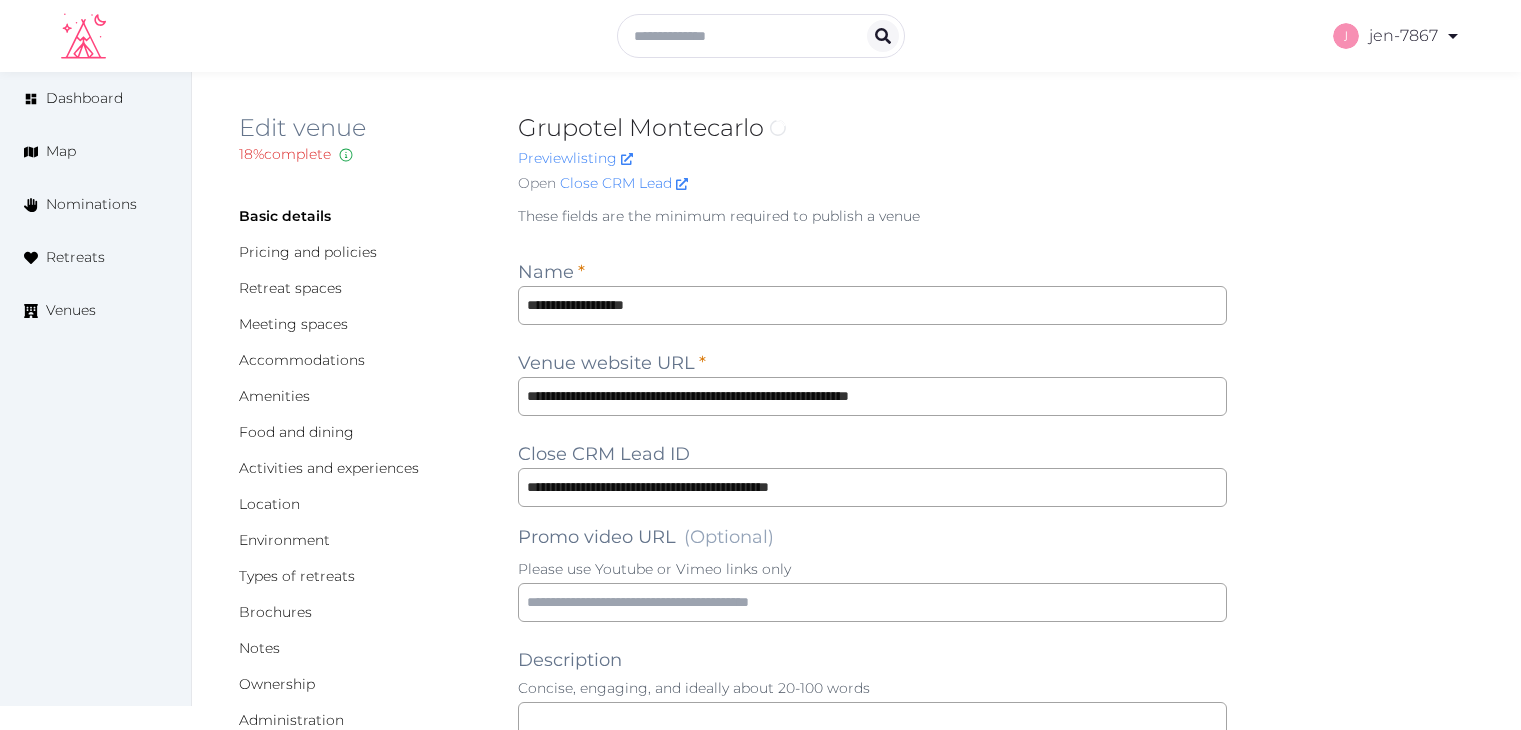 scroll, scrollTop: 0, scrollLeft: 0, axis: both 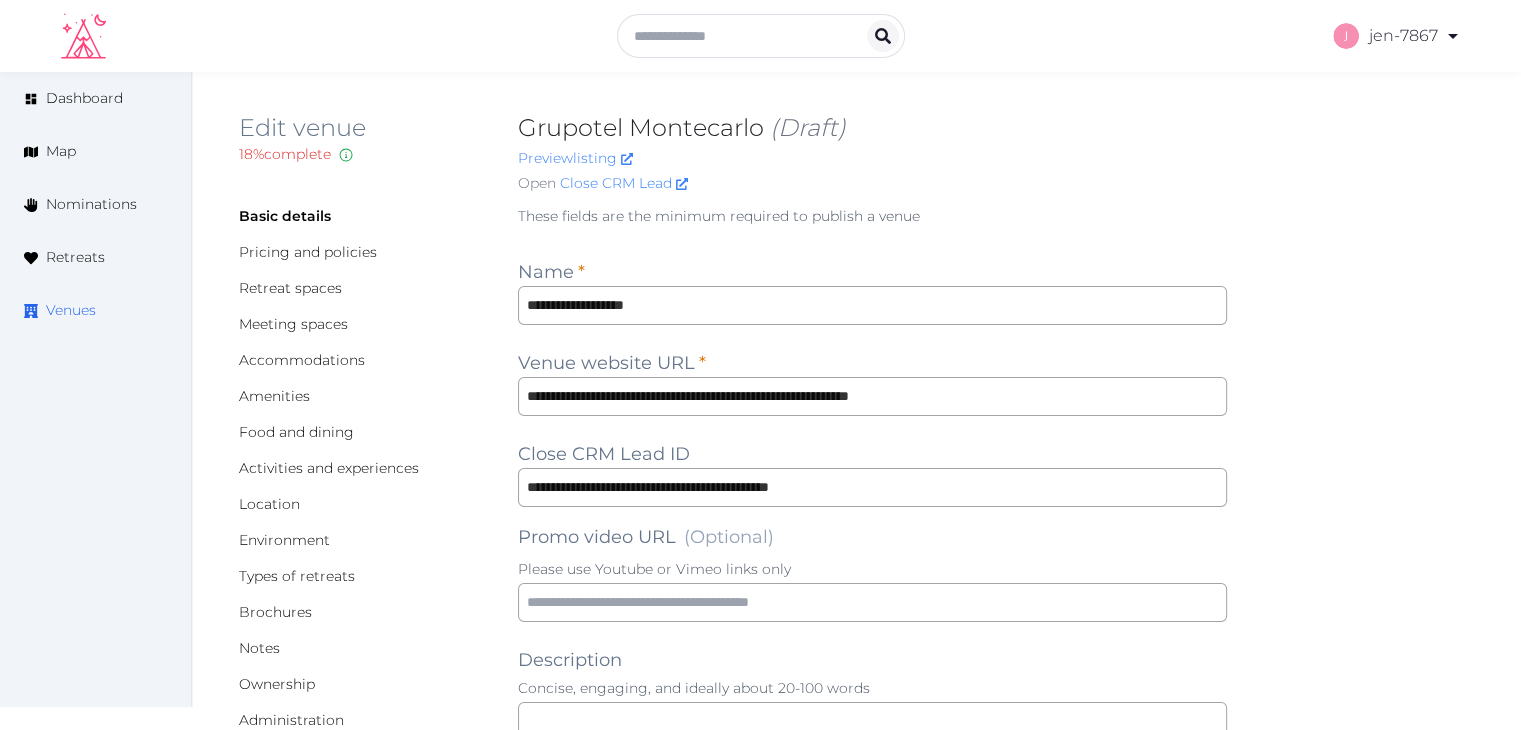 click on "Venues" at bounding box center (71, 310) 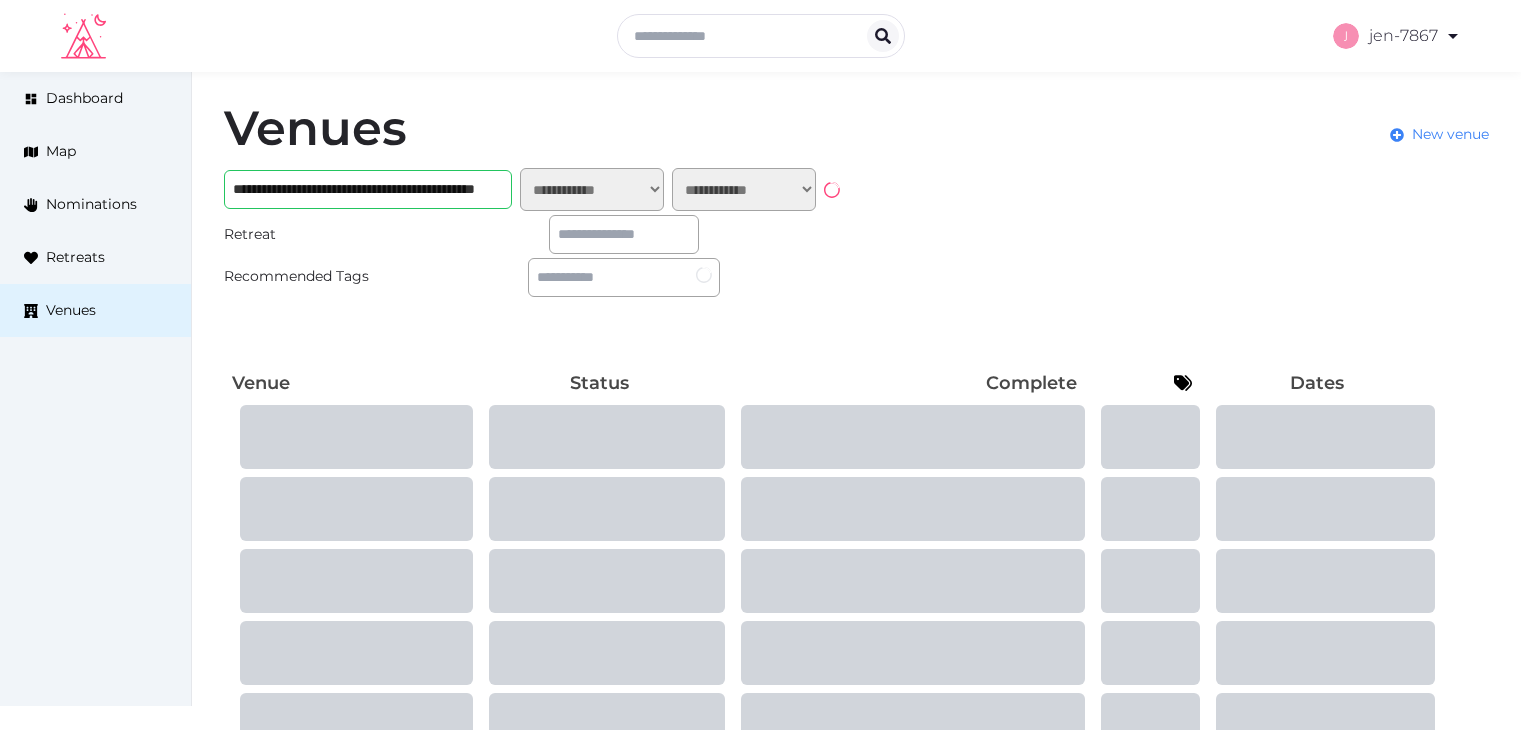 scroll, scrollTop: 0, scrollLeft: 0, axis: both 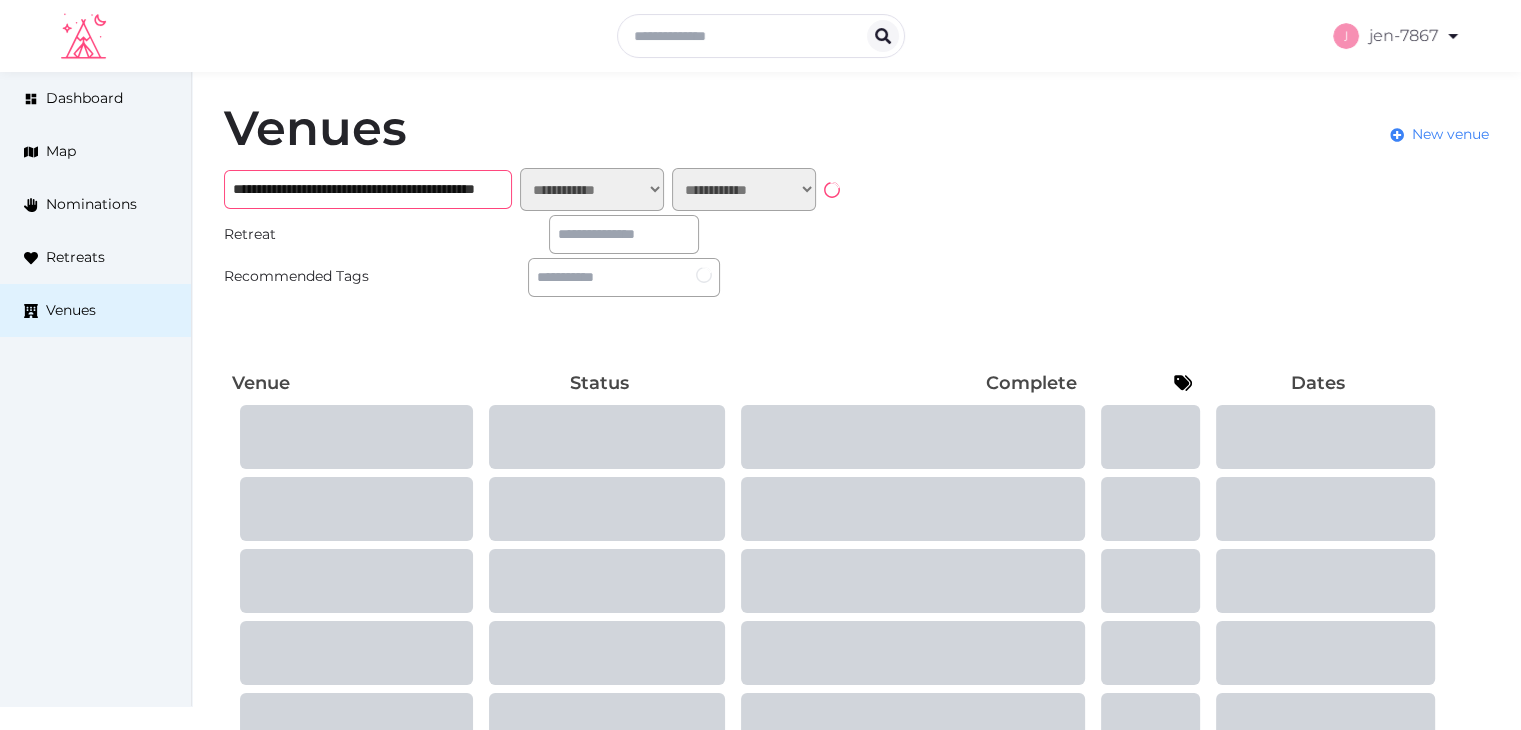 click on "**********" at bounding box center [368, 189] 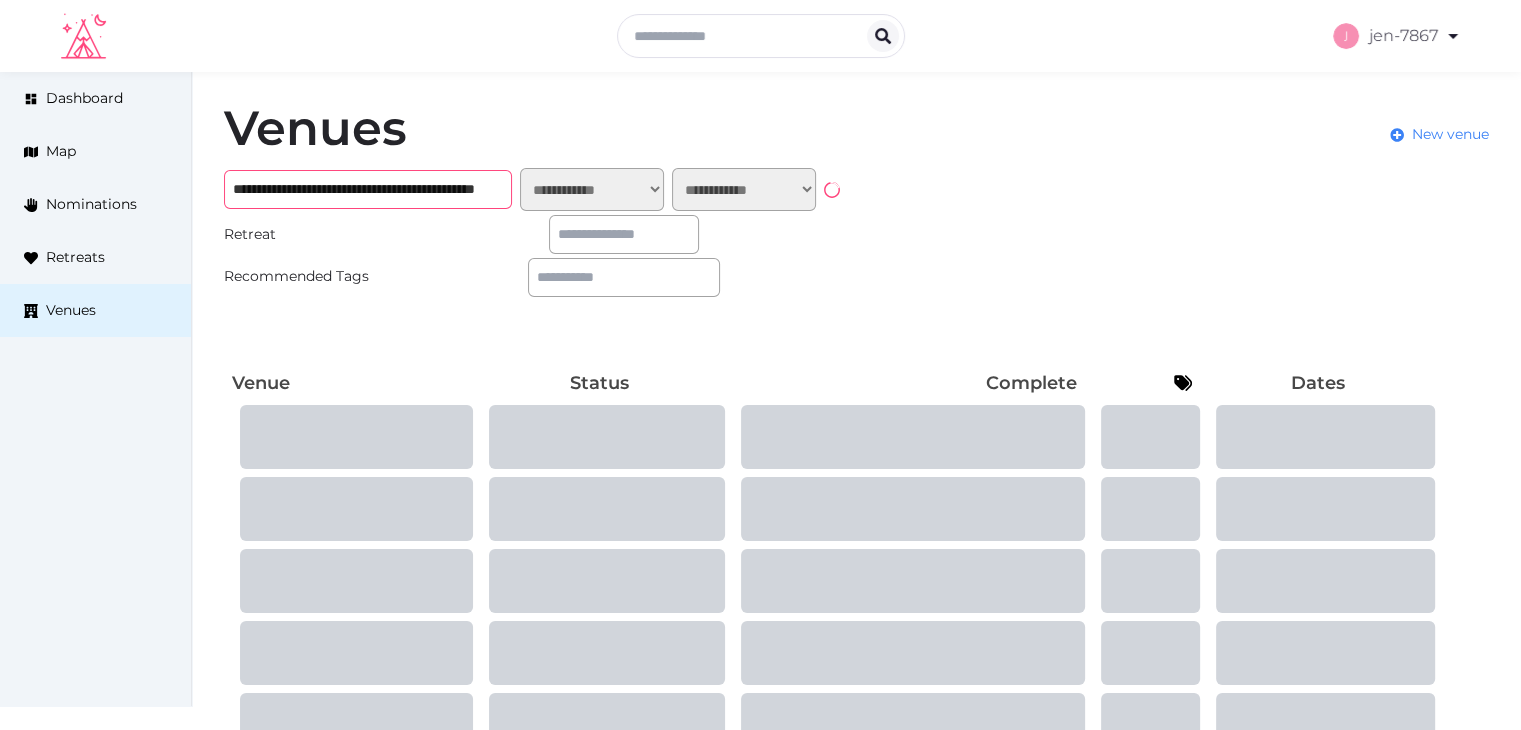 paste on "*" 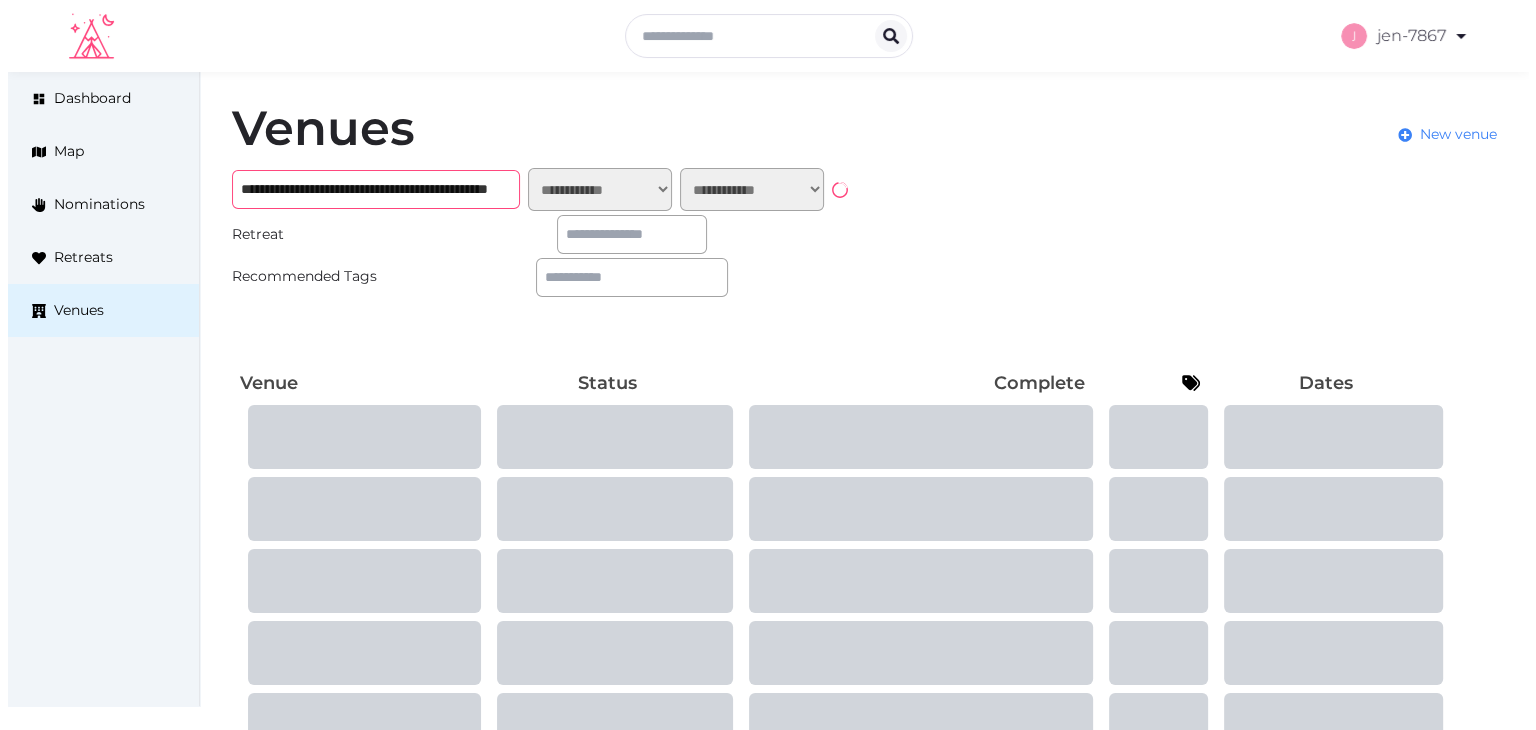 scroll, scrollTop: 0, scrollLeft: 128, axis: horizontal 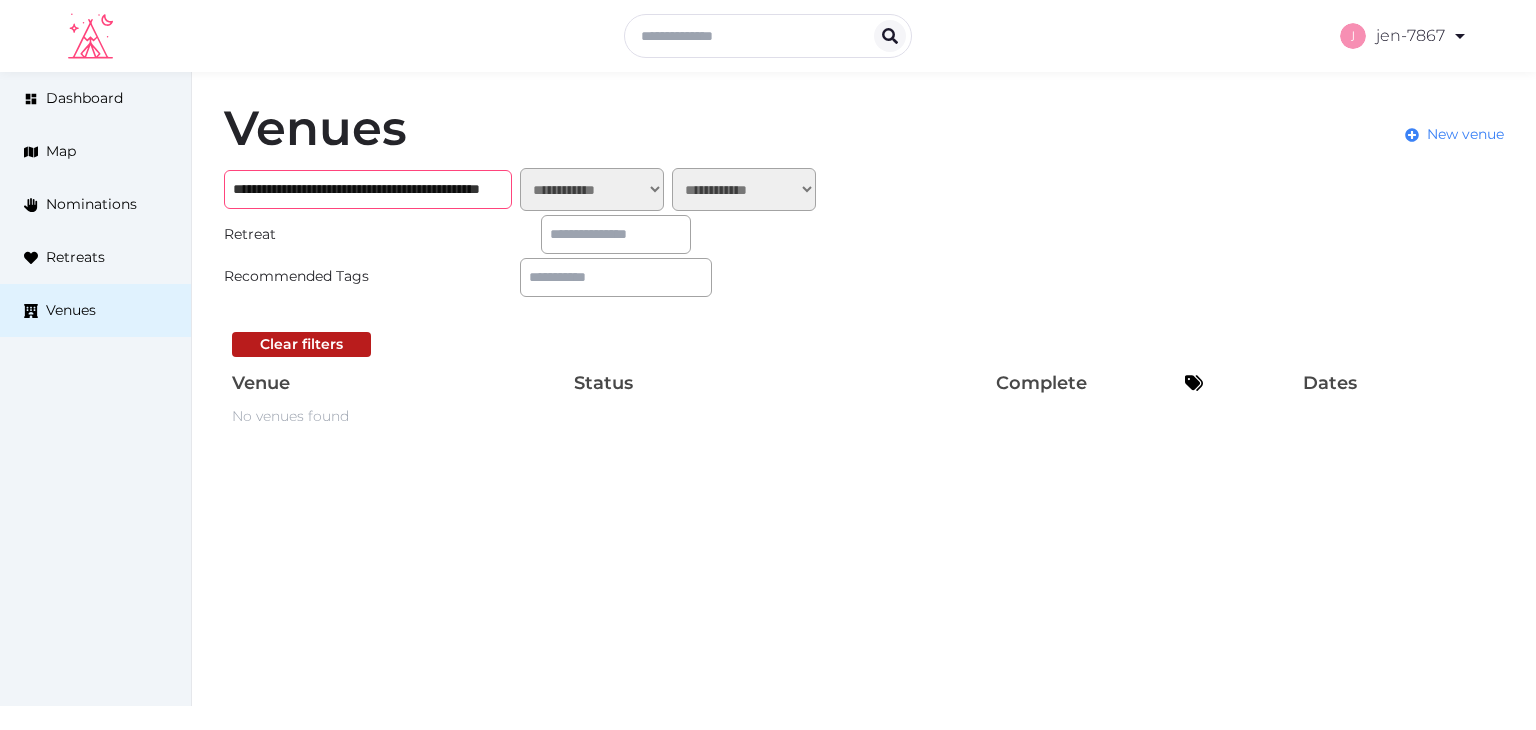 click on "**********" at bounding box center [368, 189] 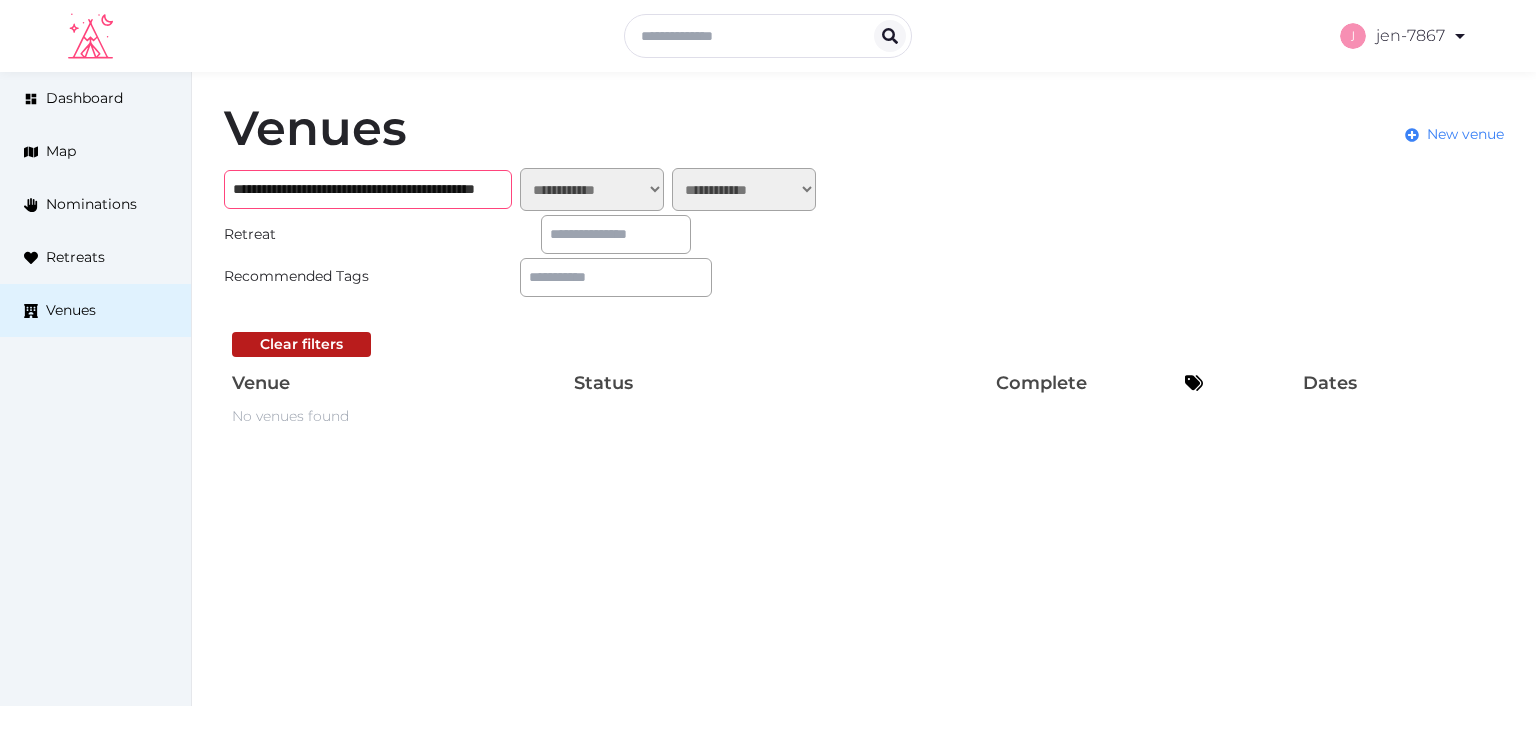 scroll, scrollTop: 0, scrollLeft: 124, axis: horizontal 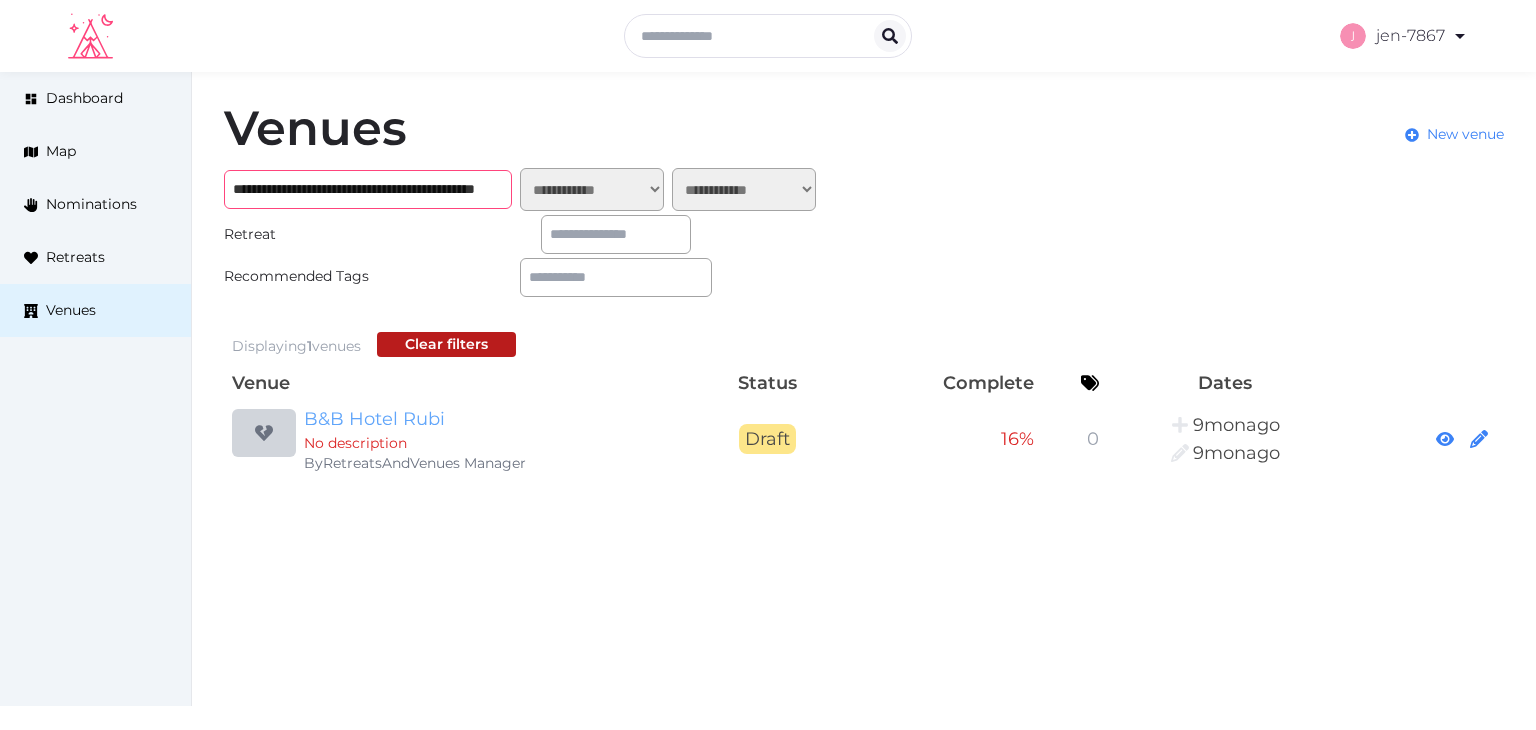 type on "**********" 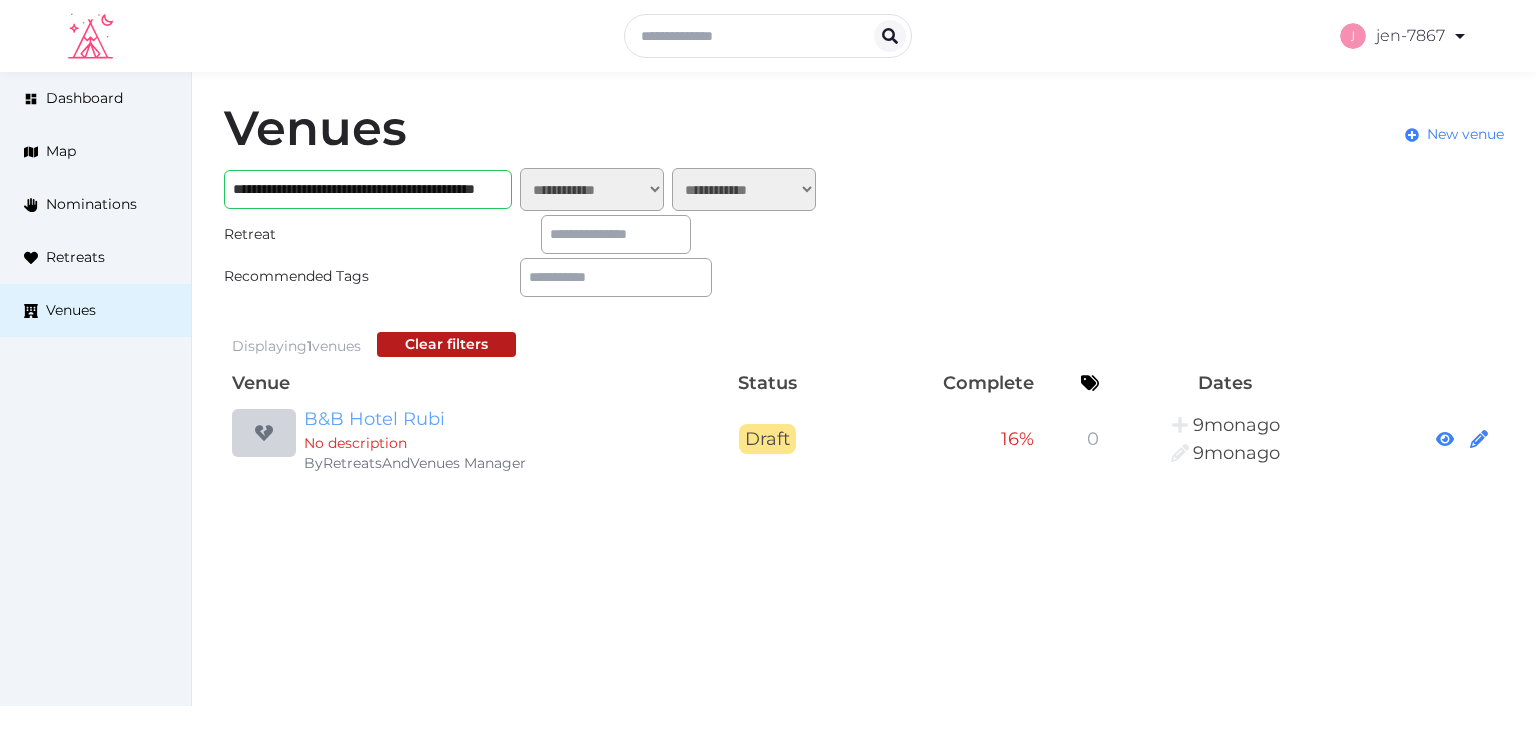 scroll, scrollTop: 0, scrollLeft: 0, axis: both 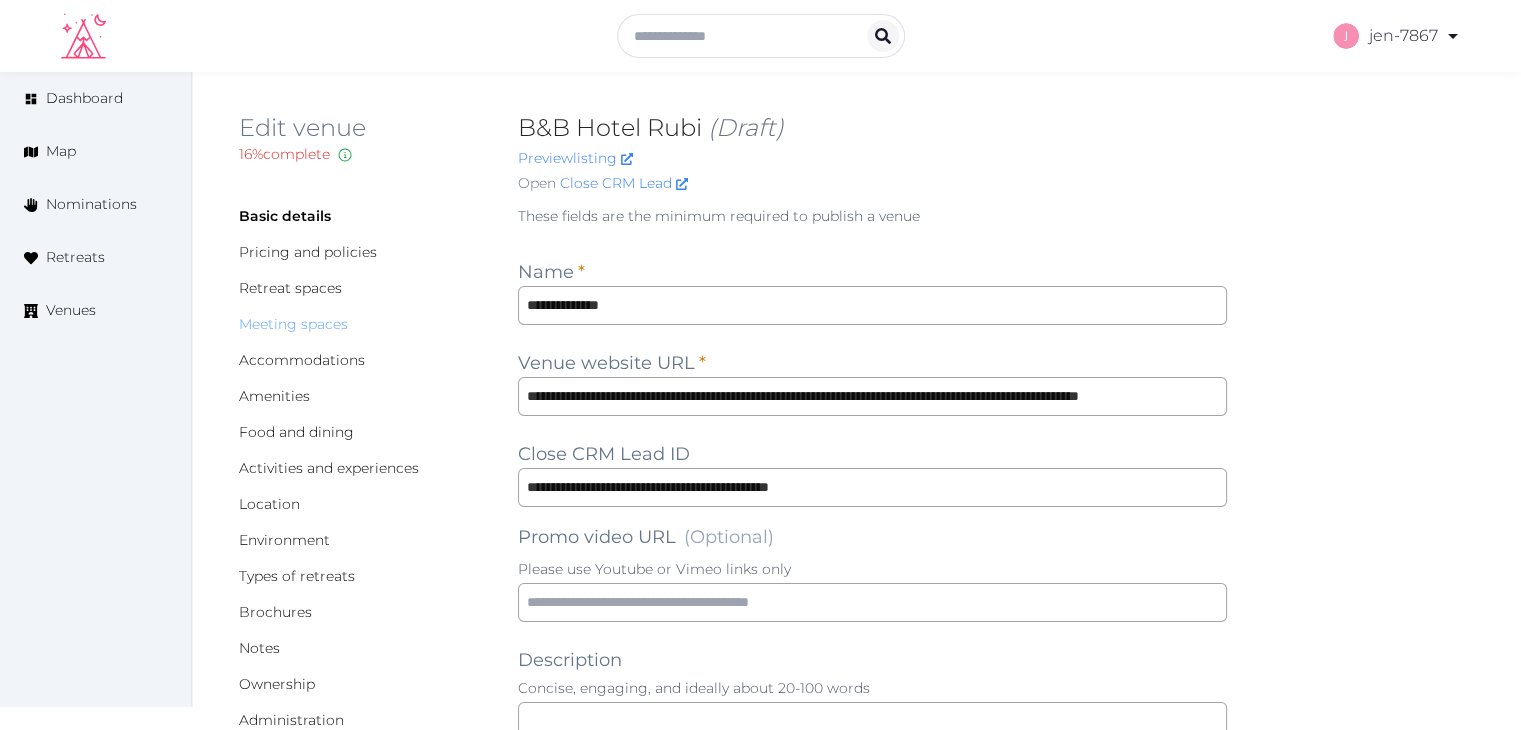click on "Meeting spaces" at bounding box center [293, 324] 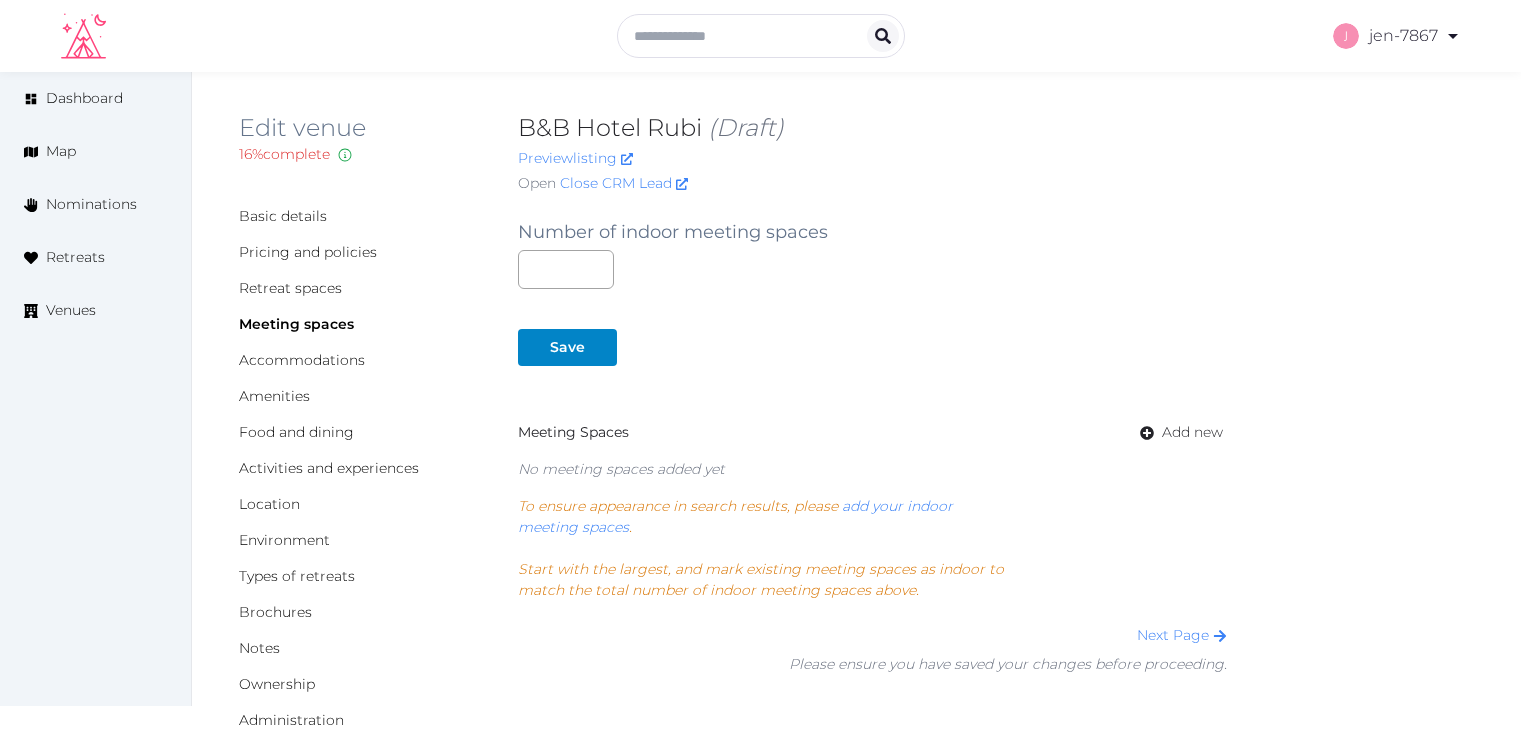 scroll, scrollTop: 0, scrollLeft: 0, axis: both 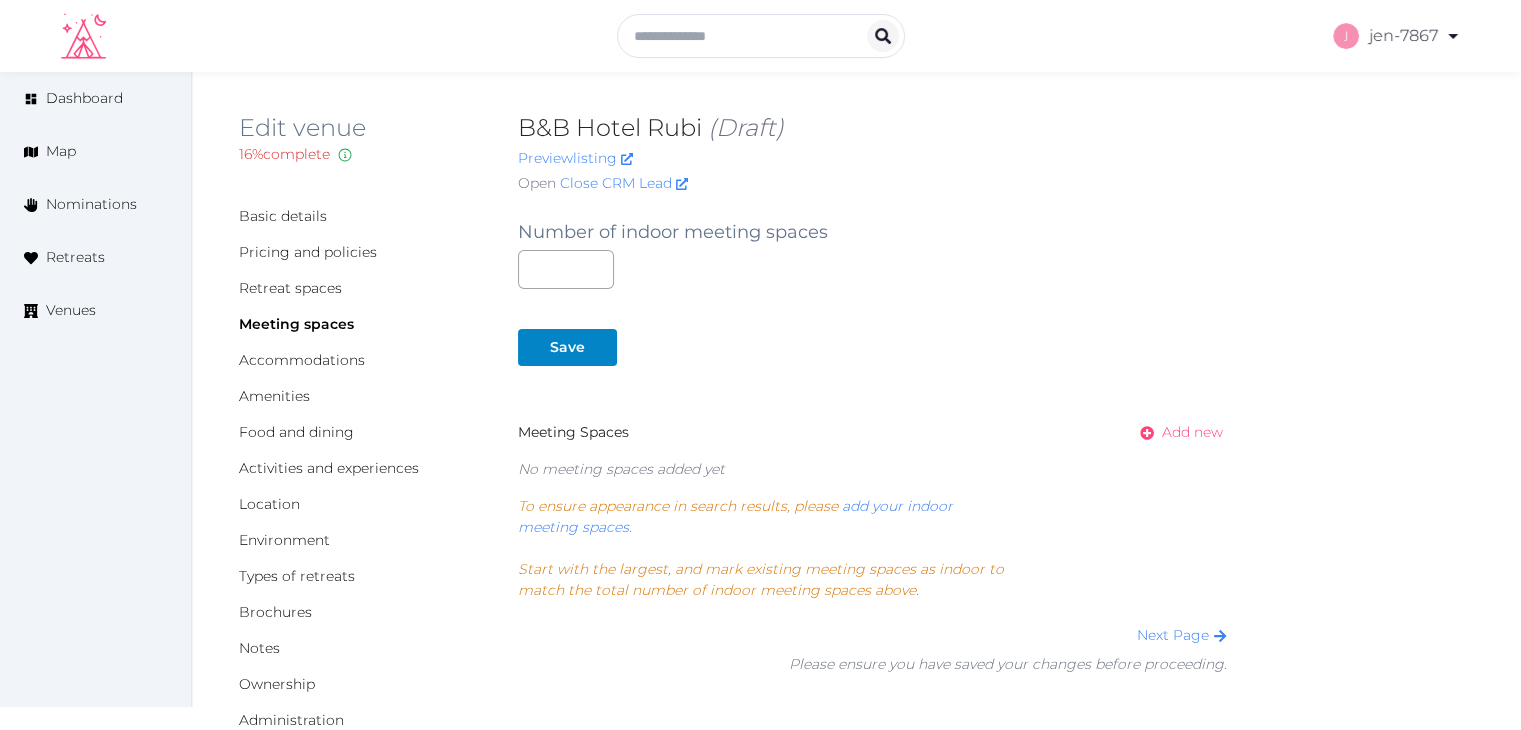 click on "Add new" at bounding box center (1192, 432) 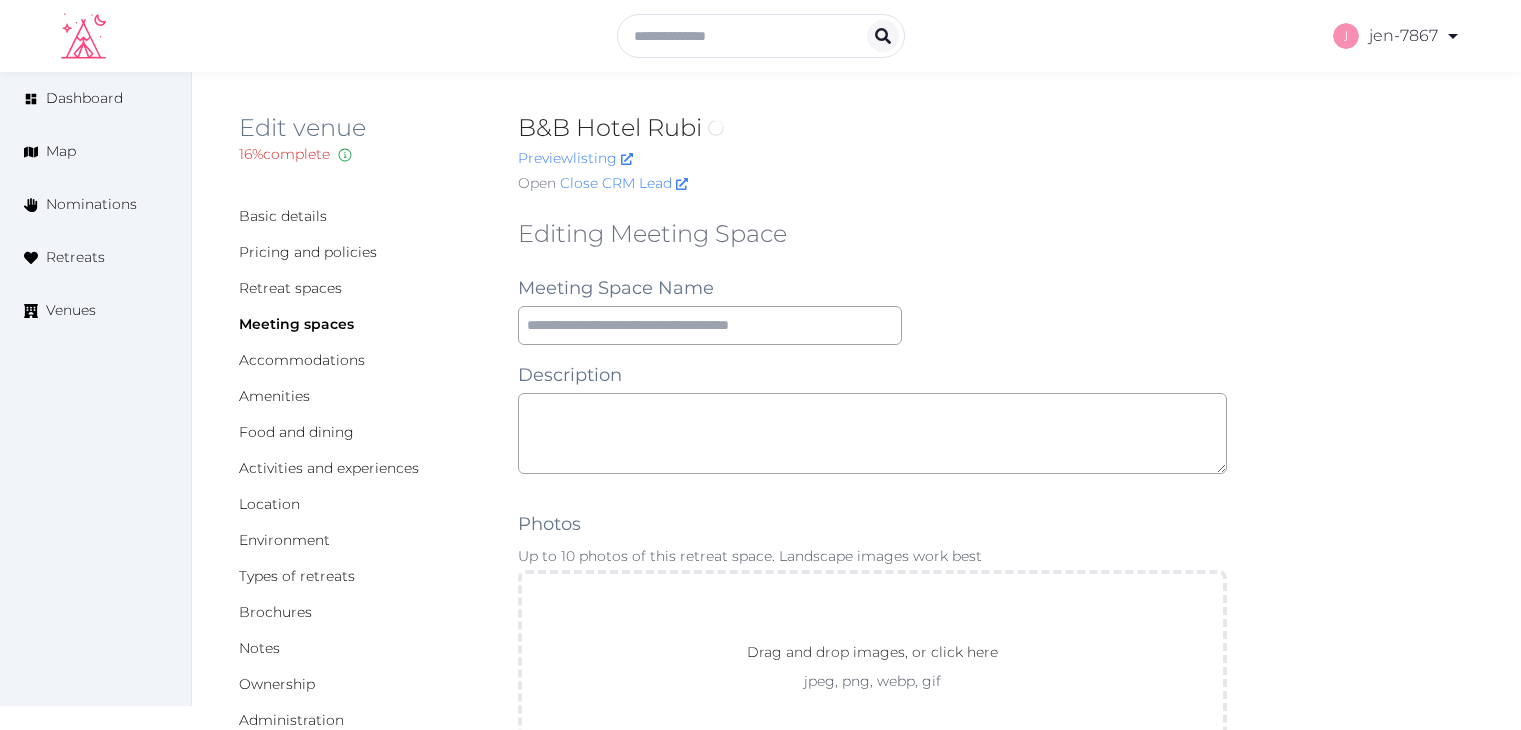scroll, scrollTop: 0, scrollLeft: 0, axis: both 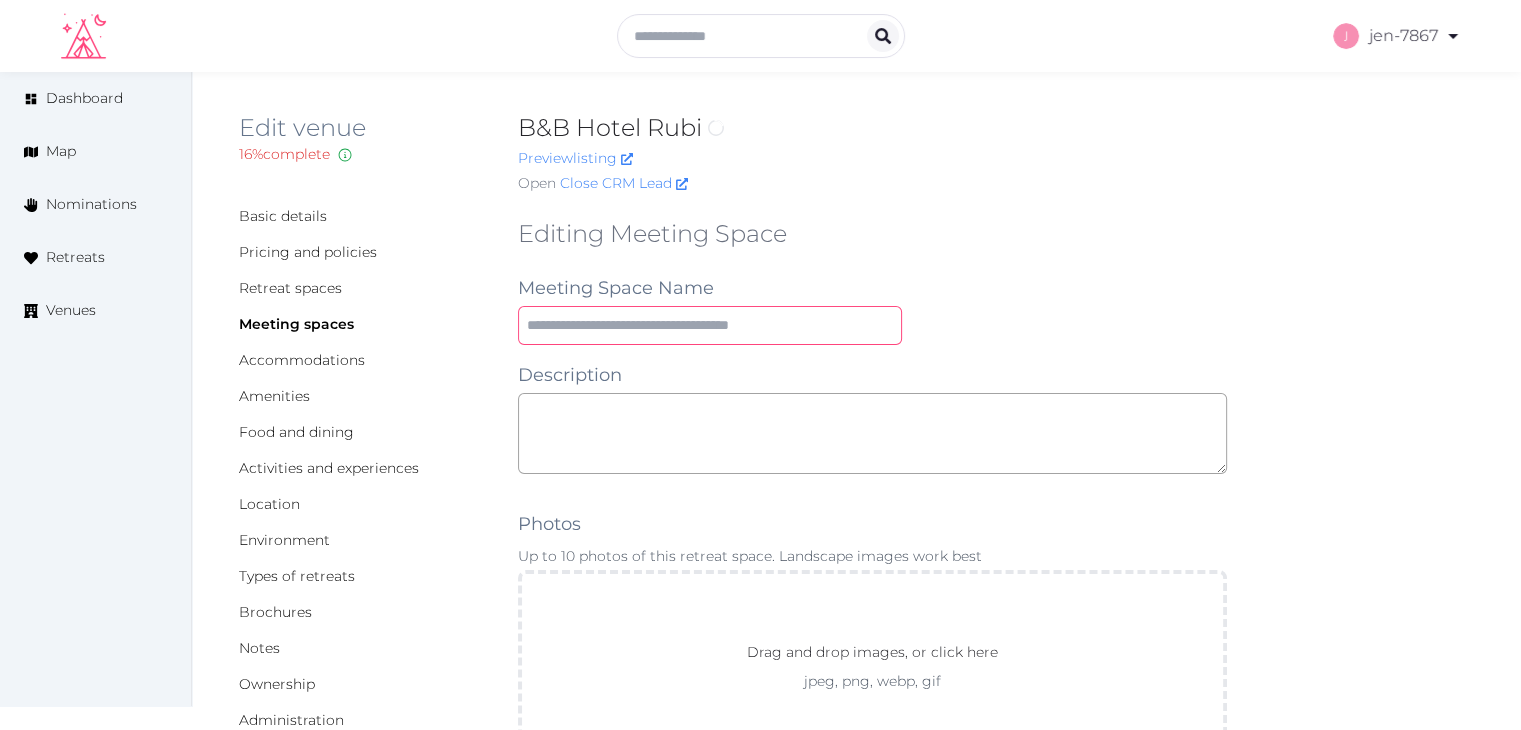 click at bounding box center [710, 325] 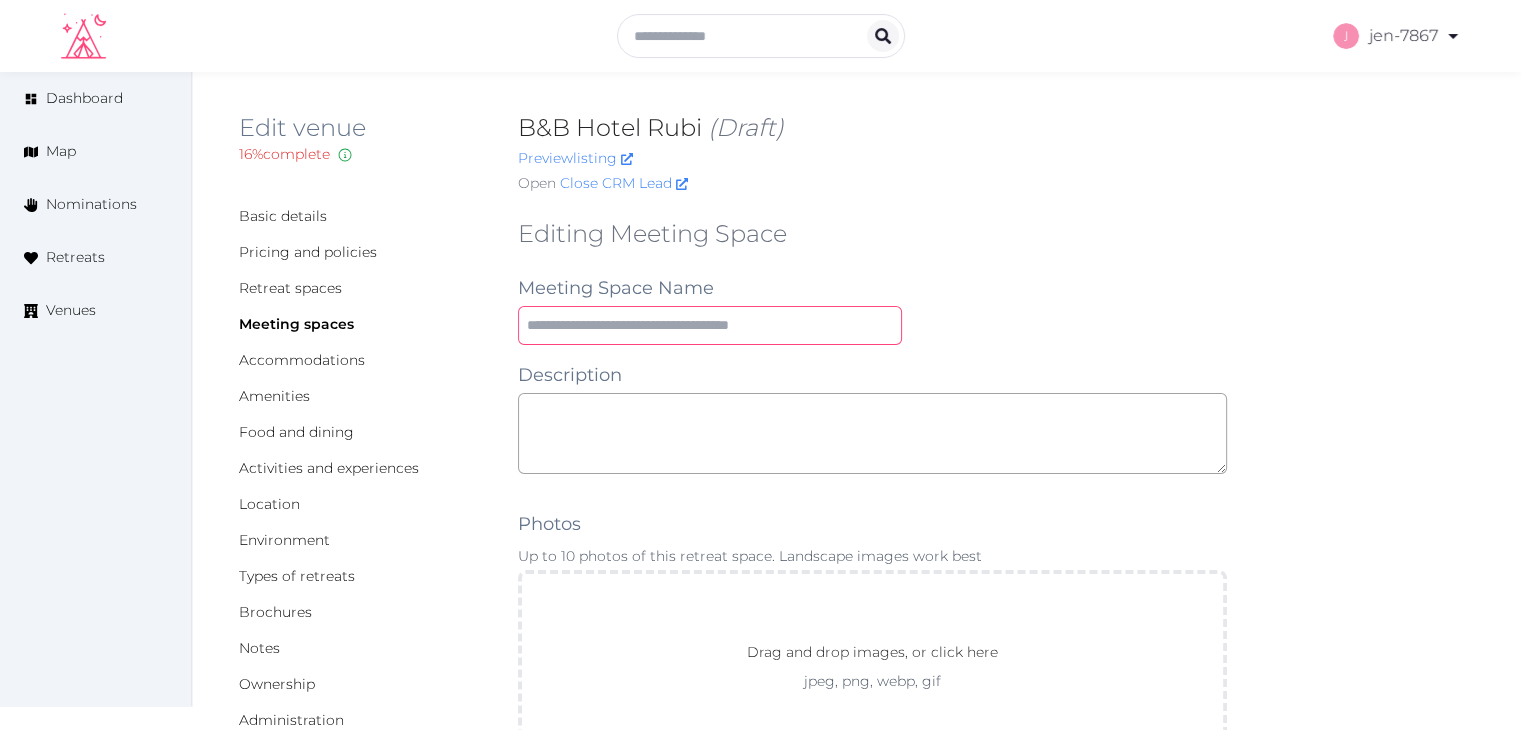 paste on "**********" 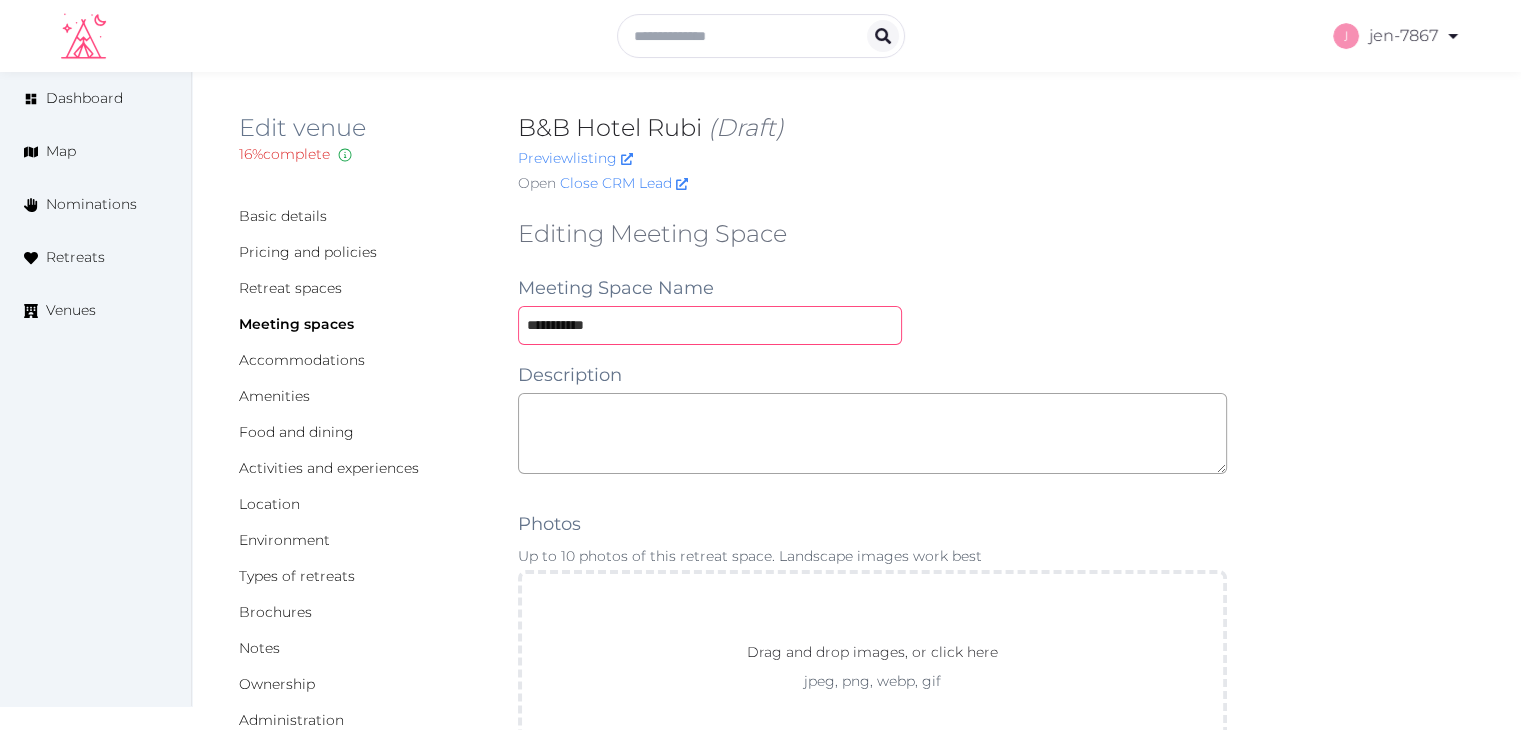 type on "**********" 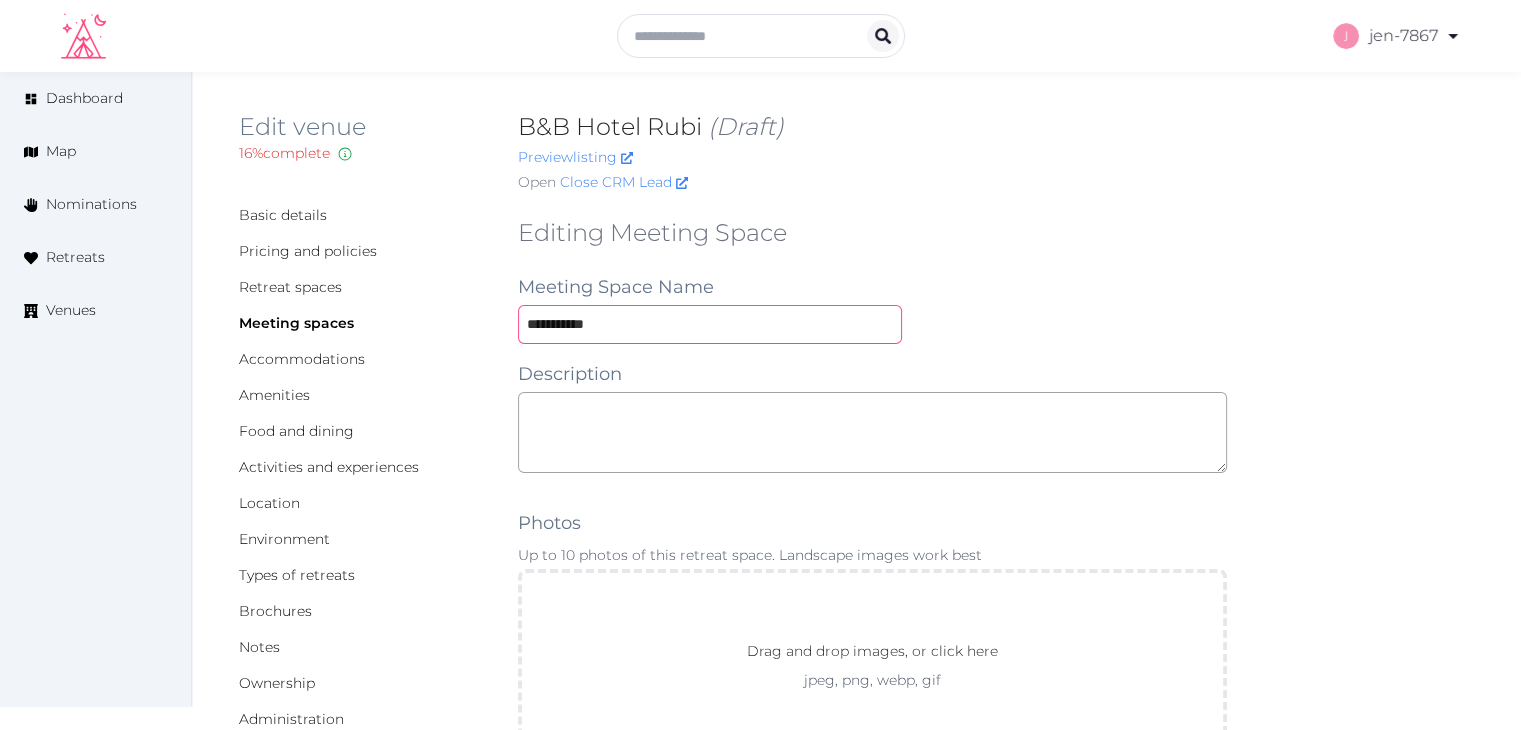 scroll, scrollTop: 600, scrollLeft: 0, axis: vertical 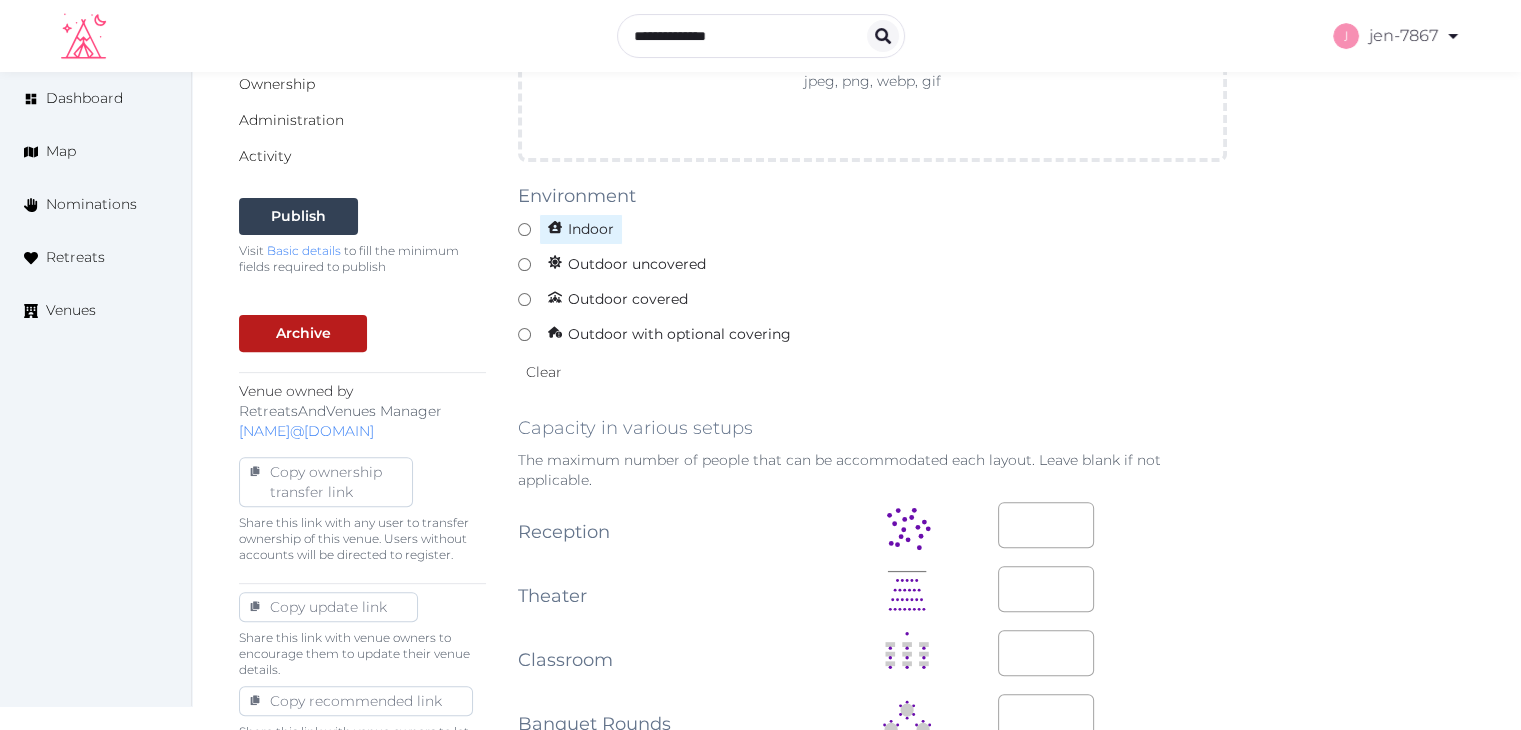 click on "Indoor" at bounding box center [872, 229] 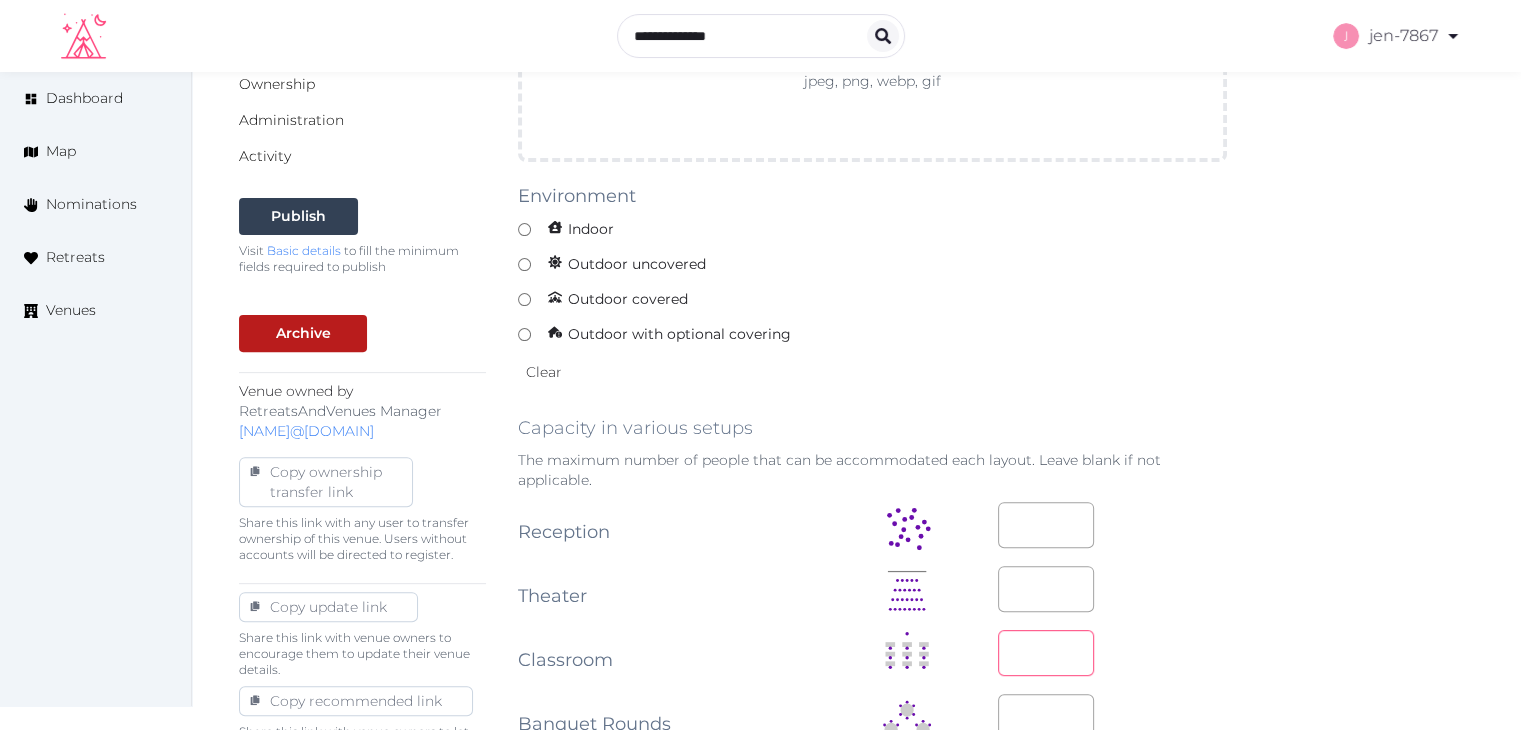 click at bounding box center (1046, 653) 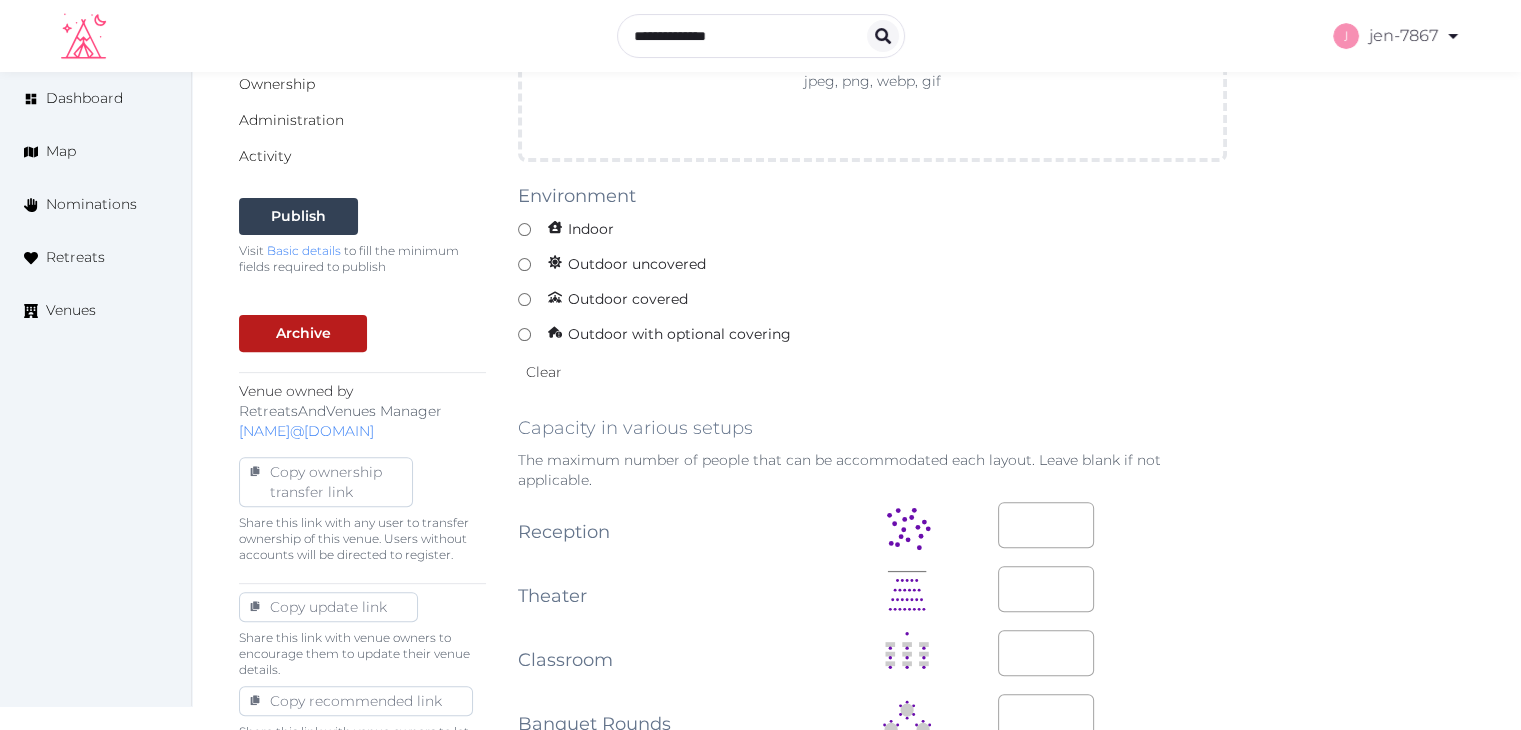 click at bounding box center [1112, 589] 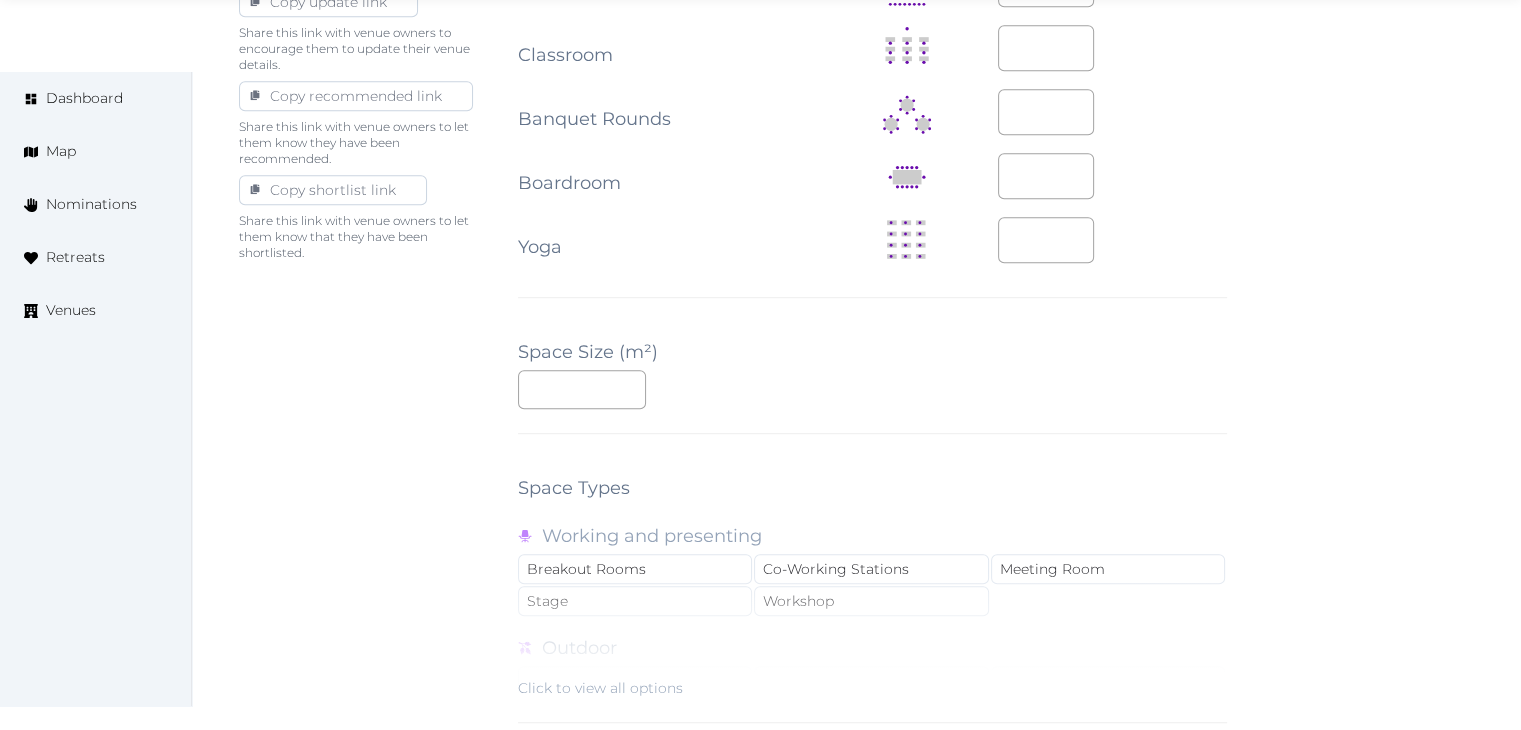 scroll, scrollTop: 1788, scrollLeft: 0, axis: vertical 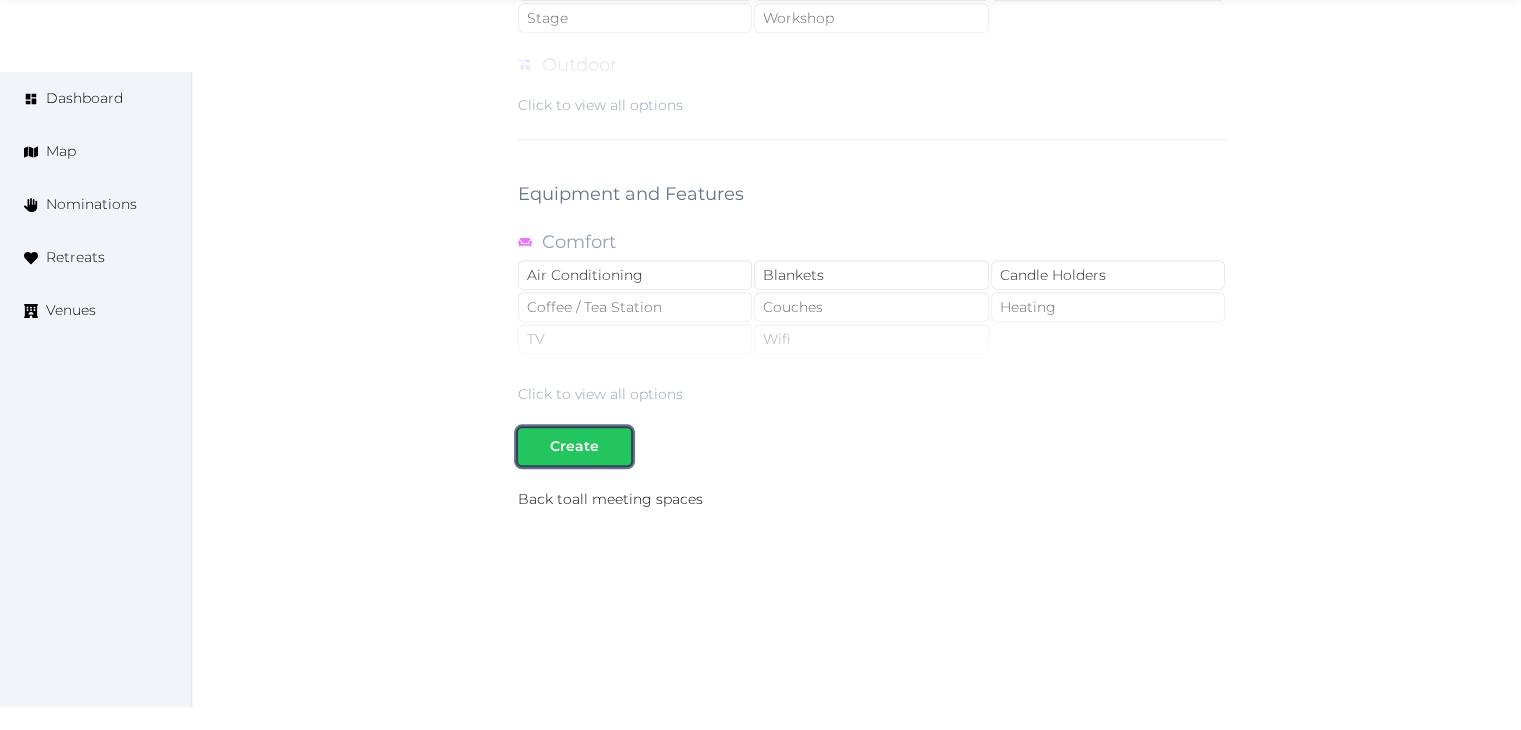 click on "Create" at bounding box center (574, 446) 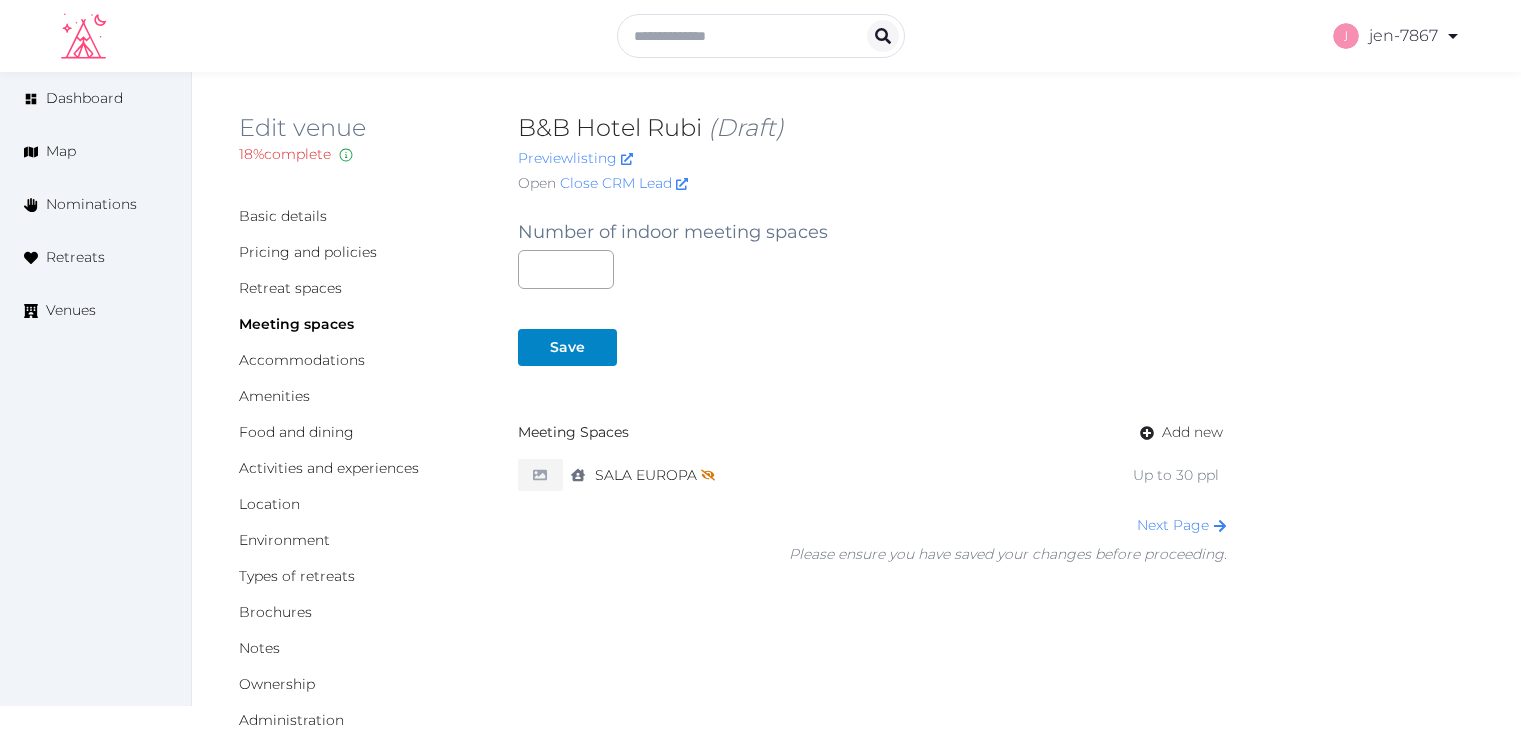 scroll, scrollTop: 0, scrollLeft: 0, axis: both 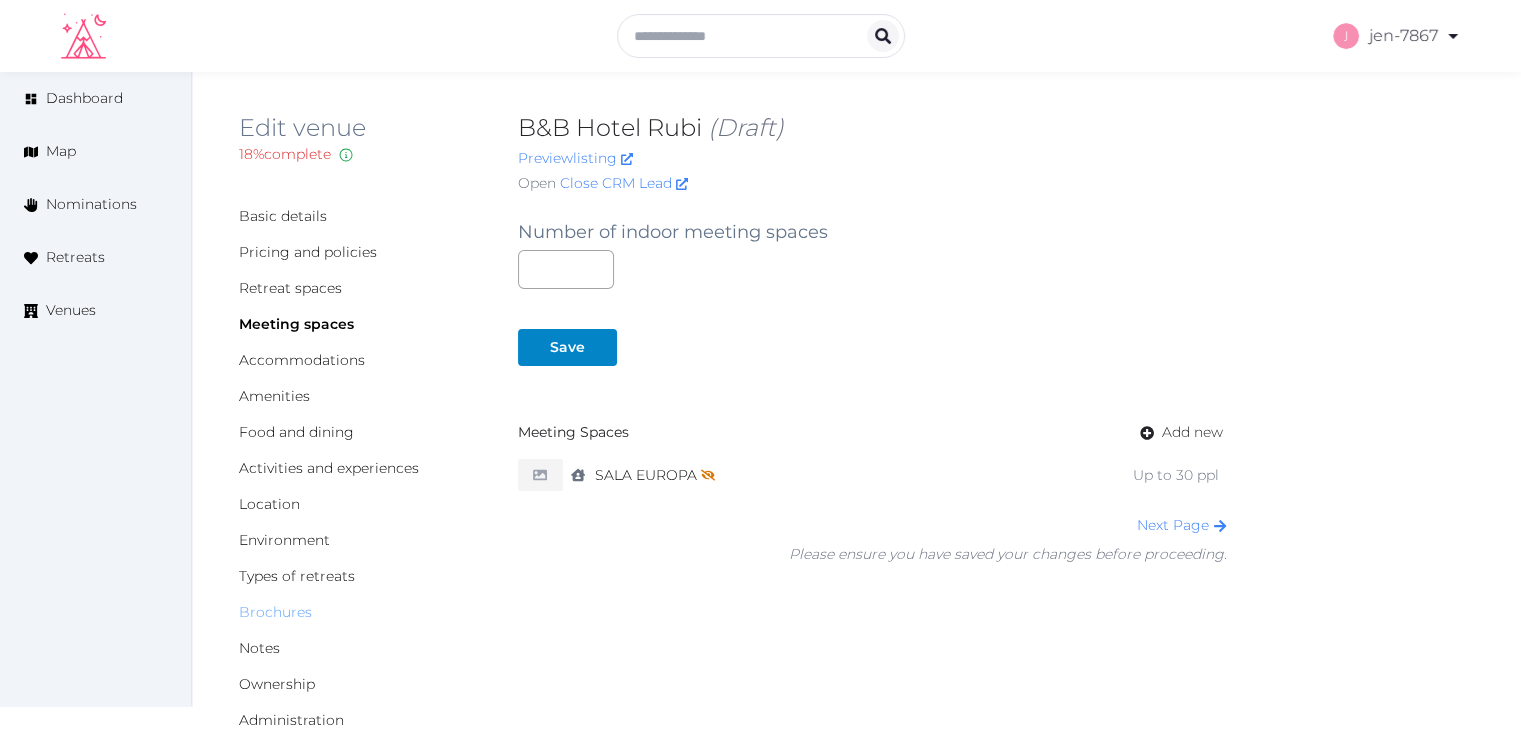 click on "Brochures" at bounding box center (275, 612) 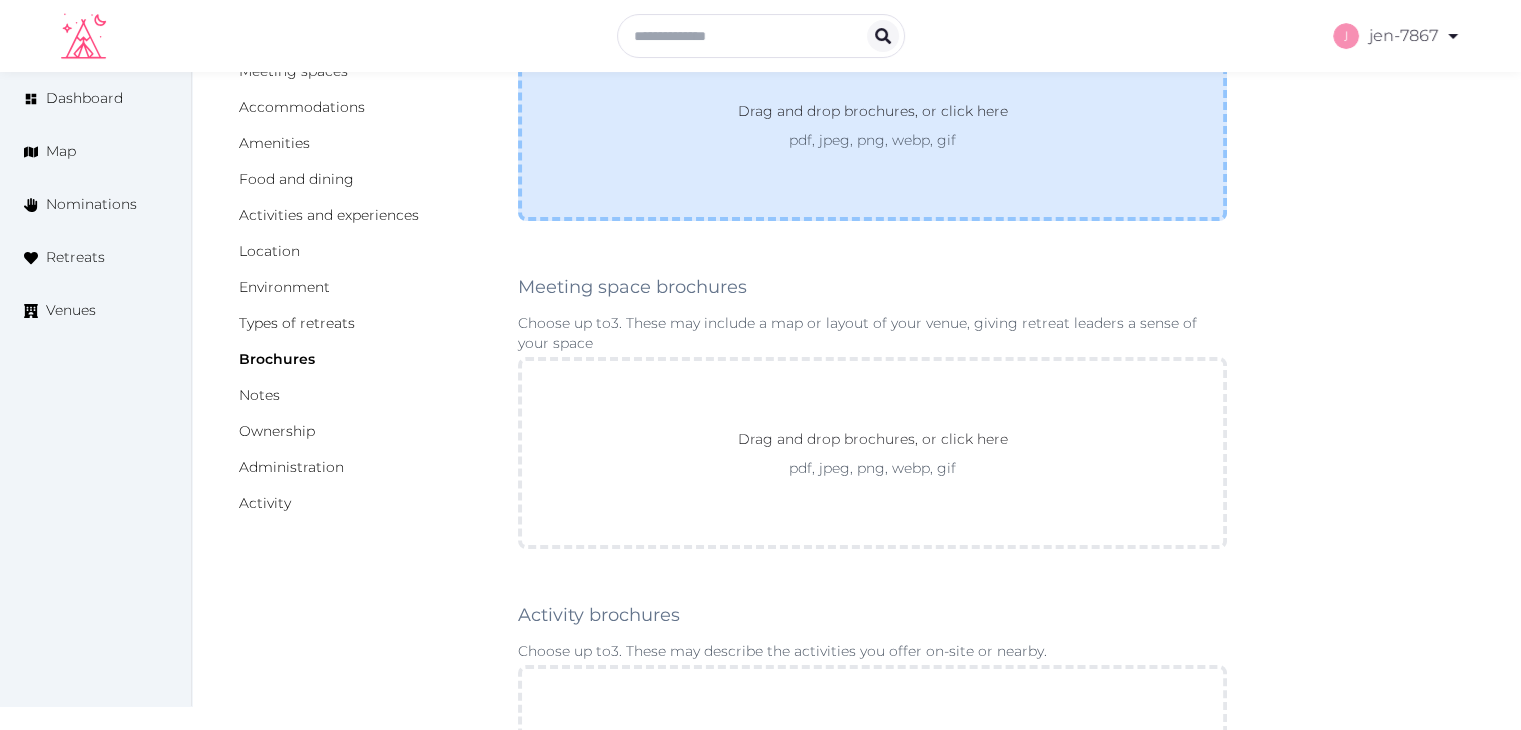 scroll, scrollTop: 400, scrollLeft: 0, axis: vertical 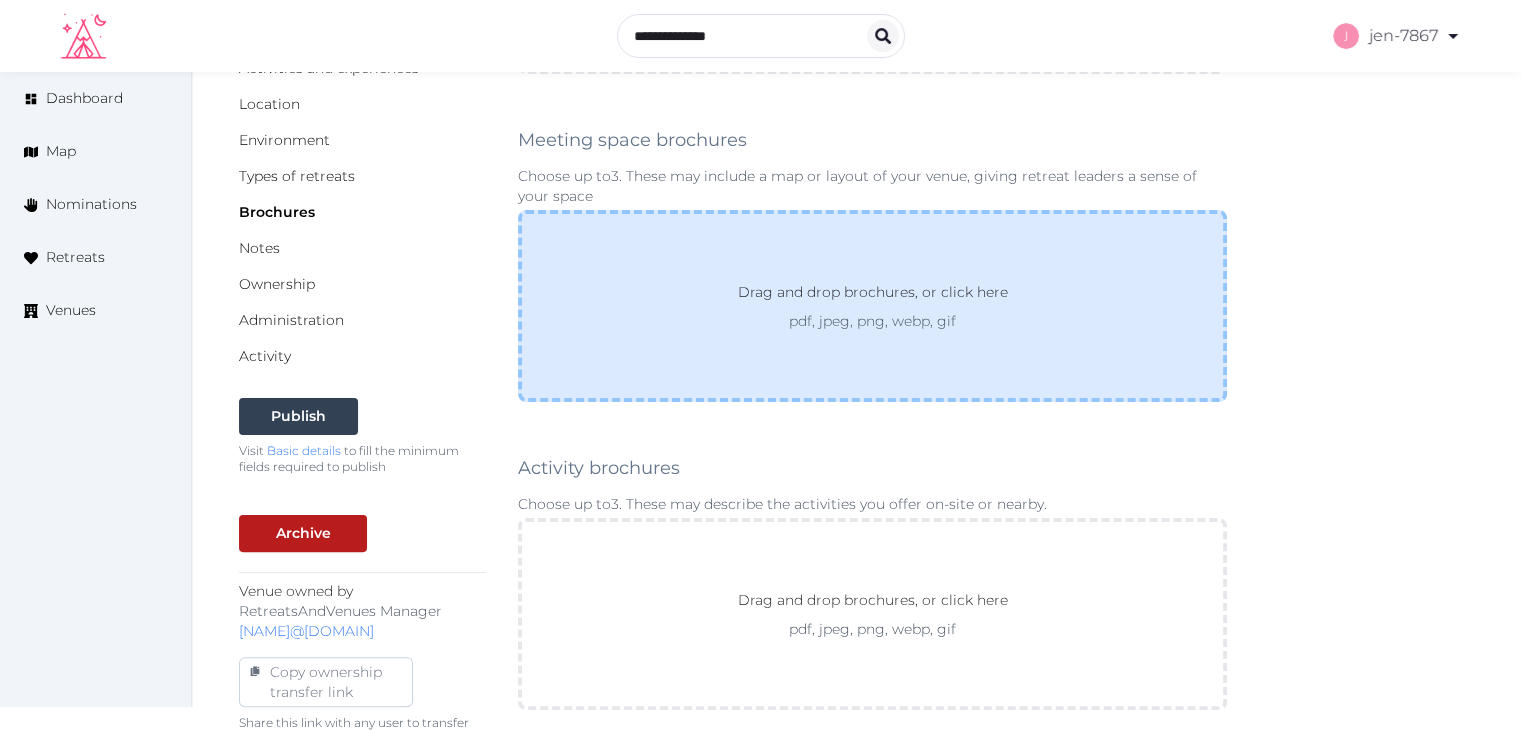 click on "Drag and drop brochures, or click here pdf, jpeg, png, webp, gif" at bounding box center (872, 306) 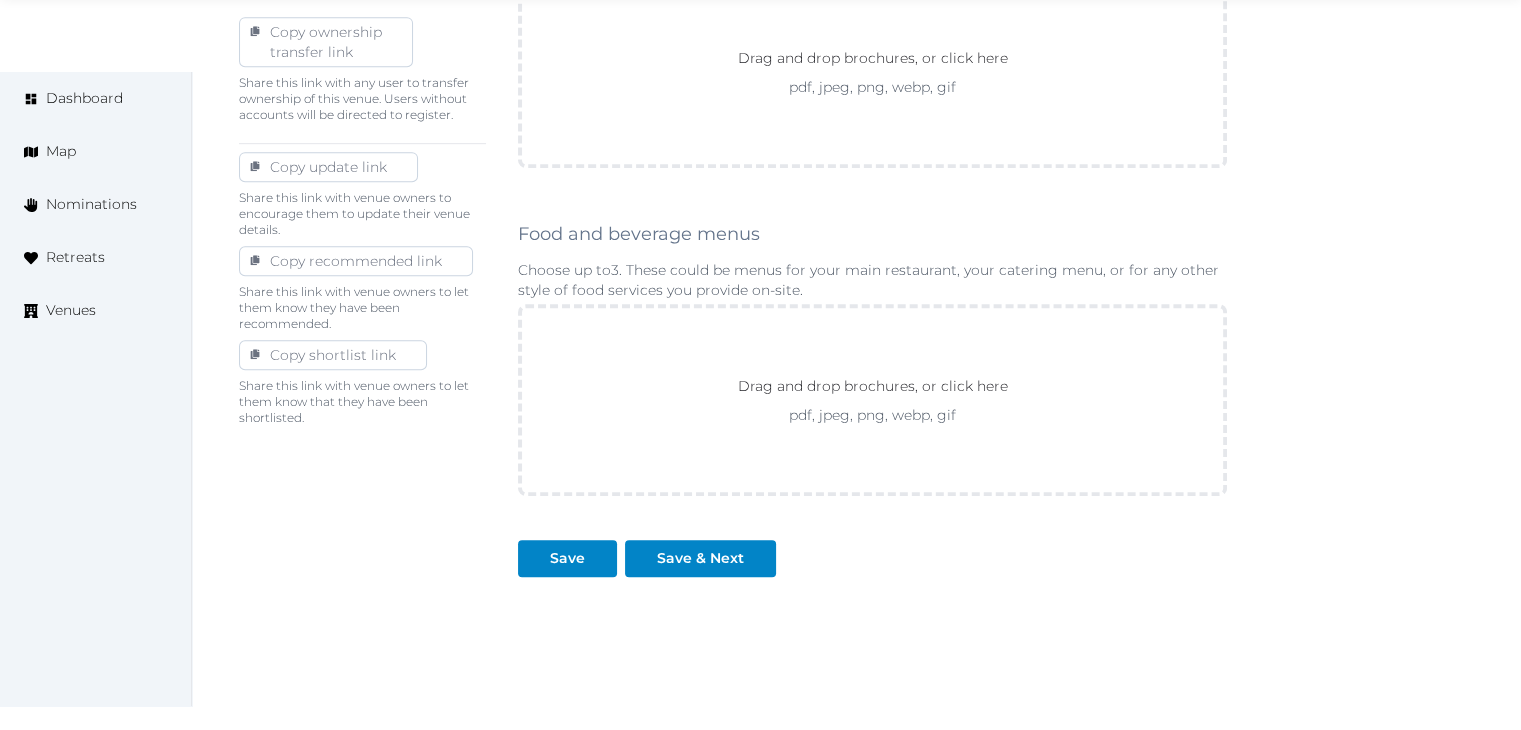 scroll, scrollTop: 1111, scrollLeft: 0, axis: vertical 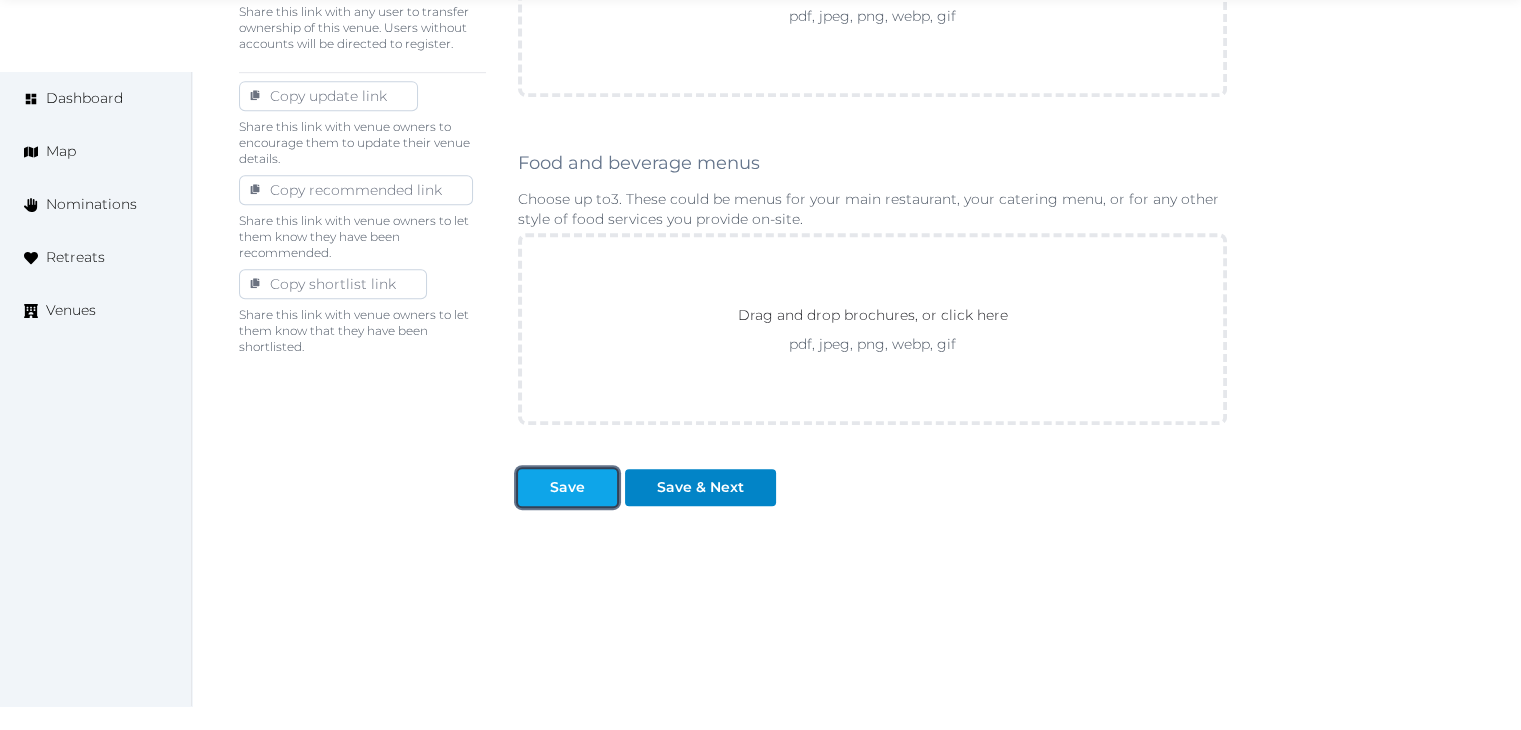 click on "Save" at bounding box center [567, 487] 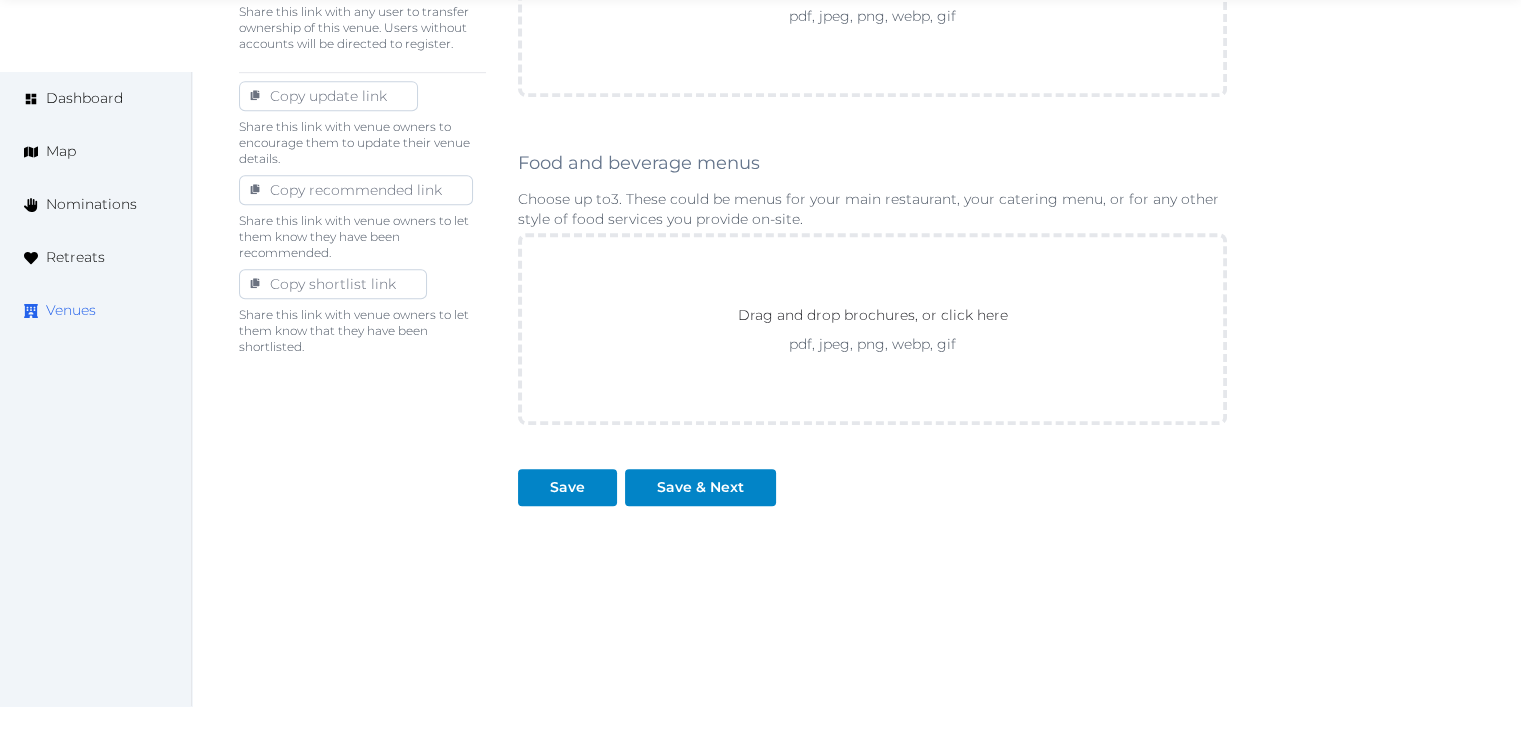 click on "Venues" at bounding box center [71, 310] 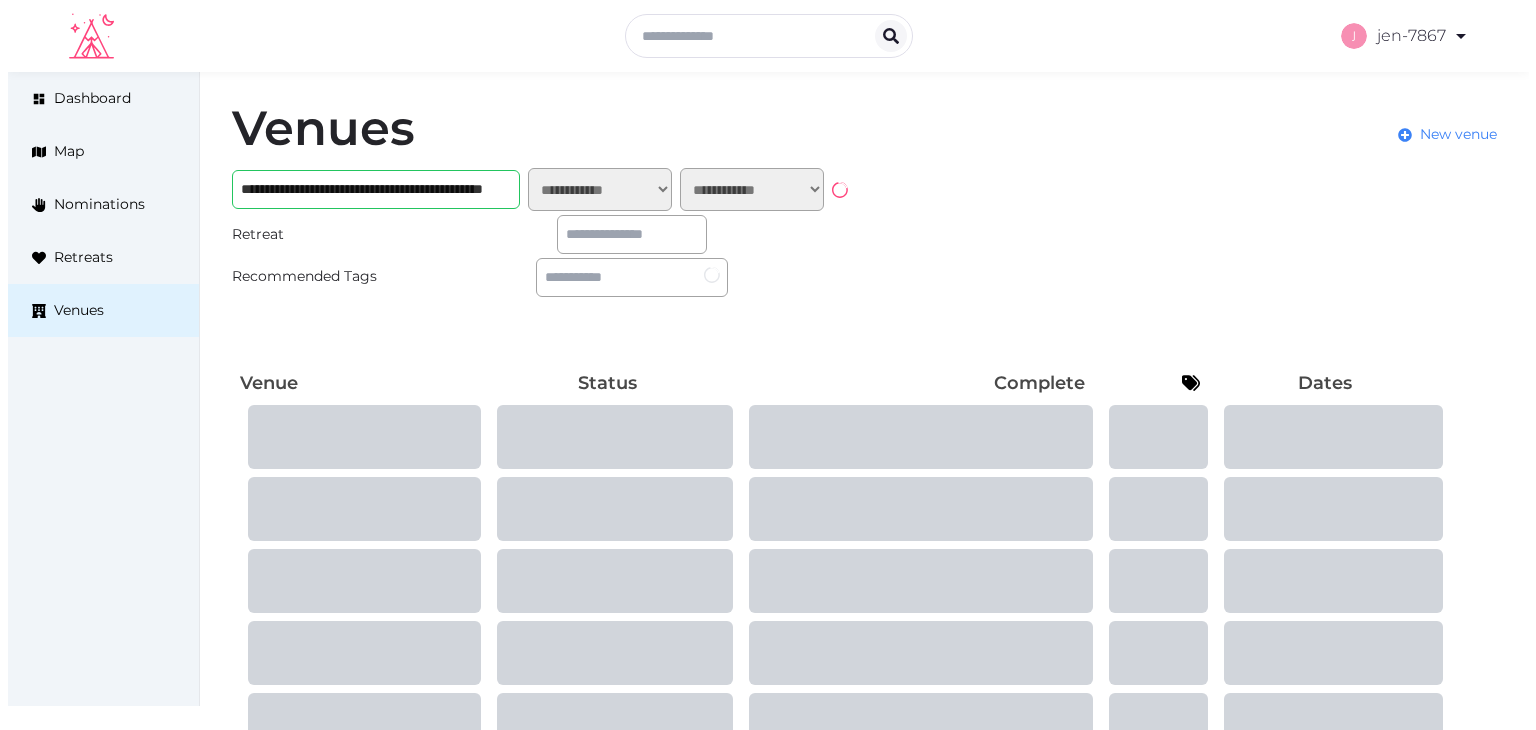 scroll, scrollTop: 0, scrollLeft: 0, axis: both 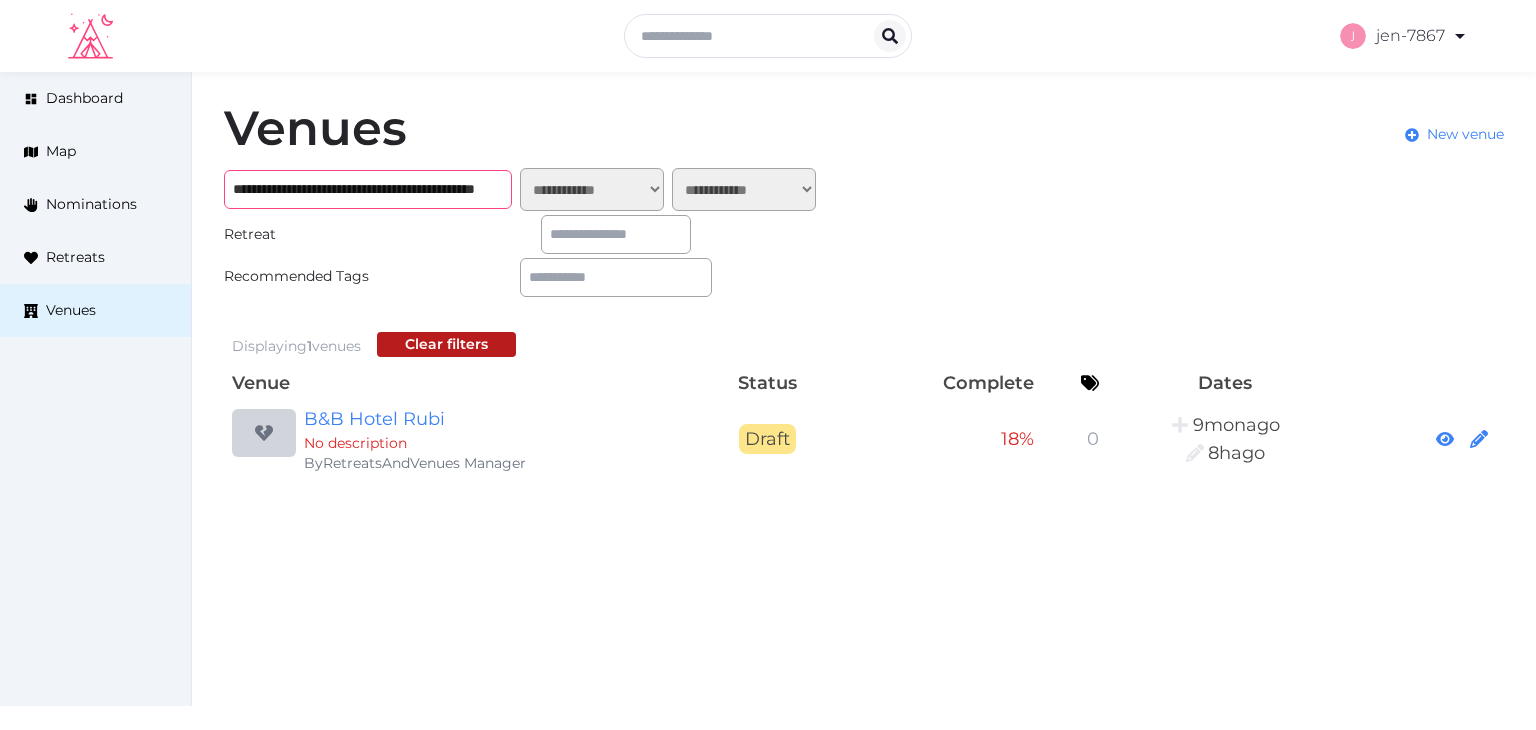 click on "**********" at bounding box center [368, 189] 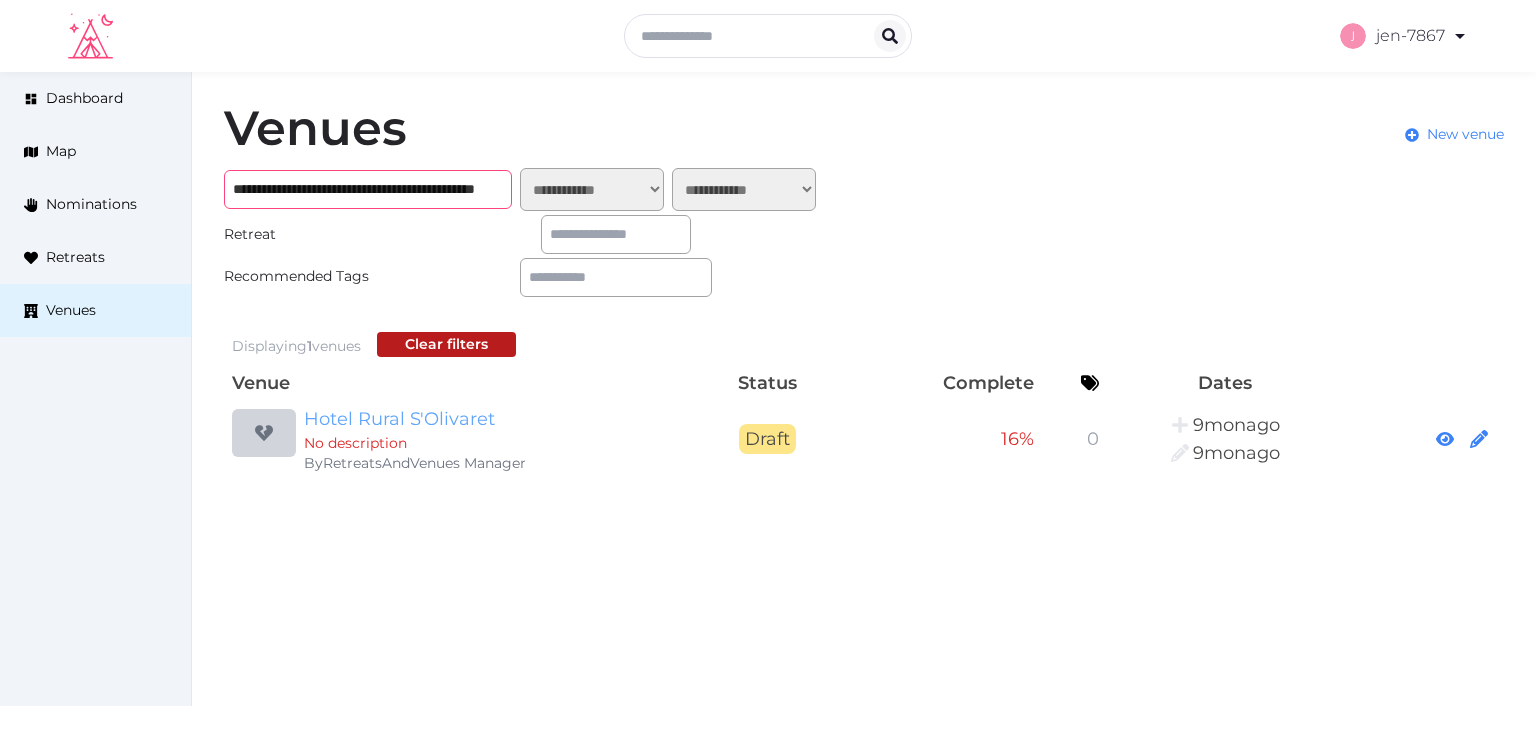 type on "**********" 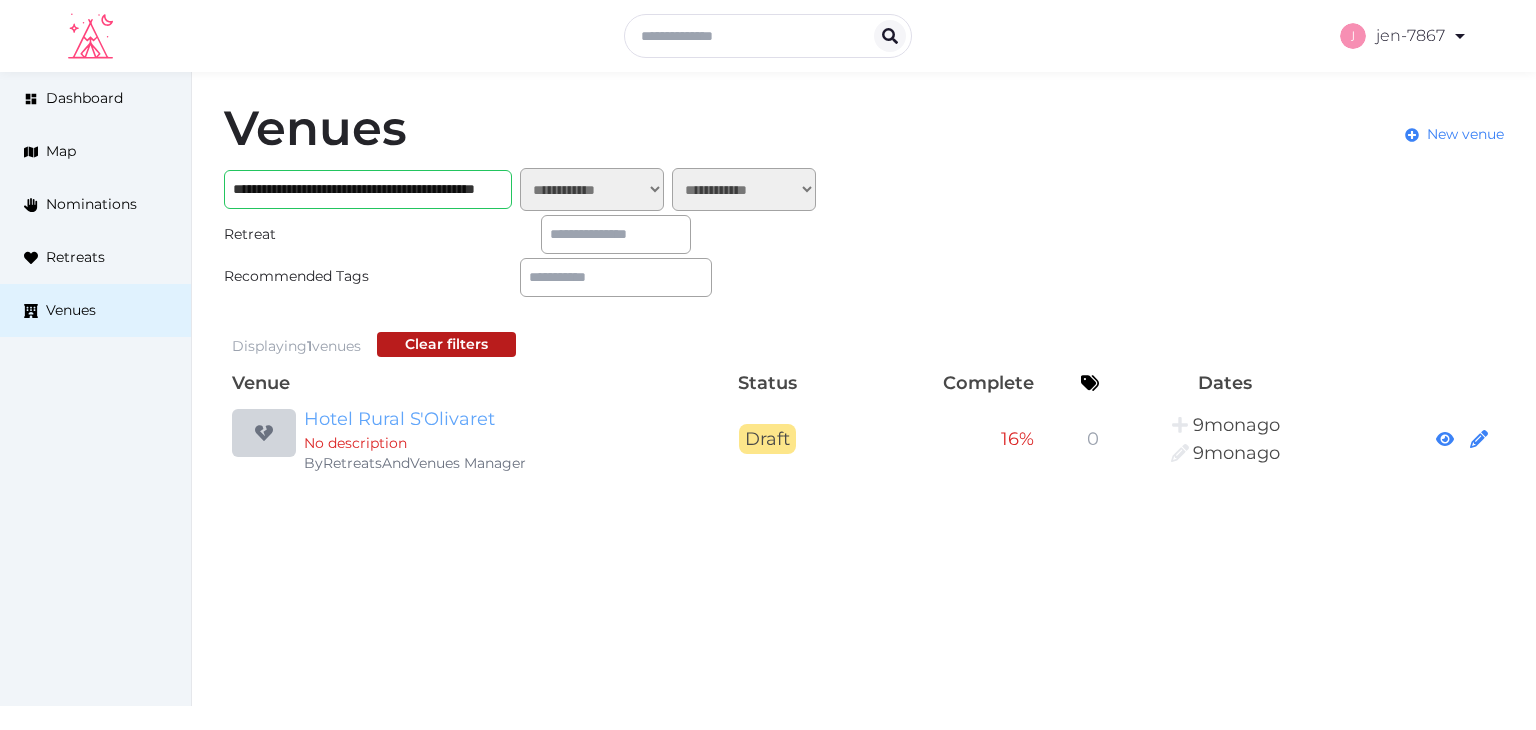 click on "Hotel Rural S'Olivaret" at bounding box center (496, 419) 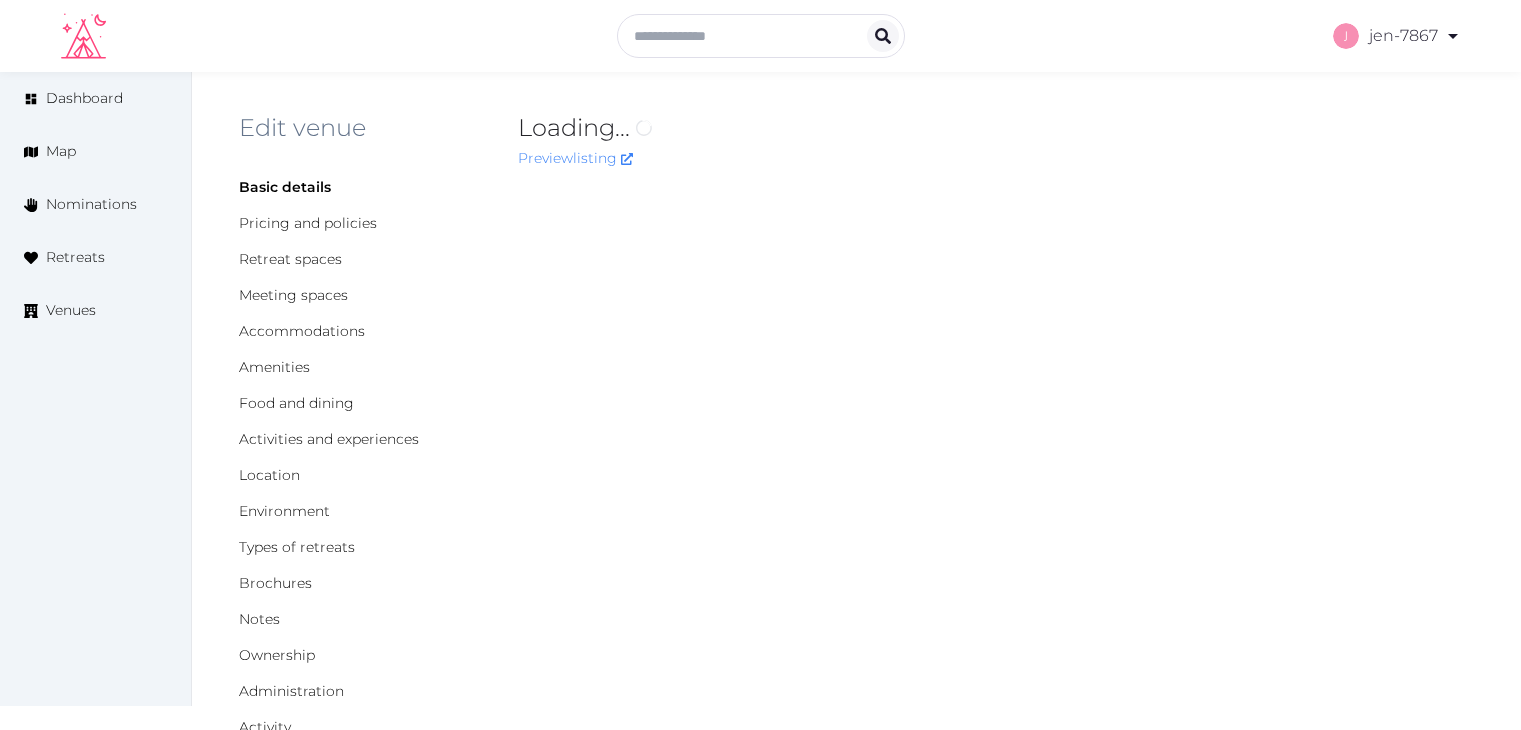 scroll, scrollTop: 0, scrollLeft: 0, axis: both 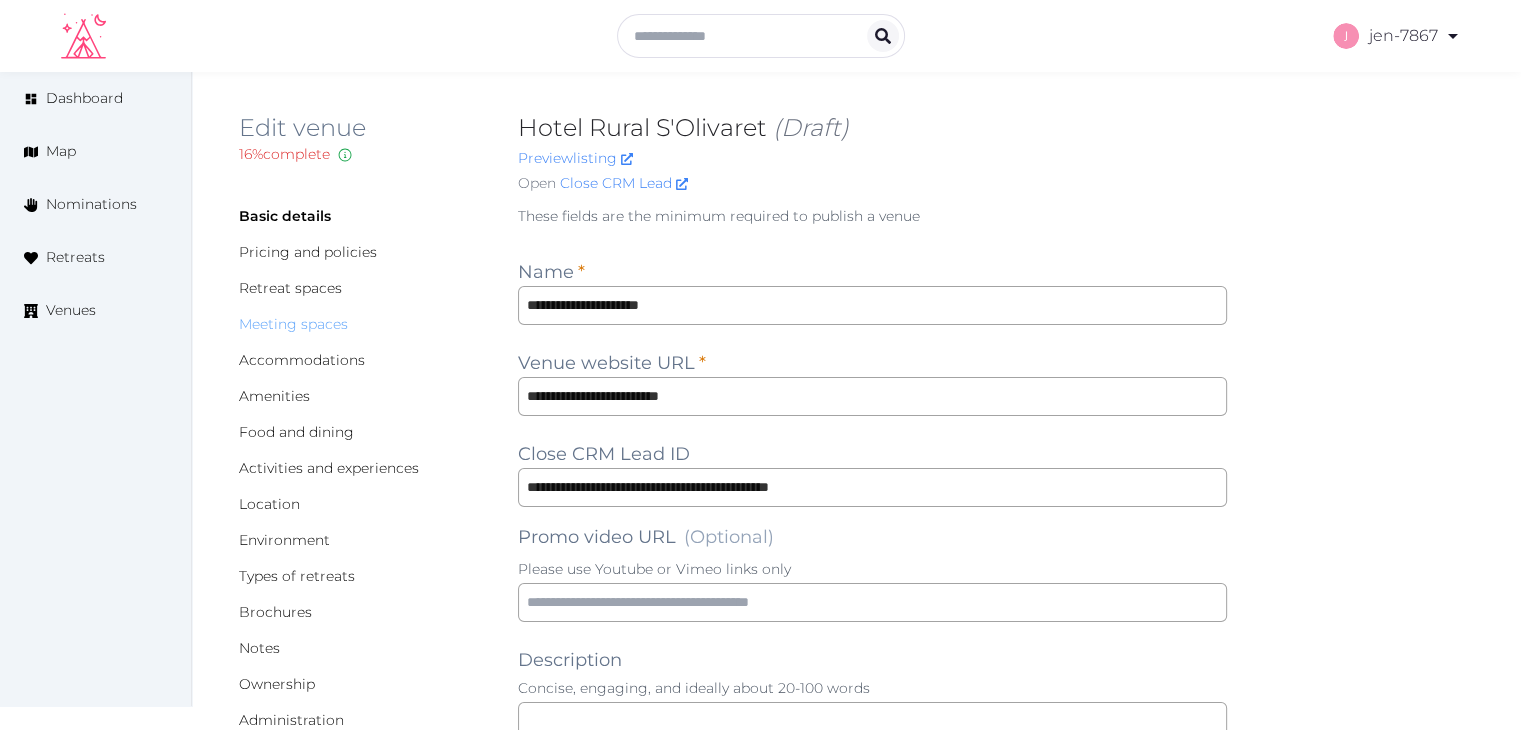 click on "Meeting spaces" at bounding box center (293, 324) 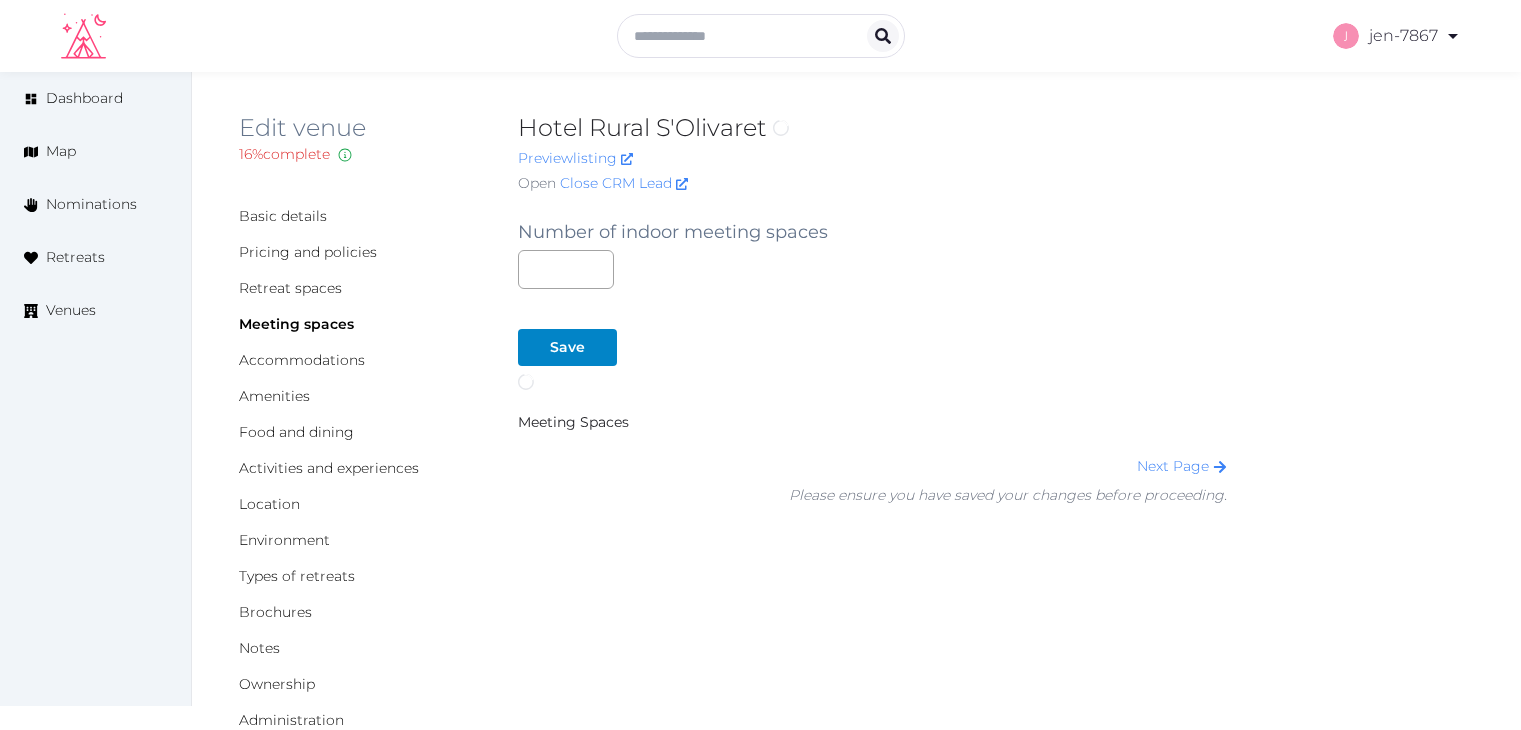 scroll, scrollTop: 0, scrollLeft: 0, axis: both 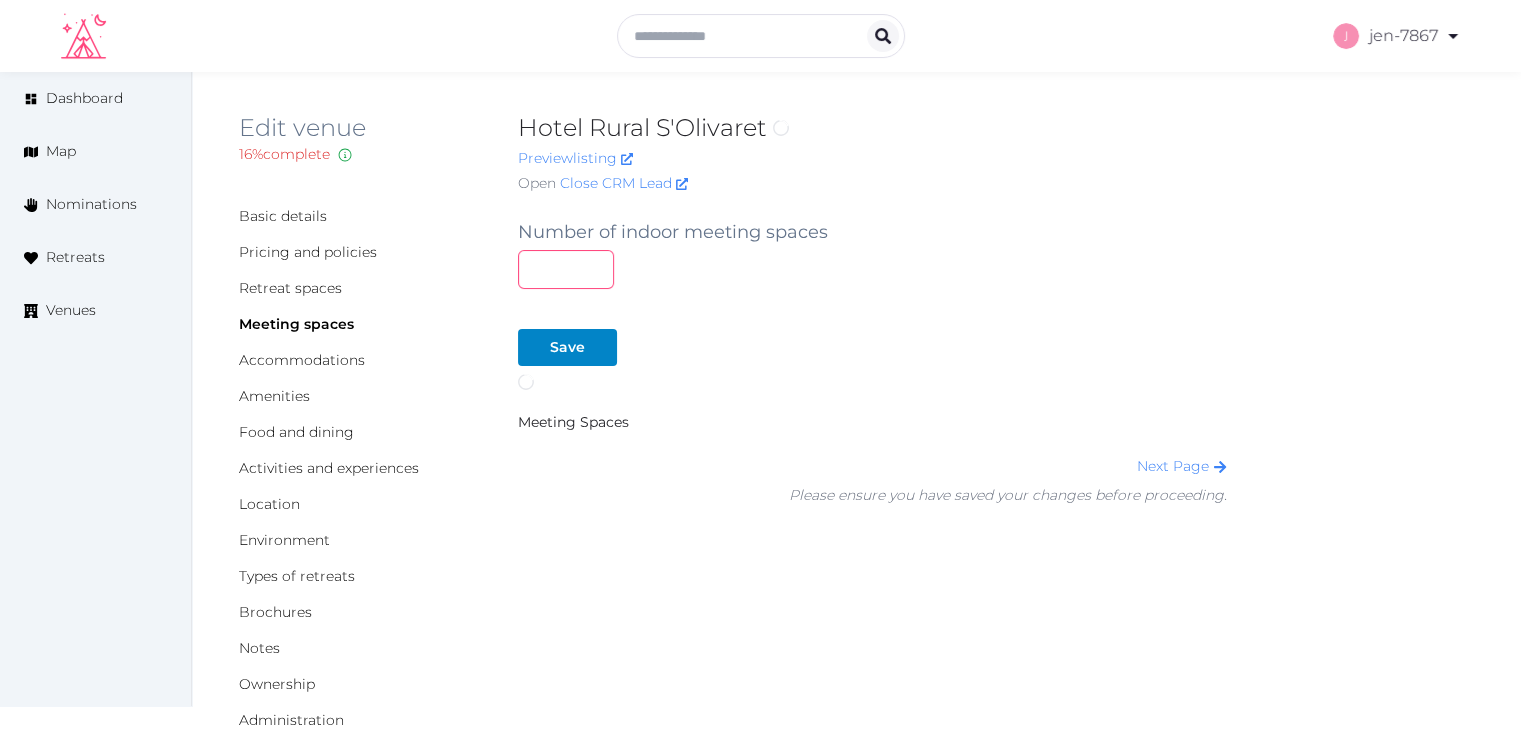 drag, startPoint x: 544, startPoint y: 271, endPoint x: 521, endPoint y: 267, distance: 23.345236 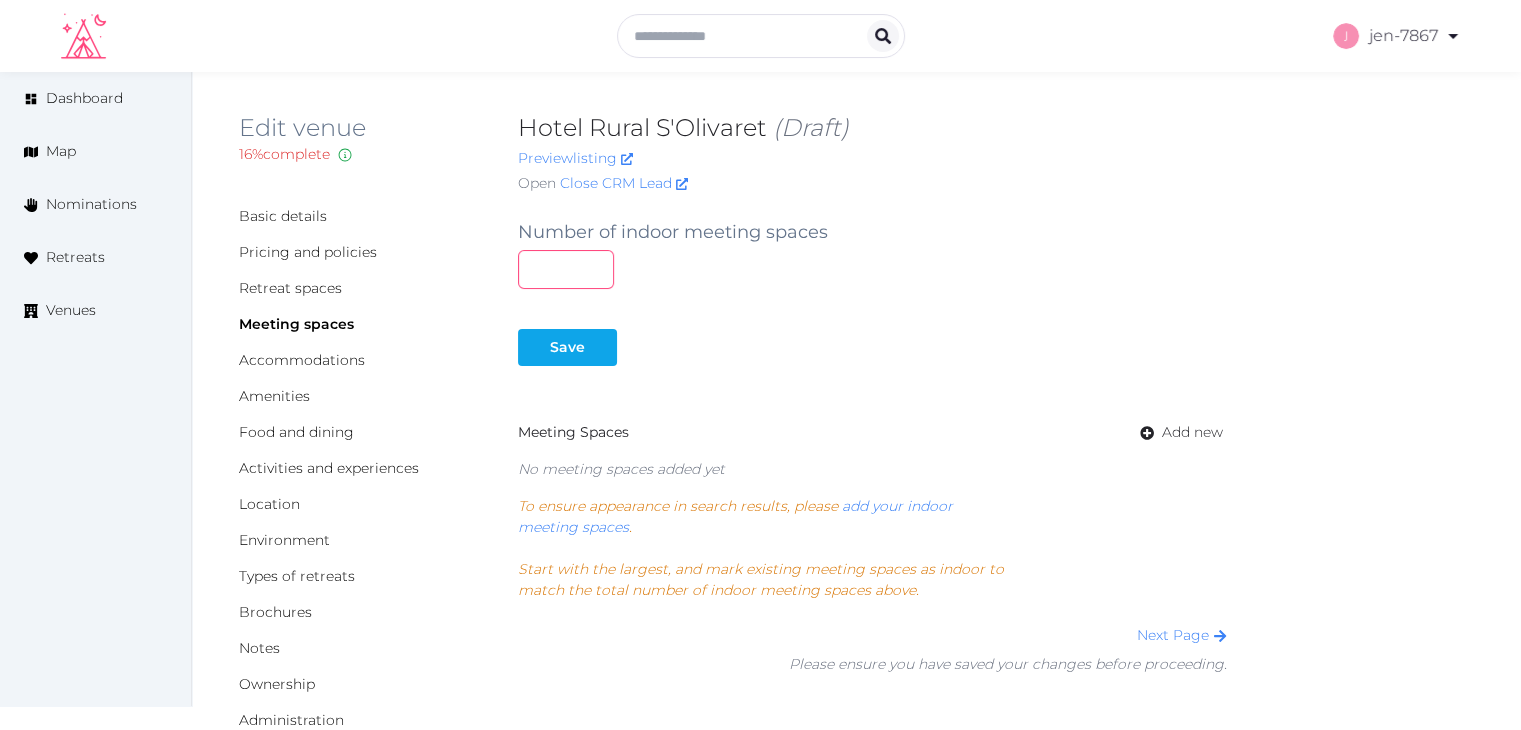 type on "*" 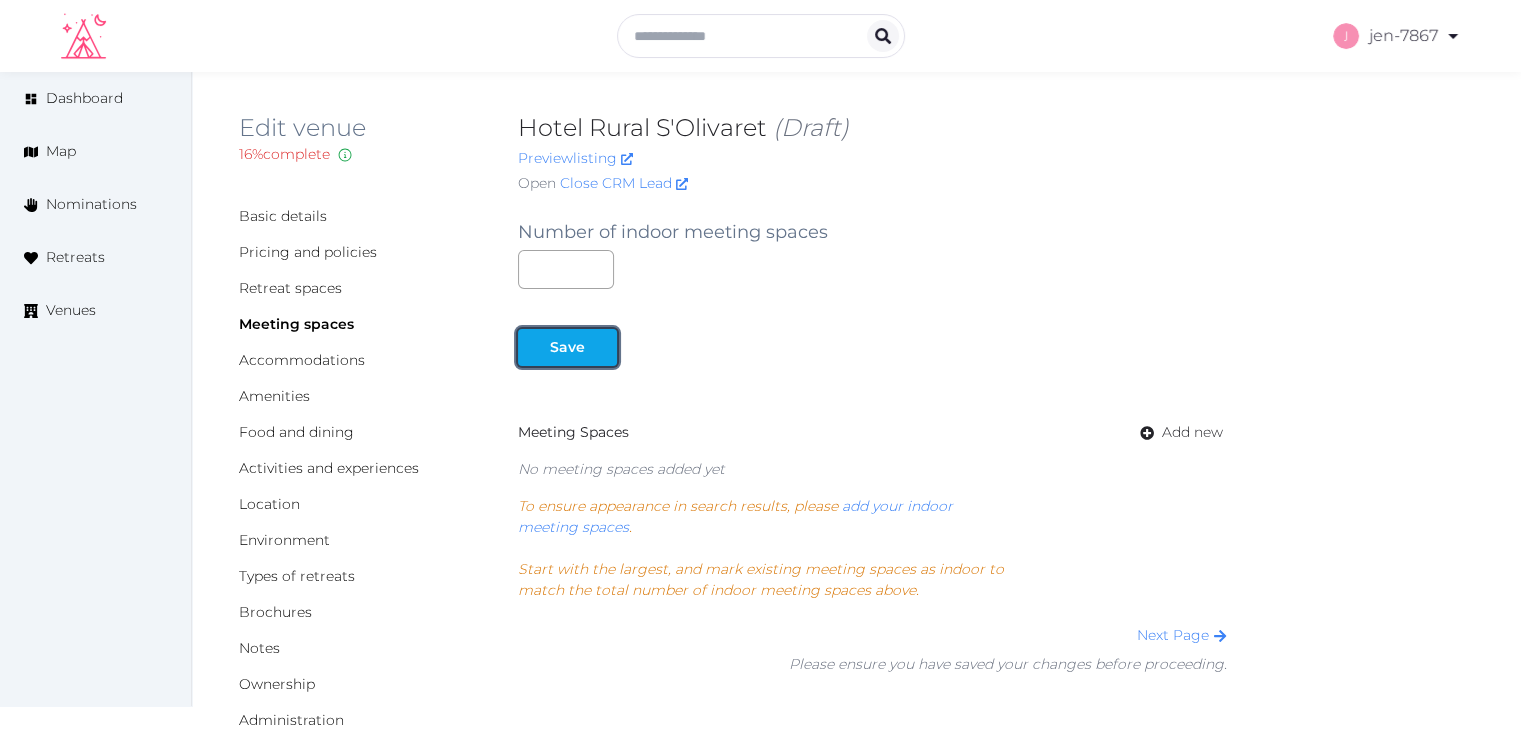 click at bounding box center (534, 347) 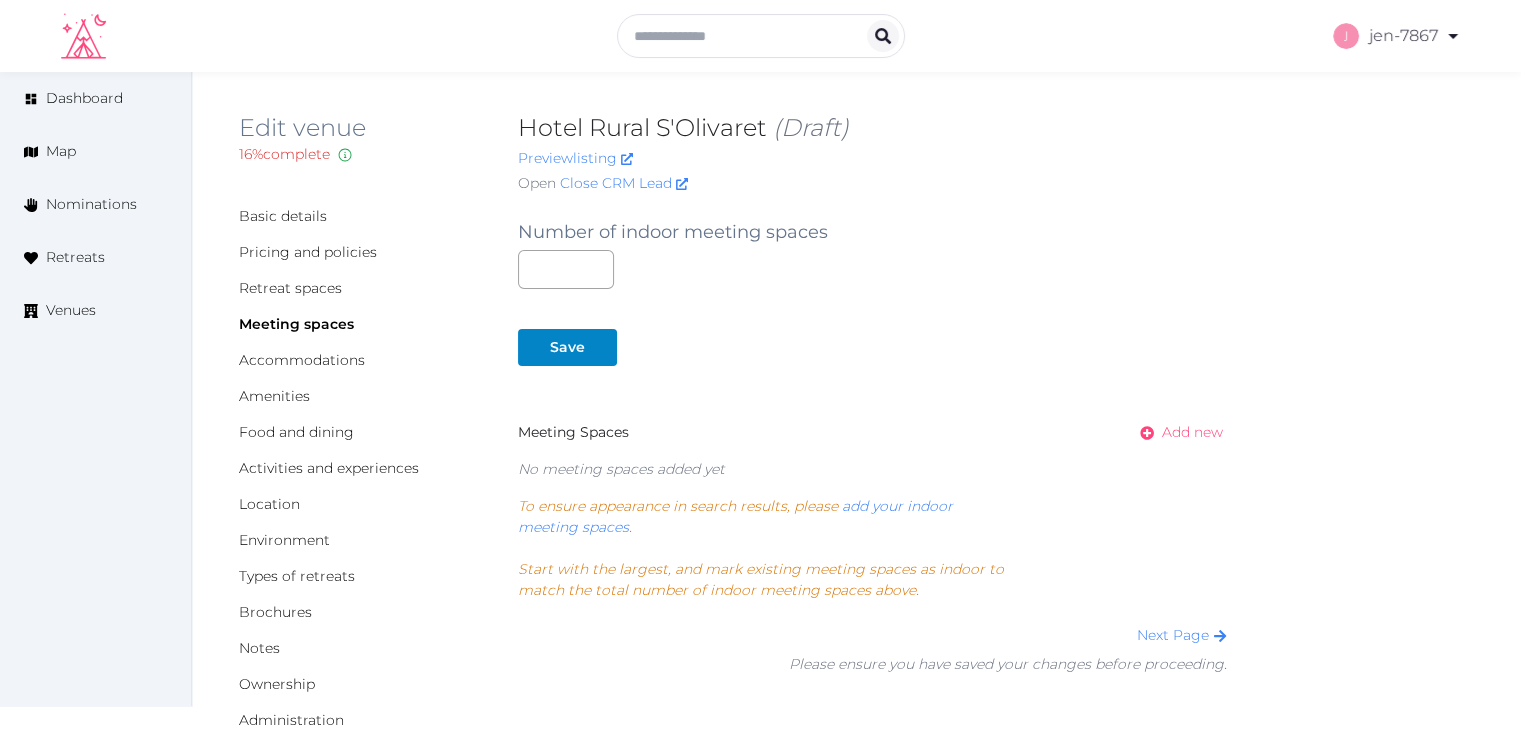 click on "Add new" at bounding box center (1192, 432) 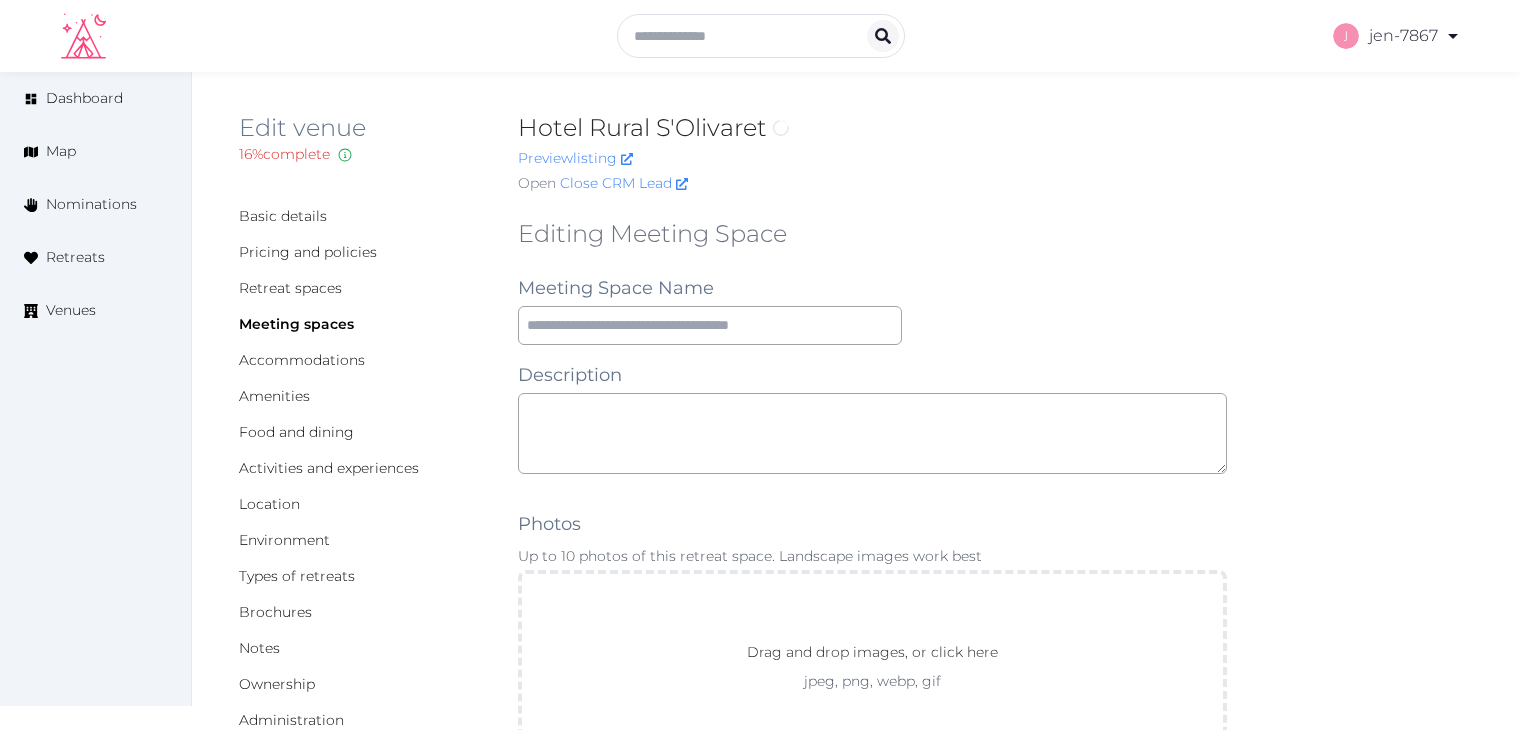 scroll, scrollTop: 0, scrollLeft: 0, axis: both 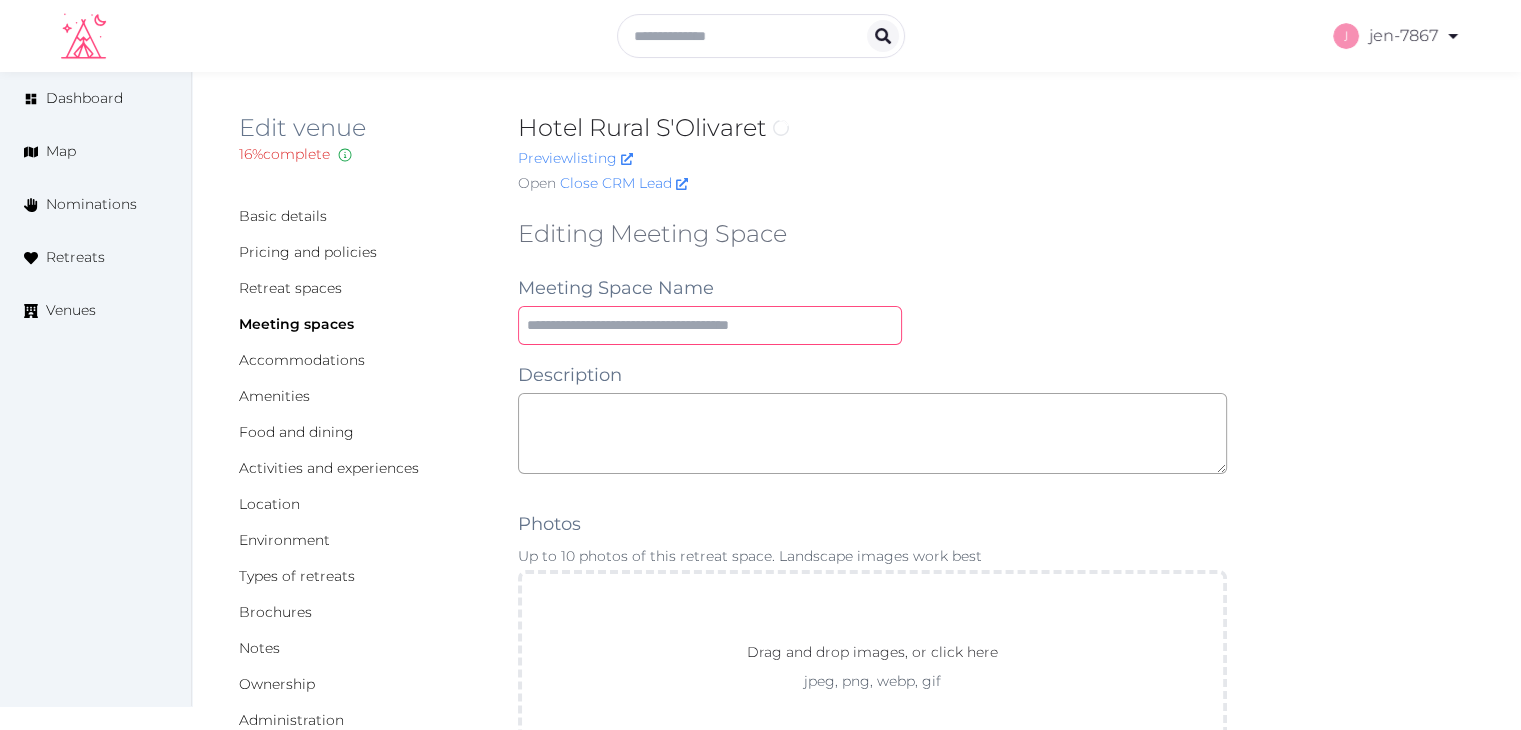 click at bounding box center [710, 325] 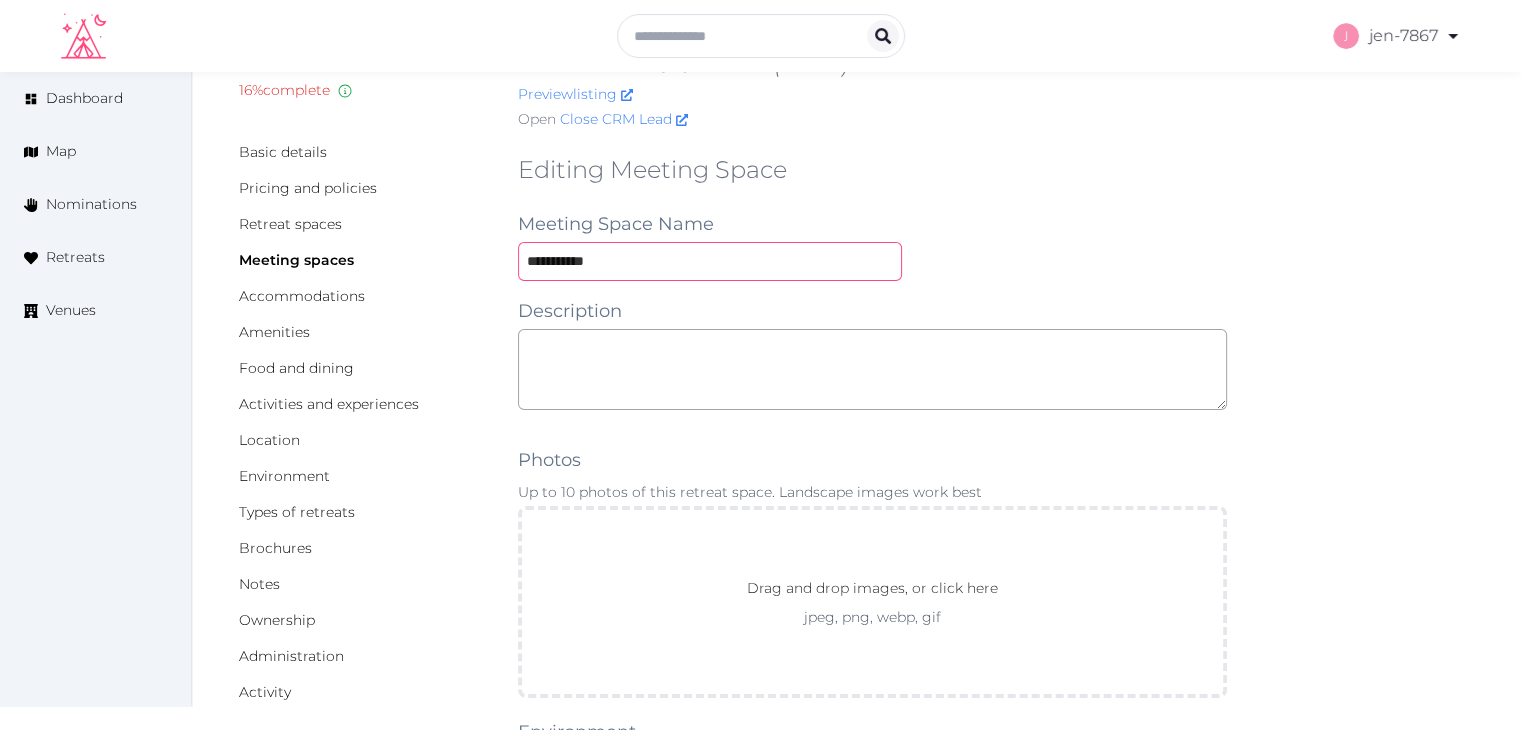 scroll, scrollTop: 200, scrollLeft: 0, axis: vertical 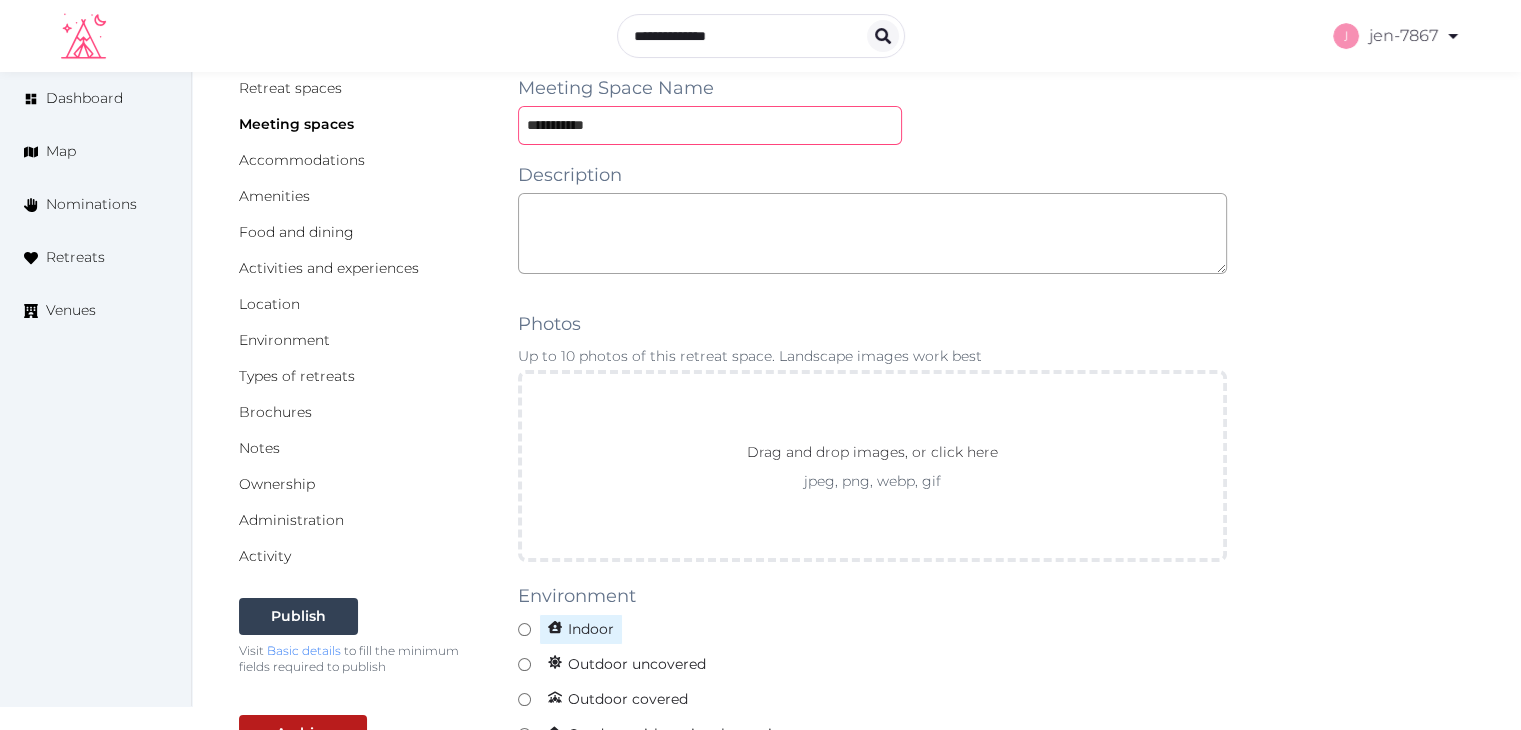 type on "**********" 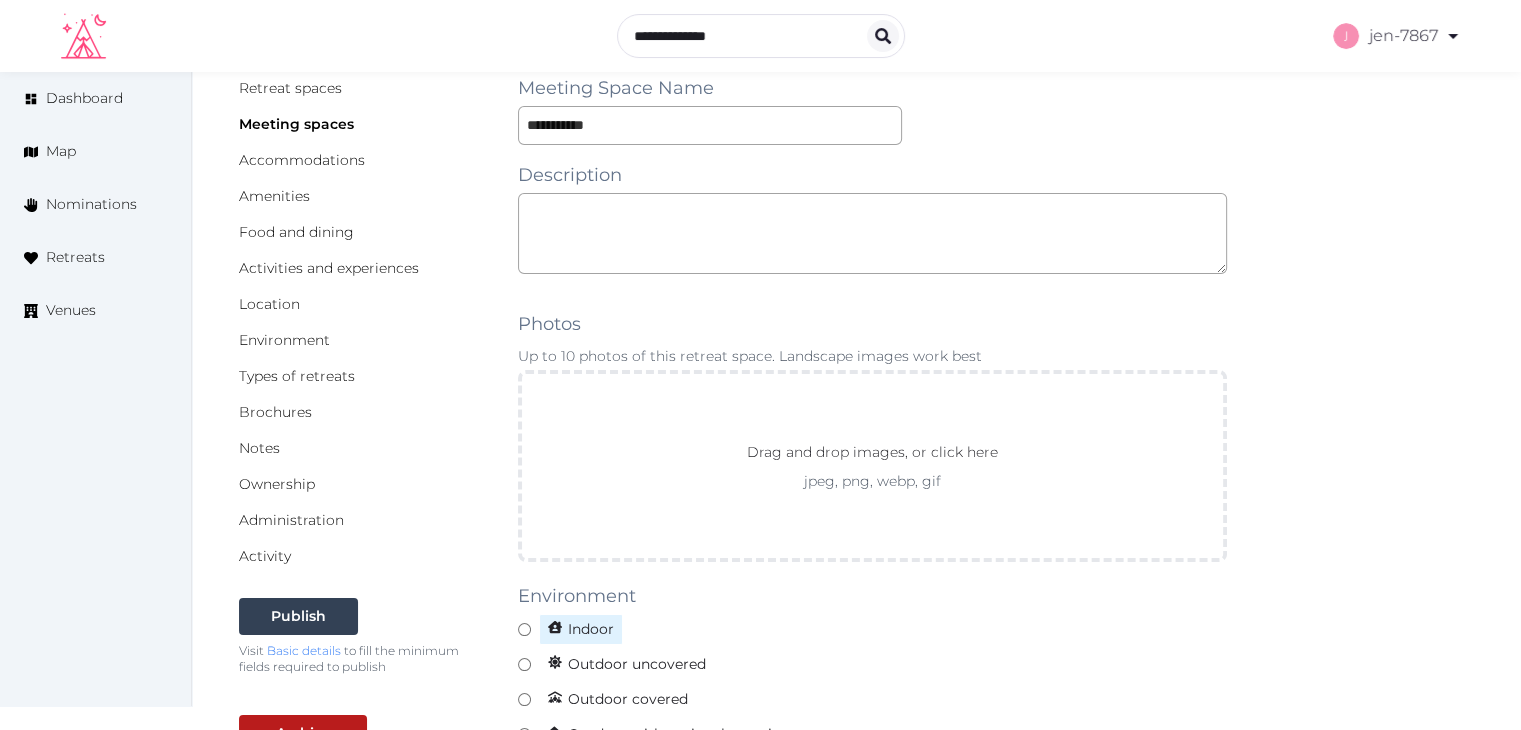 click 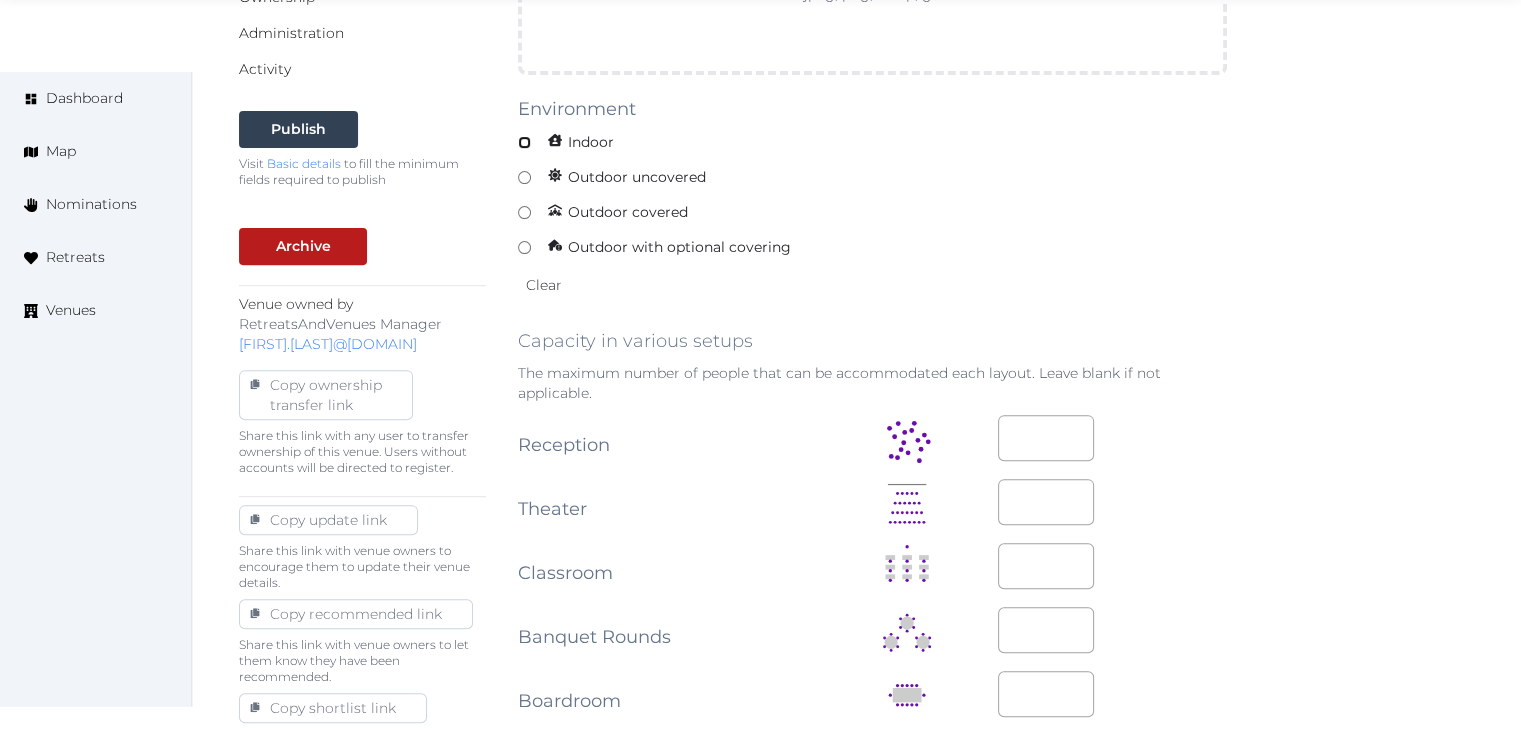 scroll, scrollTop: 700, scrollLeft: 0, axis: vertical 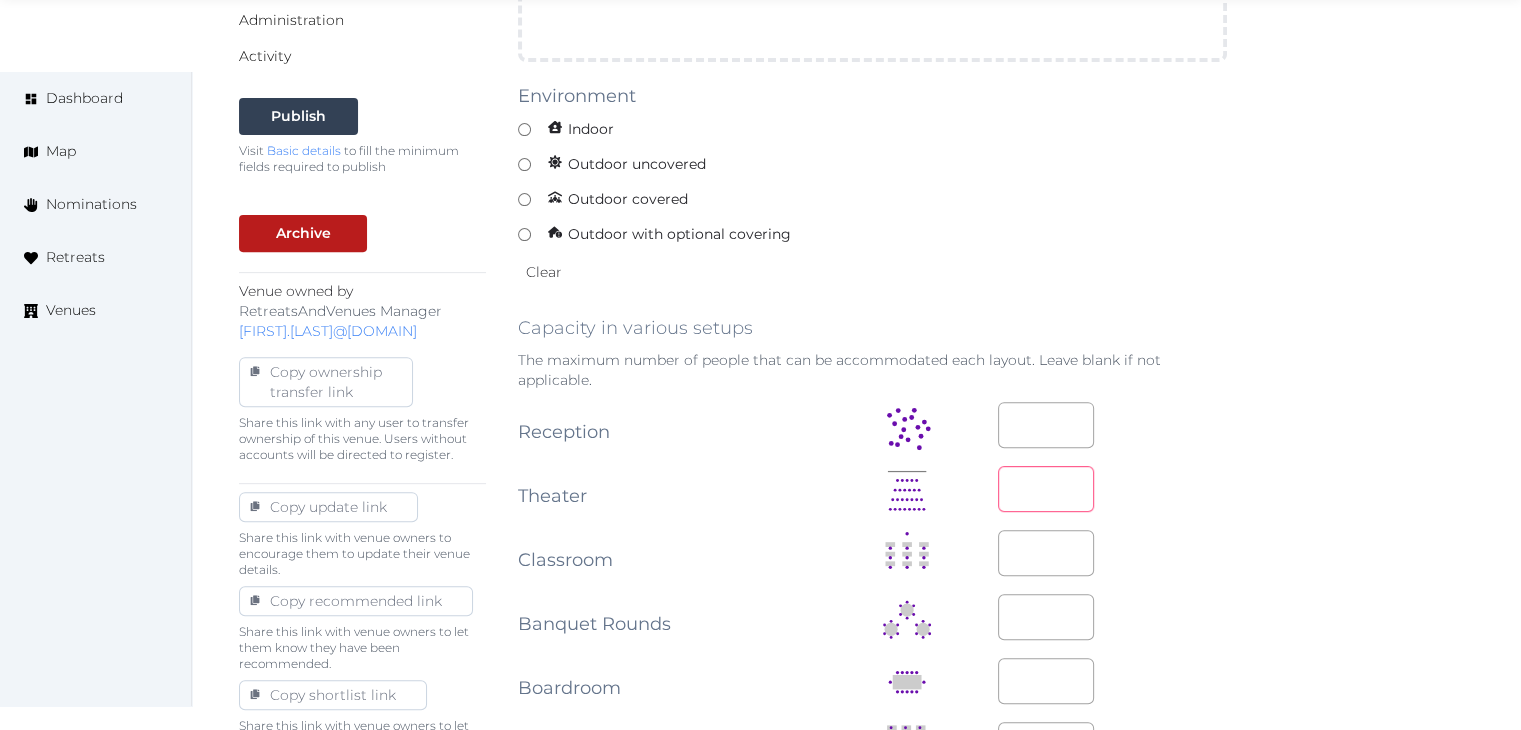 click at bounding box center (1046, 489) 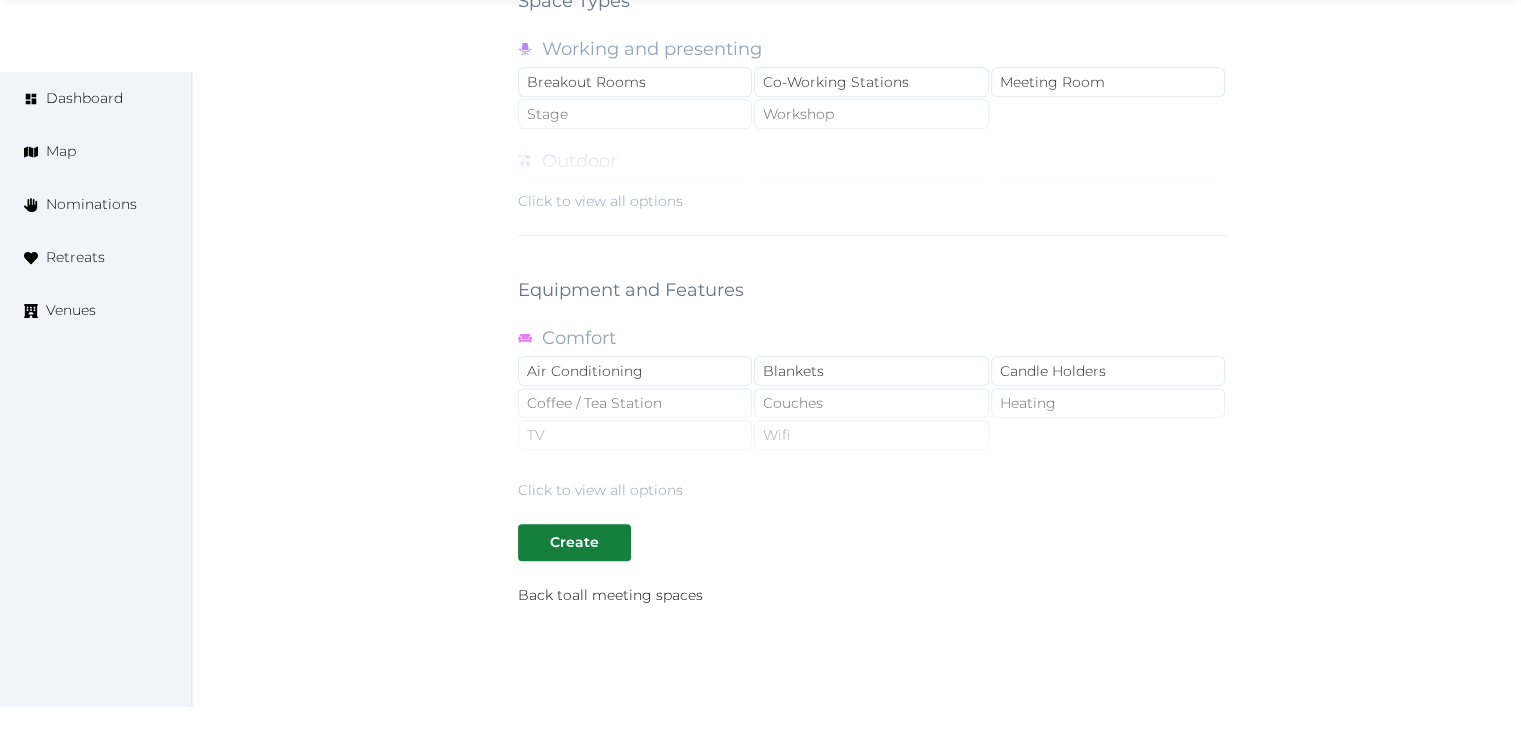 scroll, scrollTop: 1700, scrollLeft: 0, axis: vertical 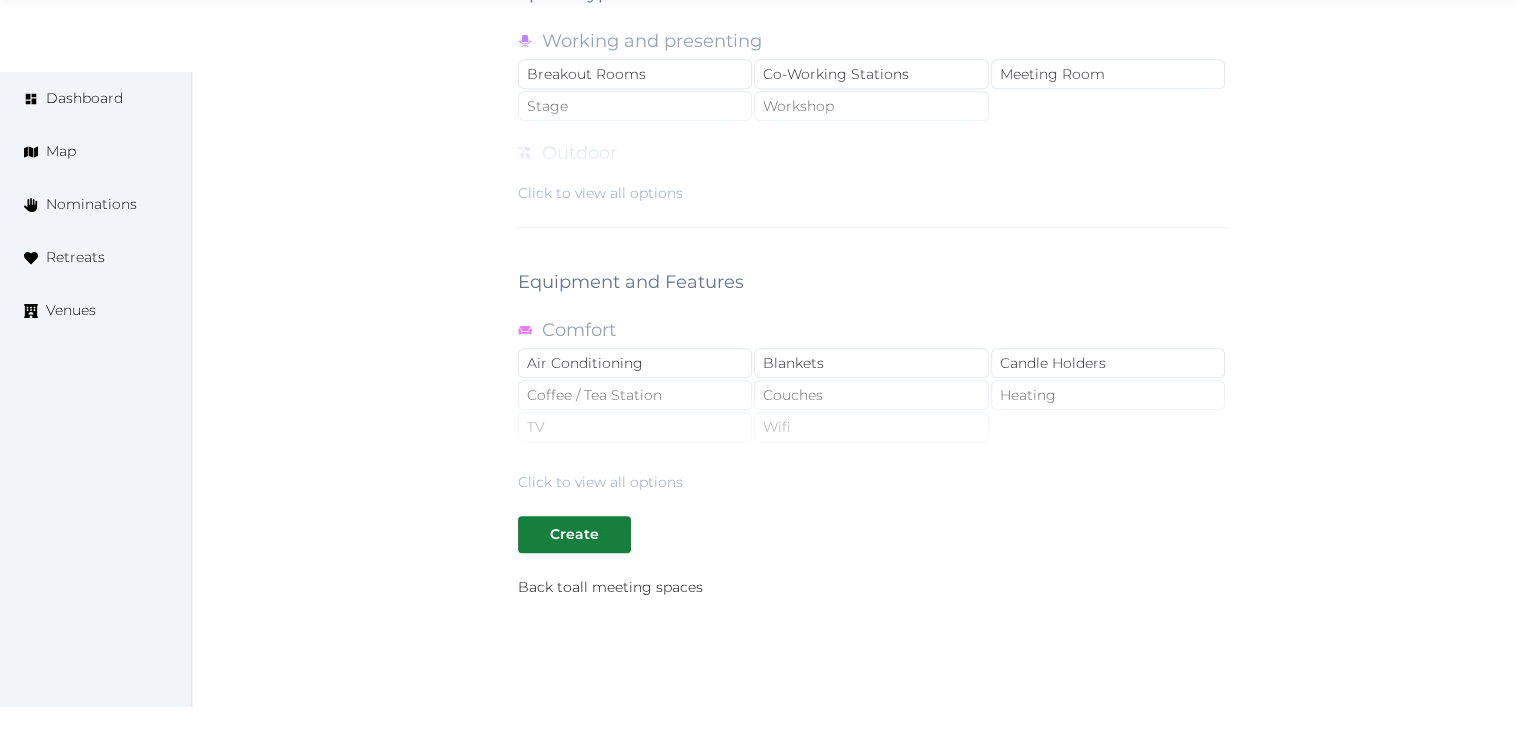 type on "***" 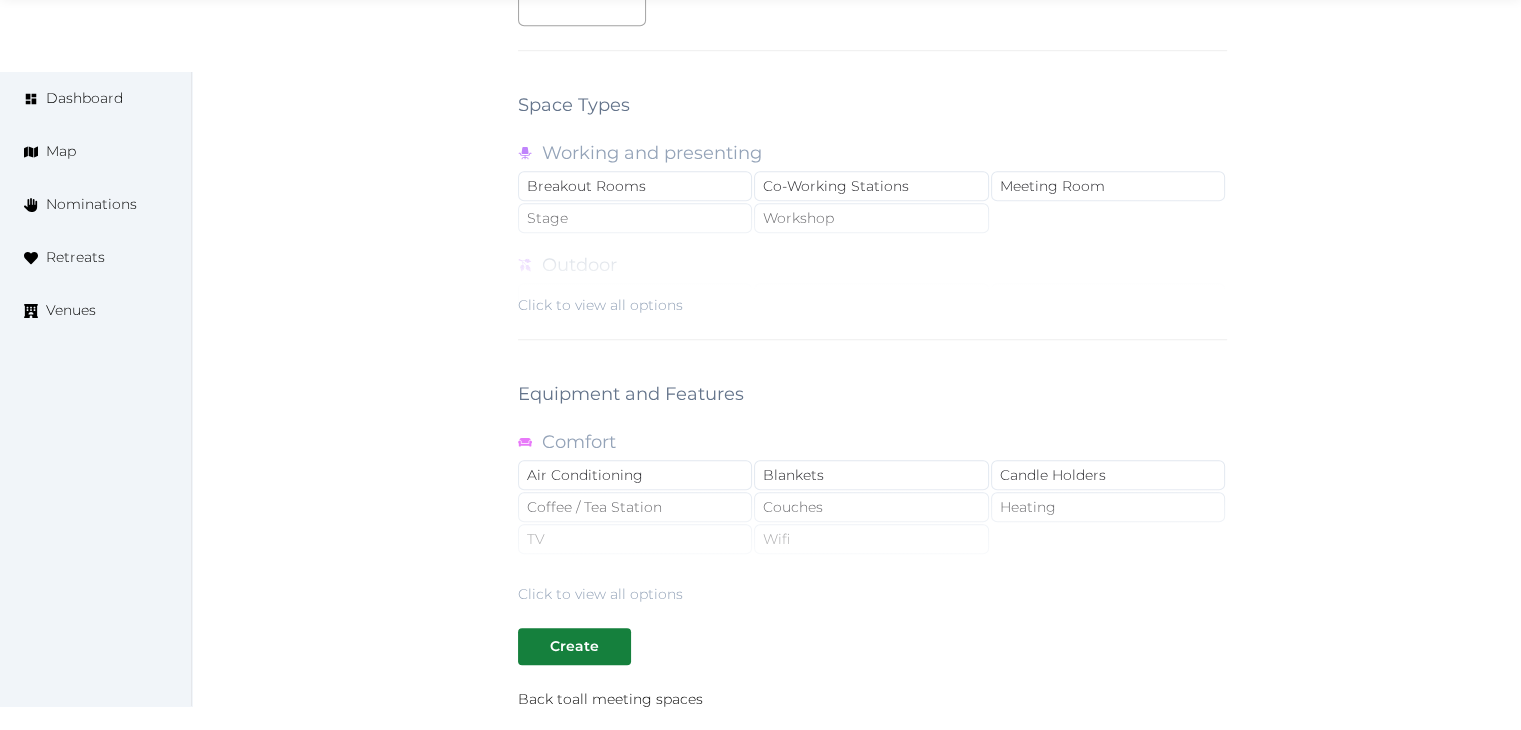 scroll, scrollTop: 1400, scrollLeft: 0, axis: vertical 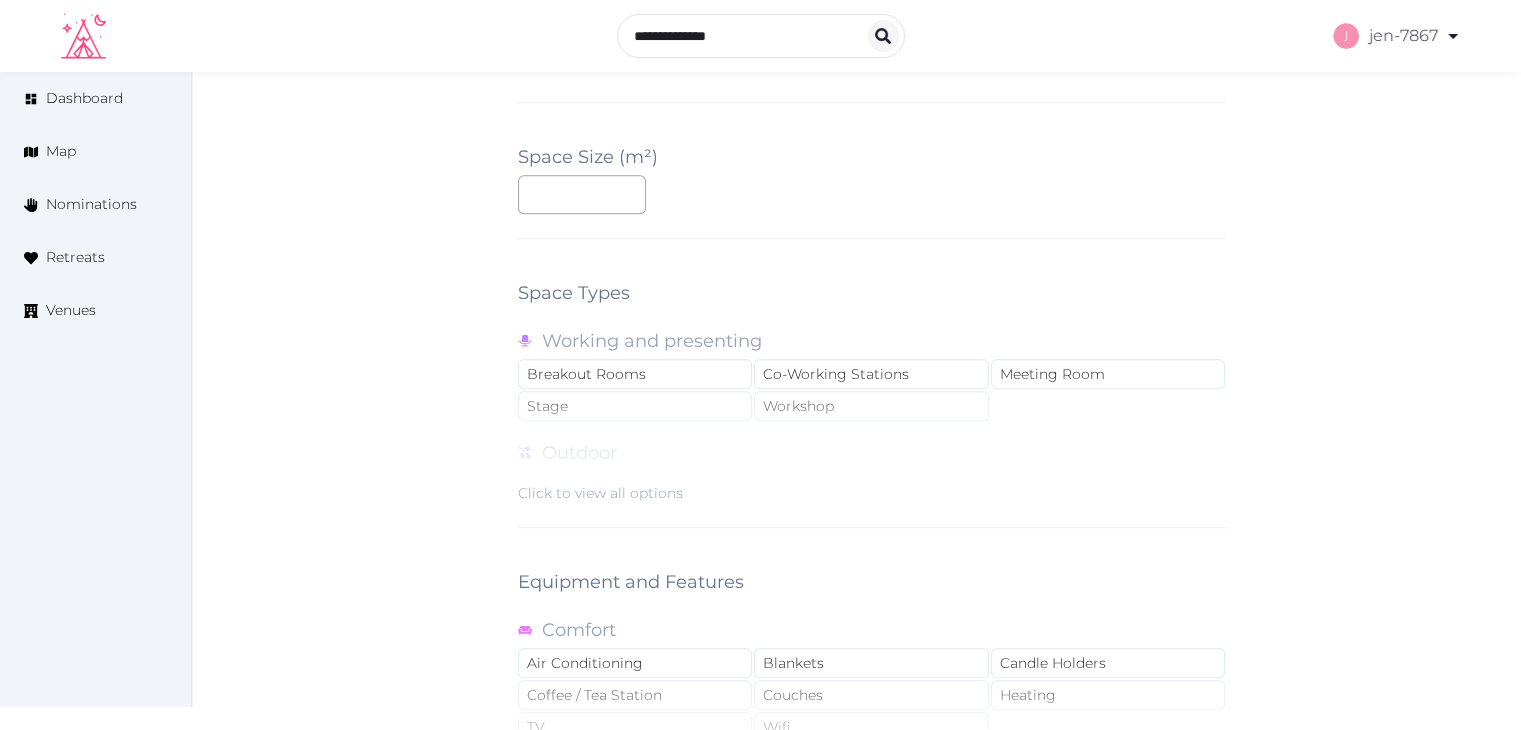 click on "**********" at bounding box center [872, -54] 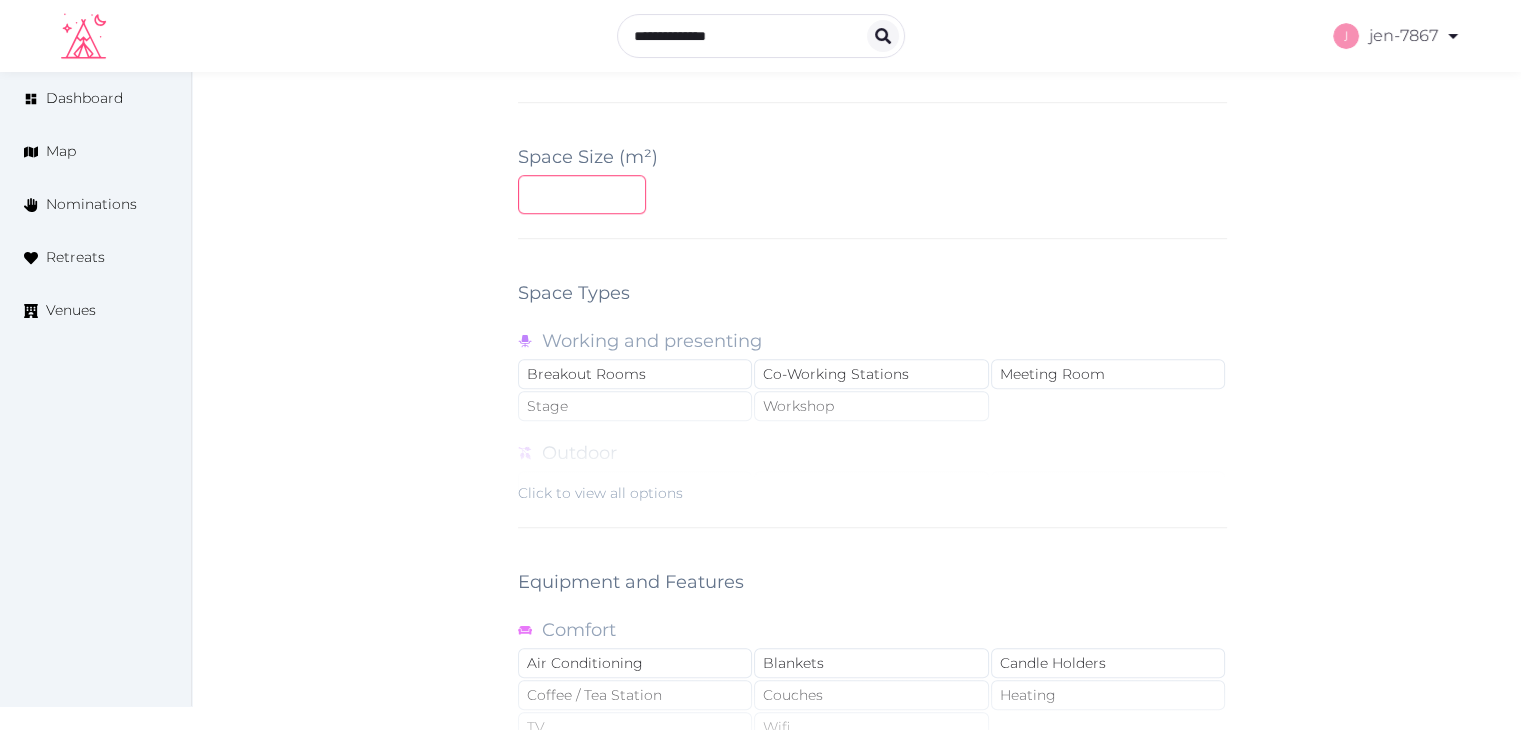 click at bounding box center (582, 194) 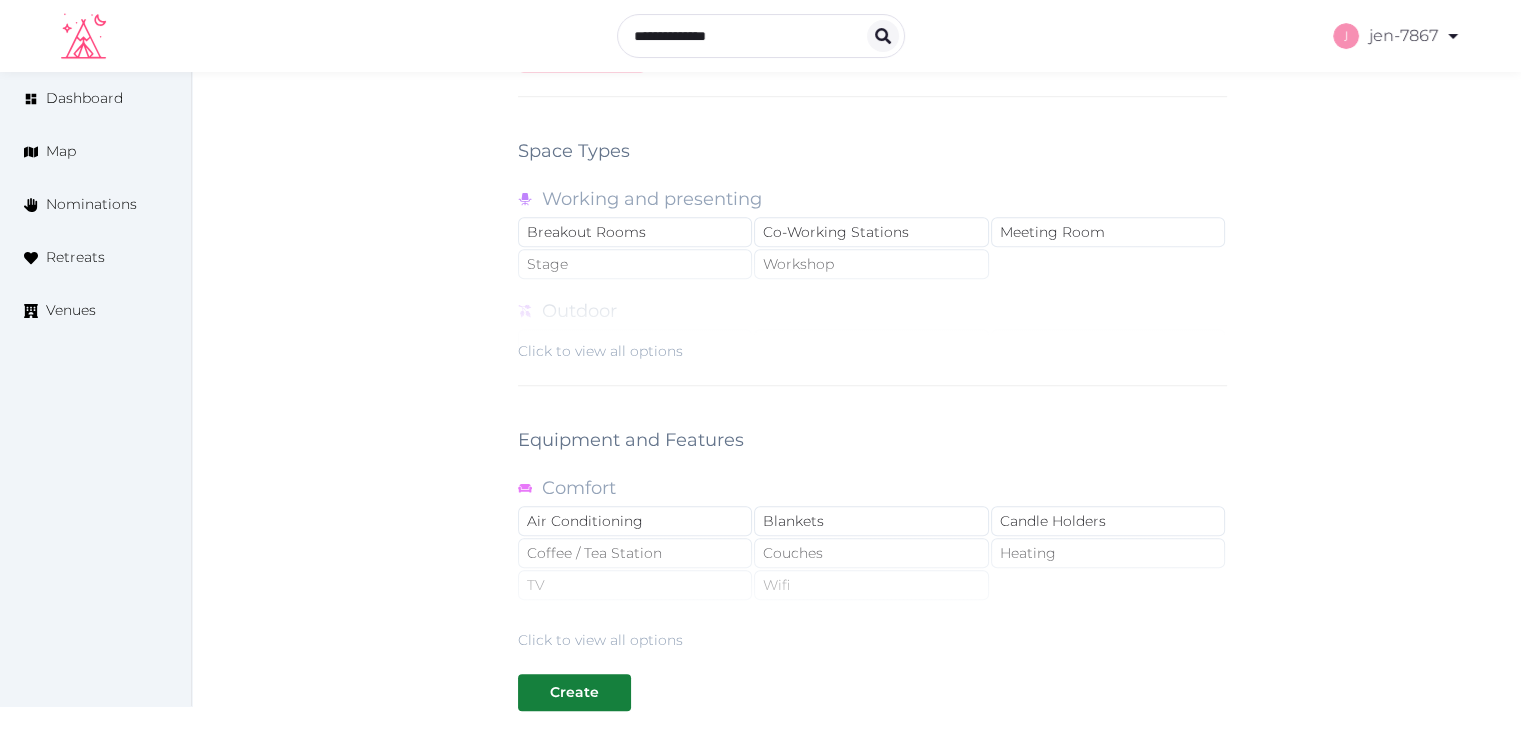 scroll, scrollTop: 1788, scrollLeft: 0, axis: vertical 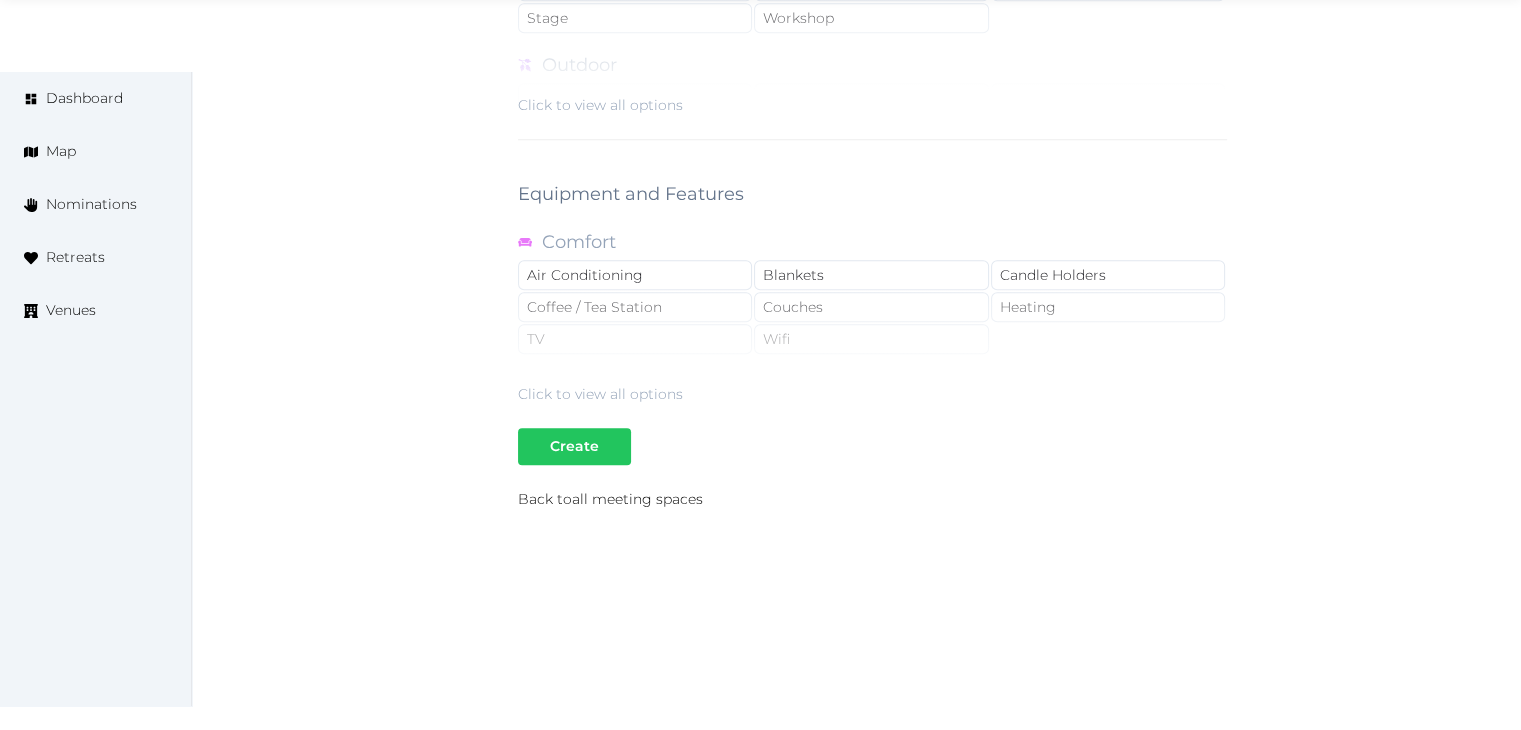type on "***" 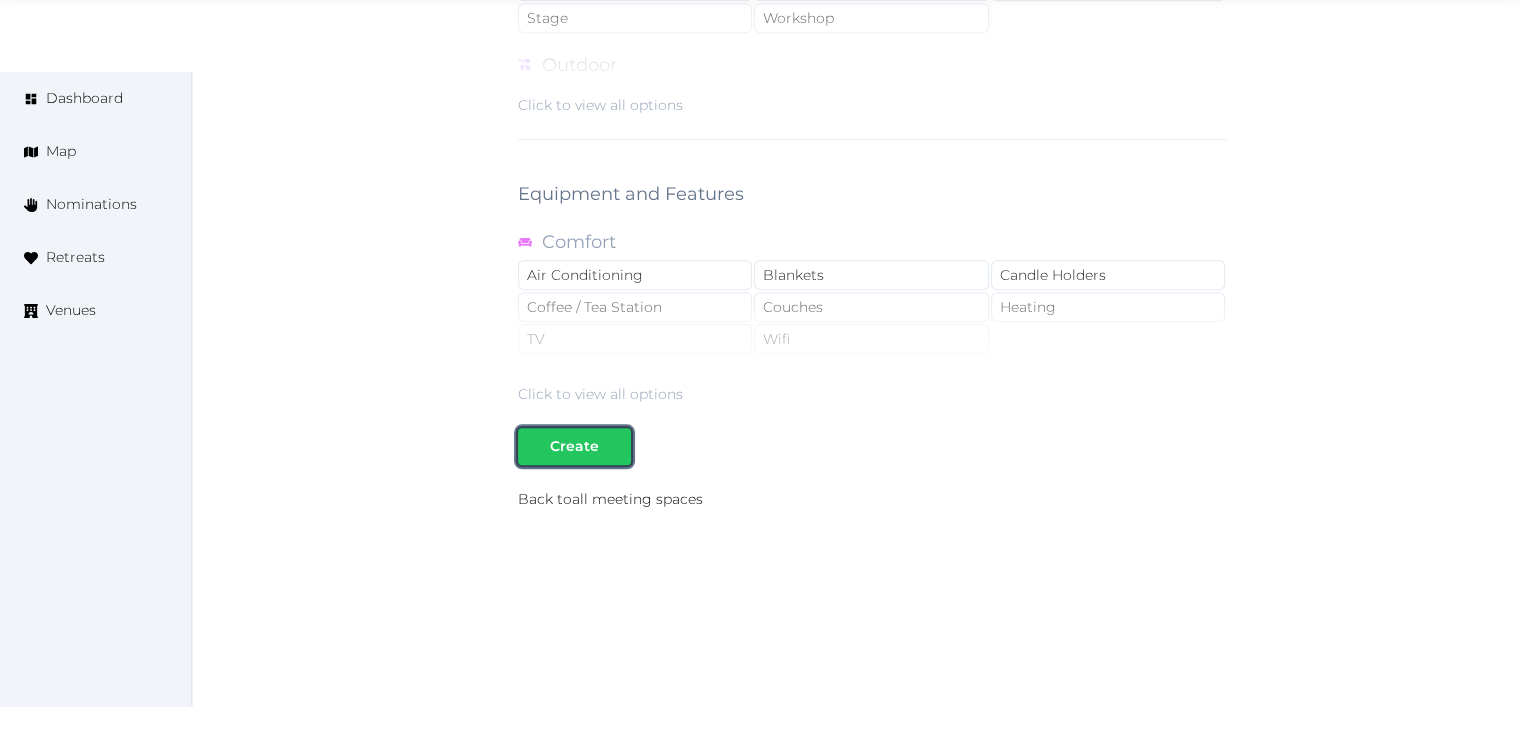 click on "Create" at bounding box center [574, 446] 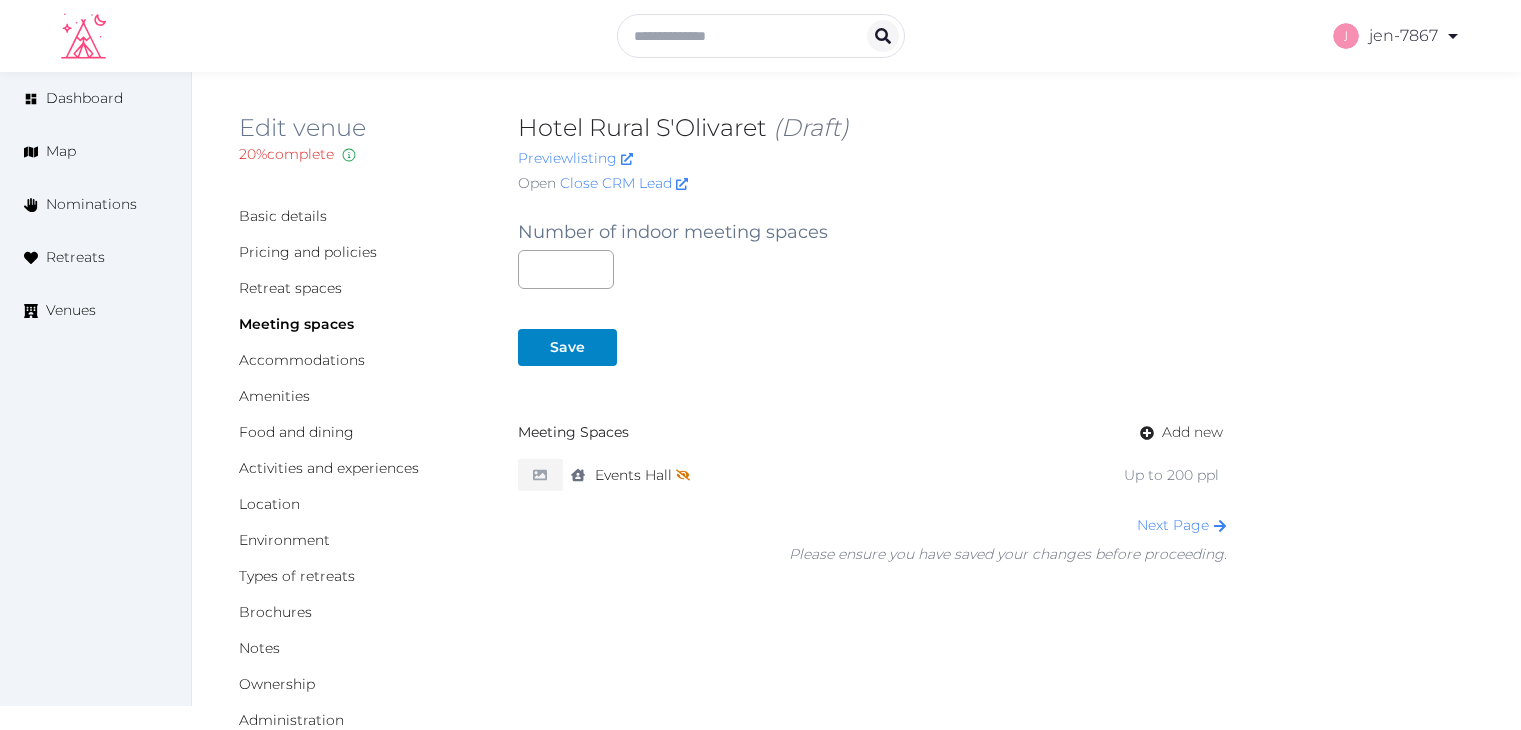 scroll, scrollTop: 0, scrollLeft: 0, axis: both 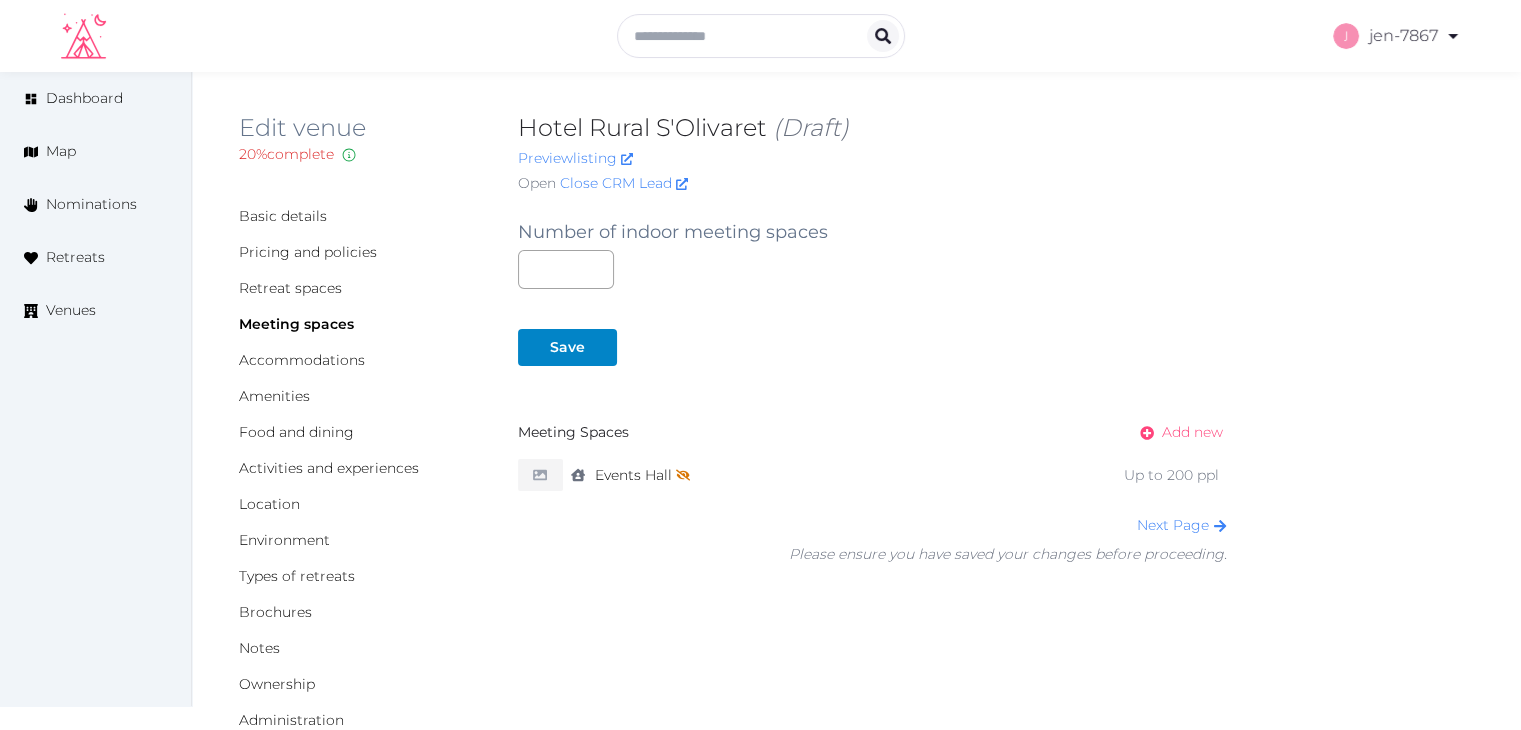 click on "Add new" at bounding box center (1192, 432) 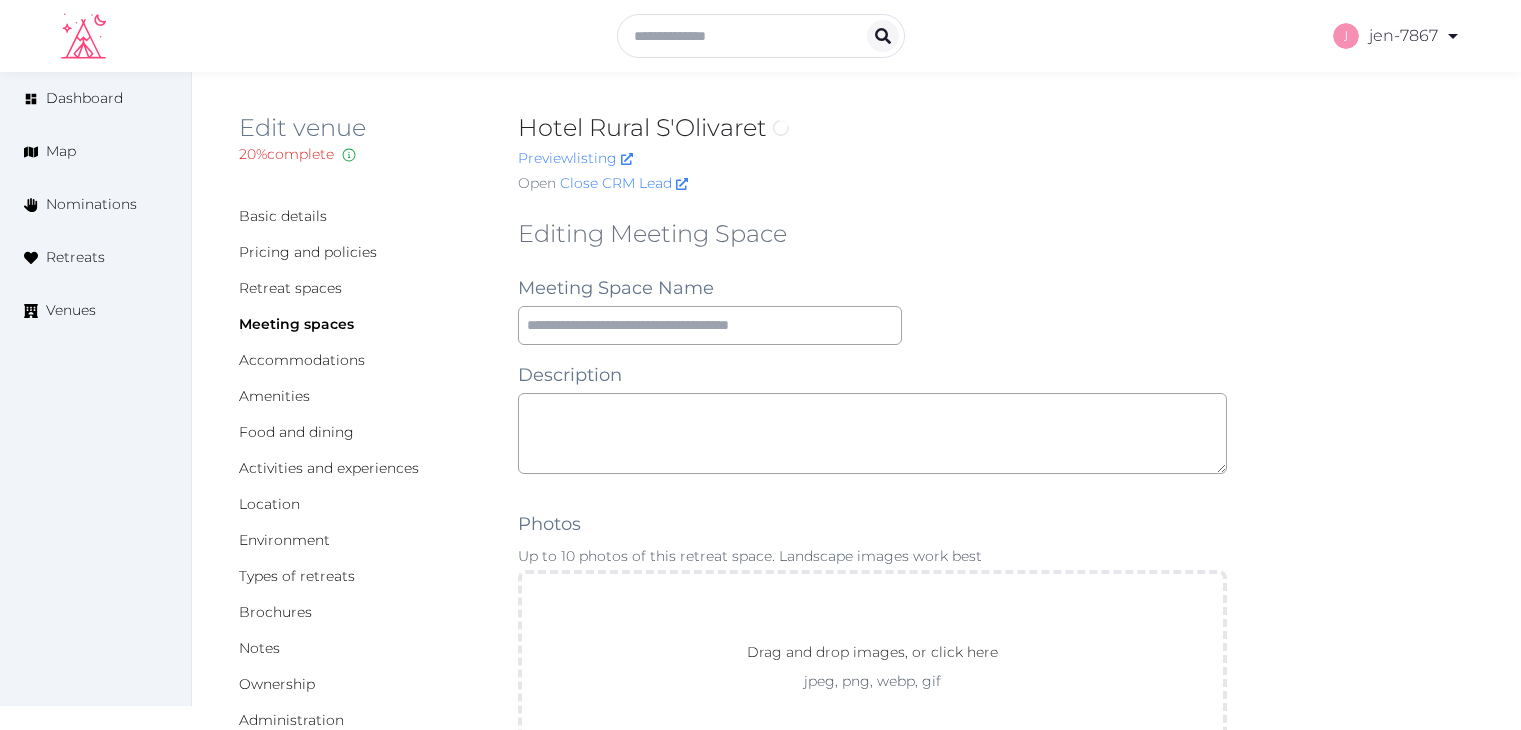 scroll, scrollTop: 0, scrollLeft: 0, axis: both 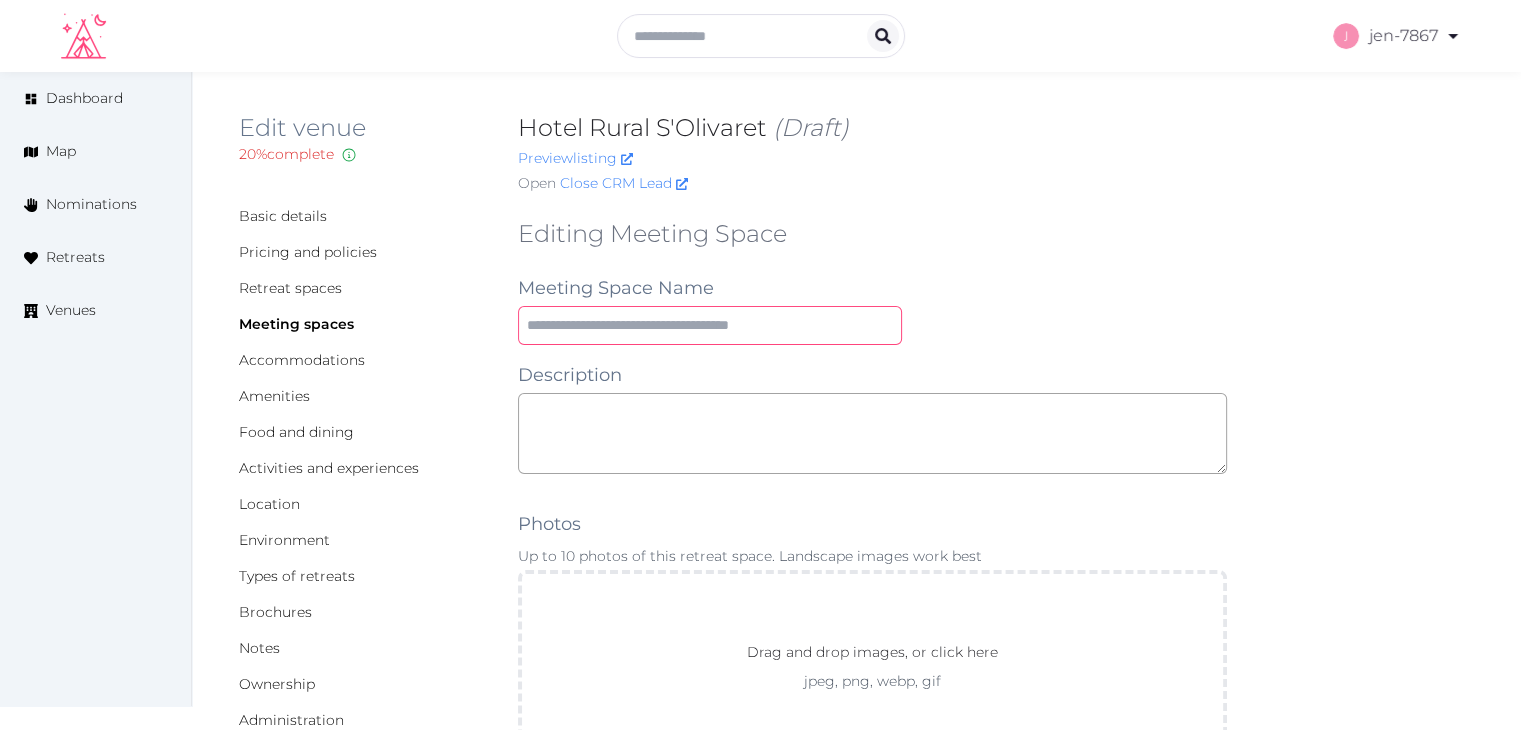 click at bounding box center [710, 325] 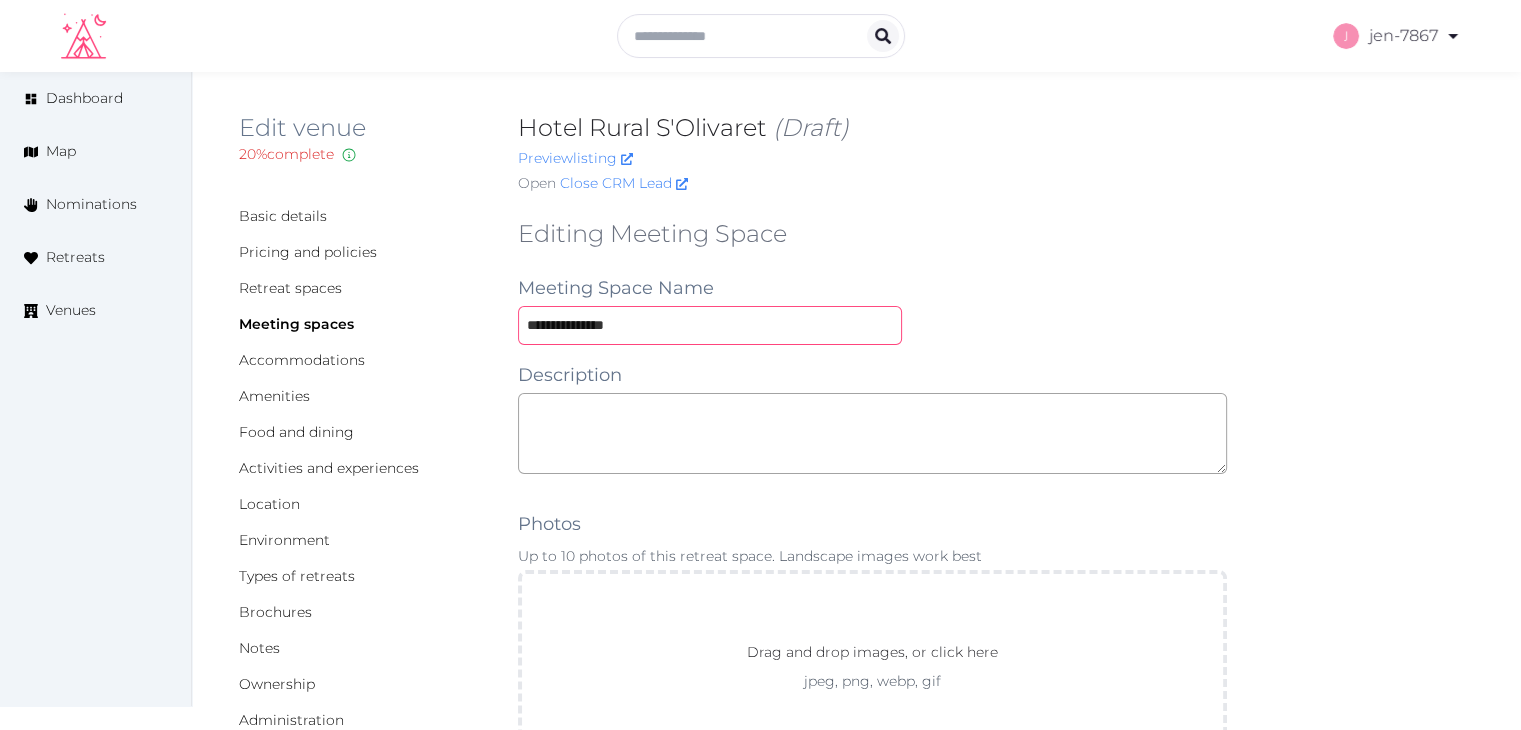 type on "**********" 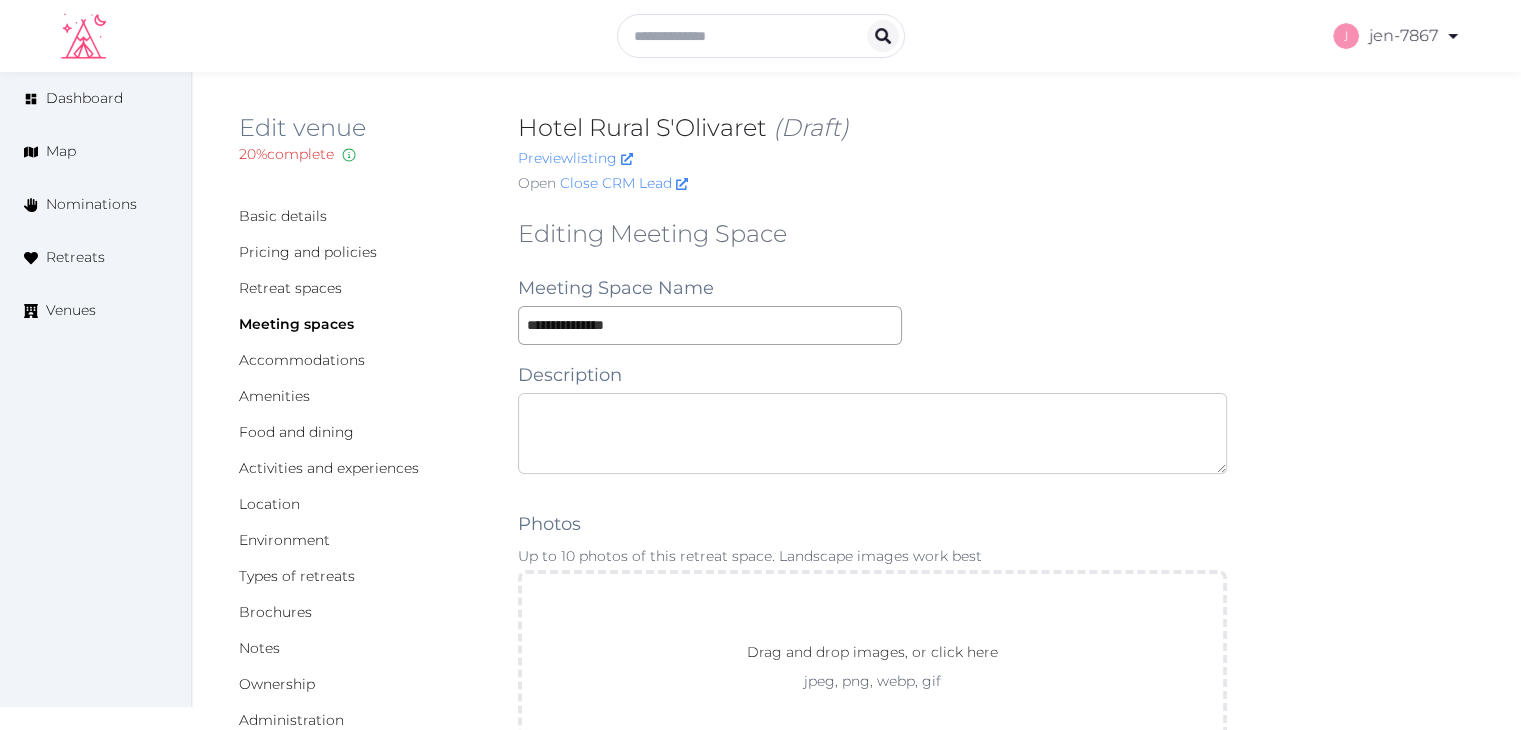 click at bounding box center [872, 433] 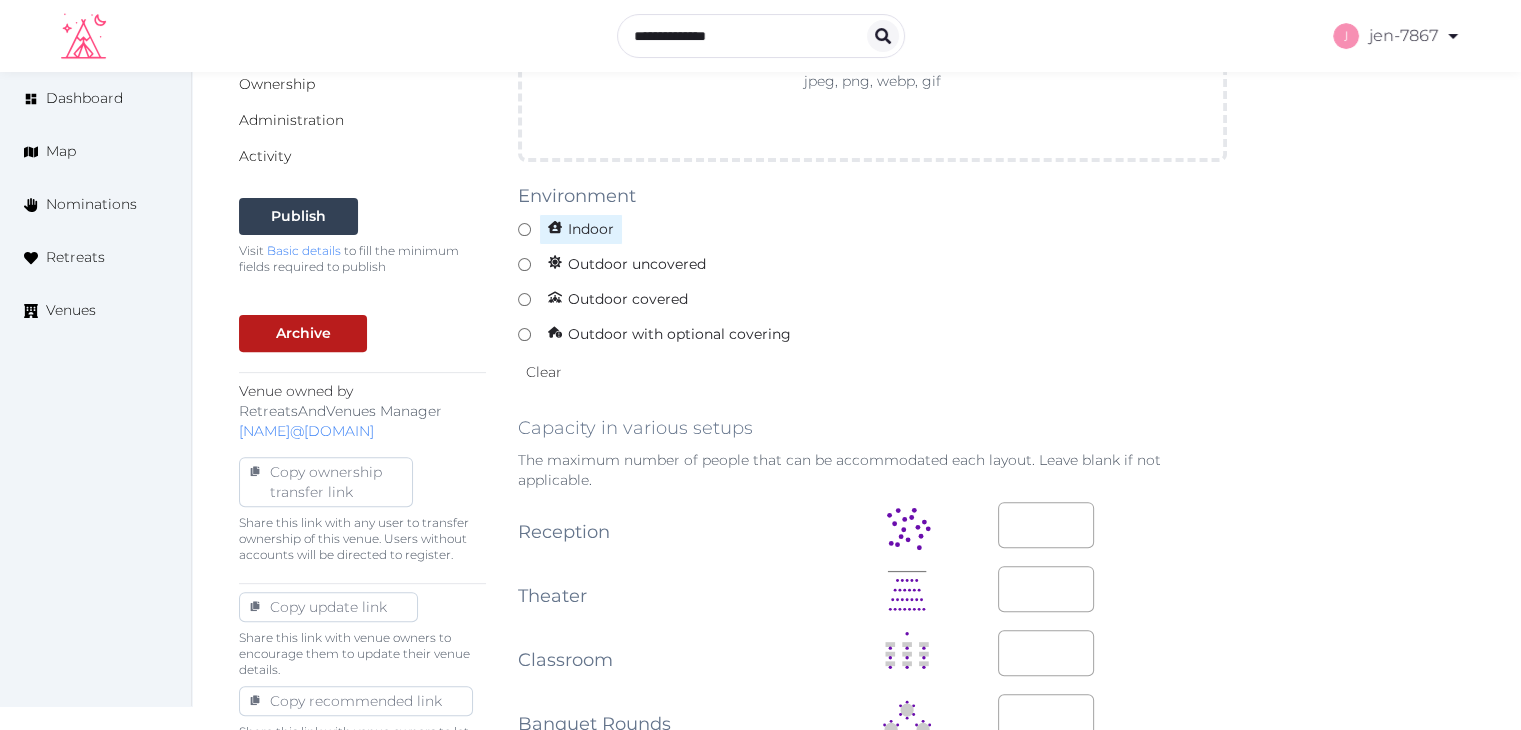 click on "Indoor" at bounding box center (581, 229) 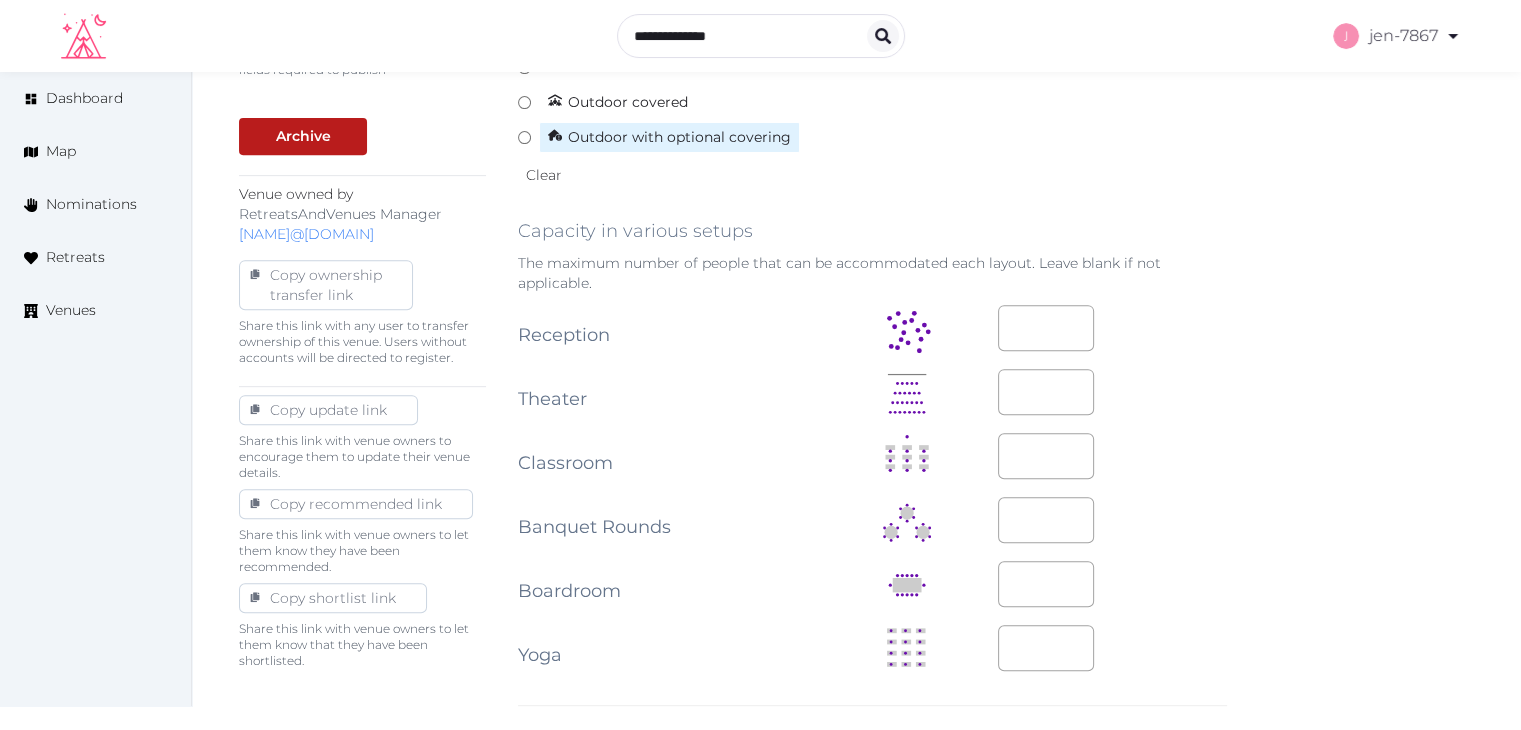 scroll, scrollTop: 800, scrollLeft: 0, axis: vertical 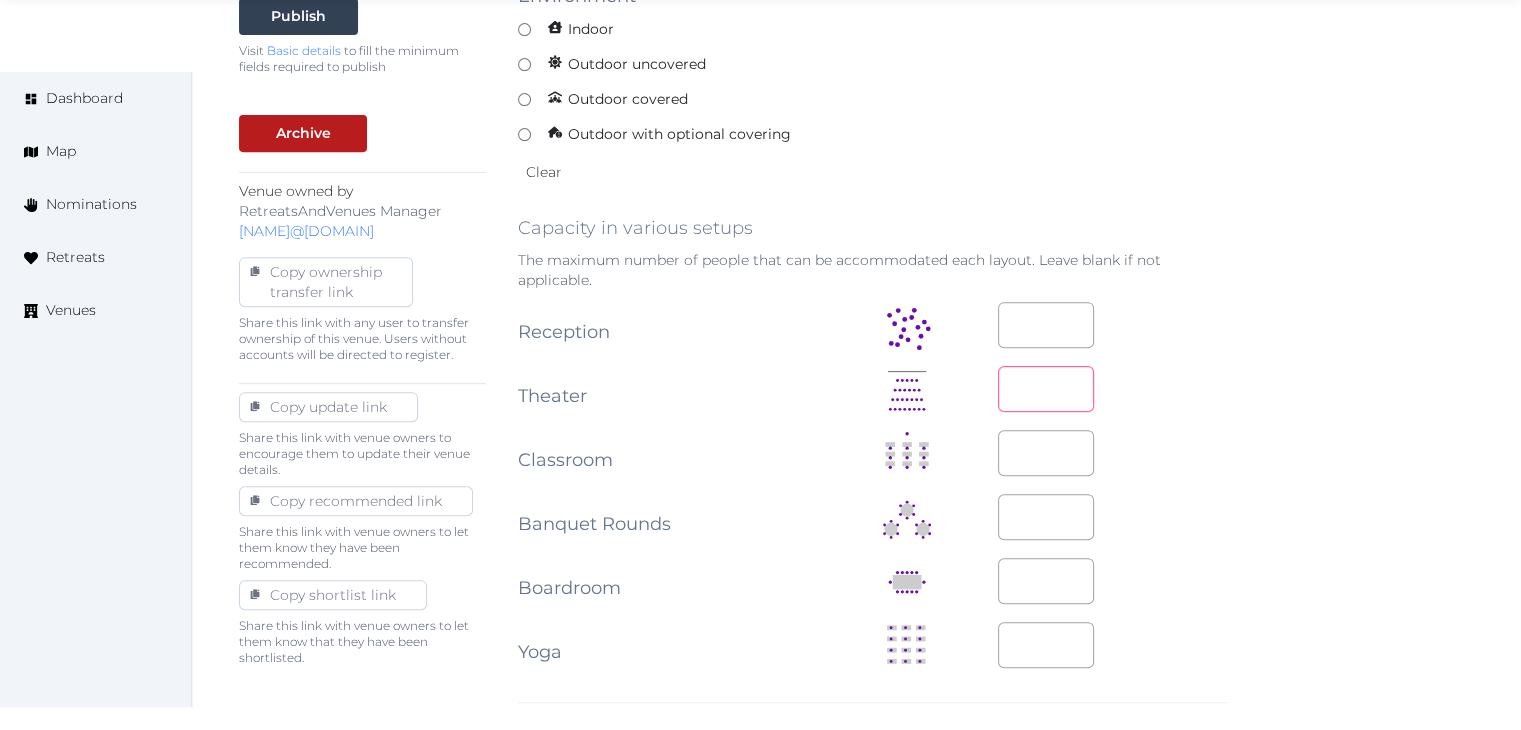 click at bounding box center (1046, 389) 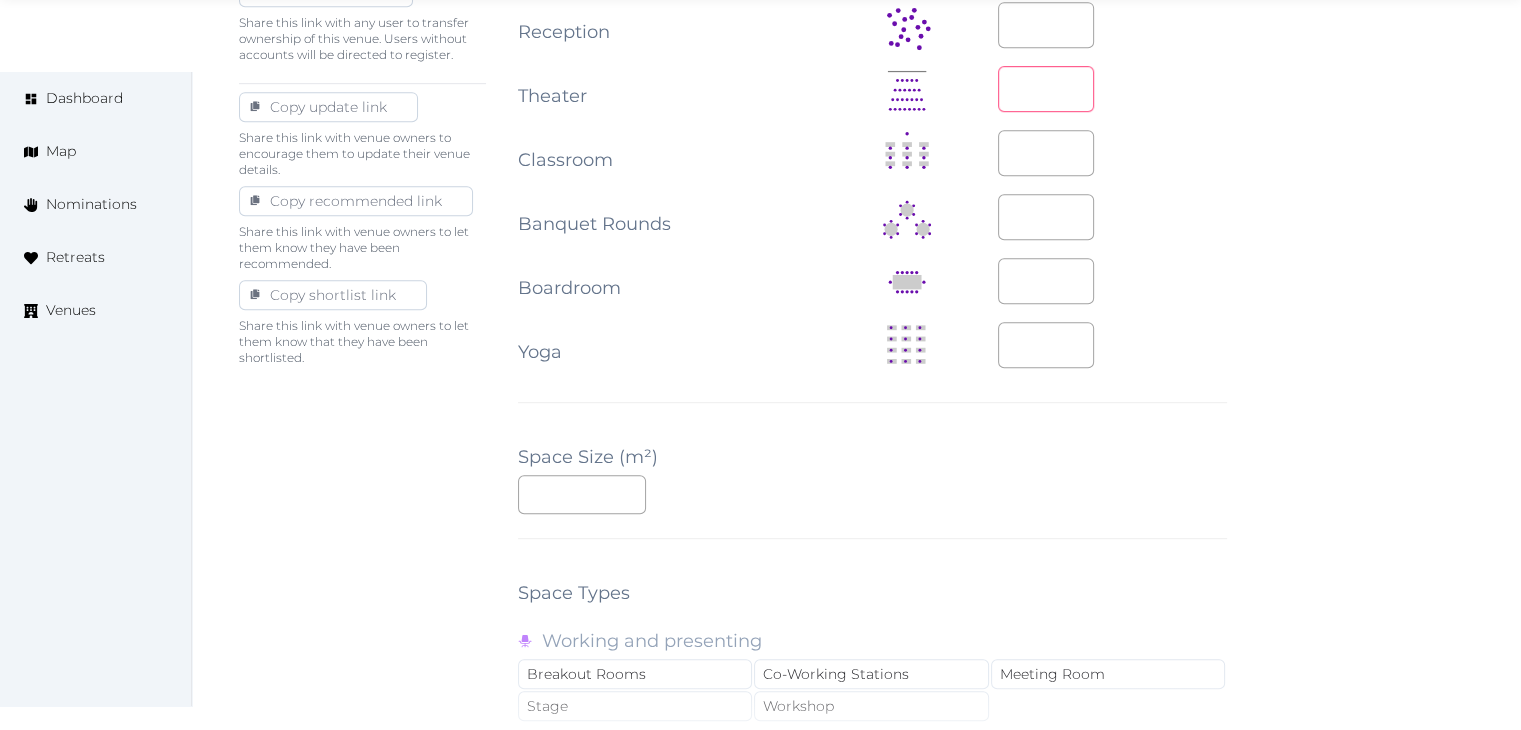 type on "**" 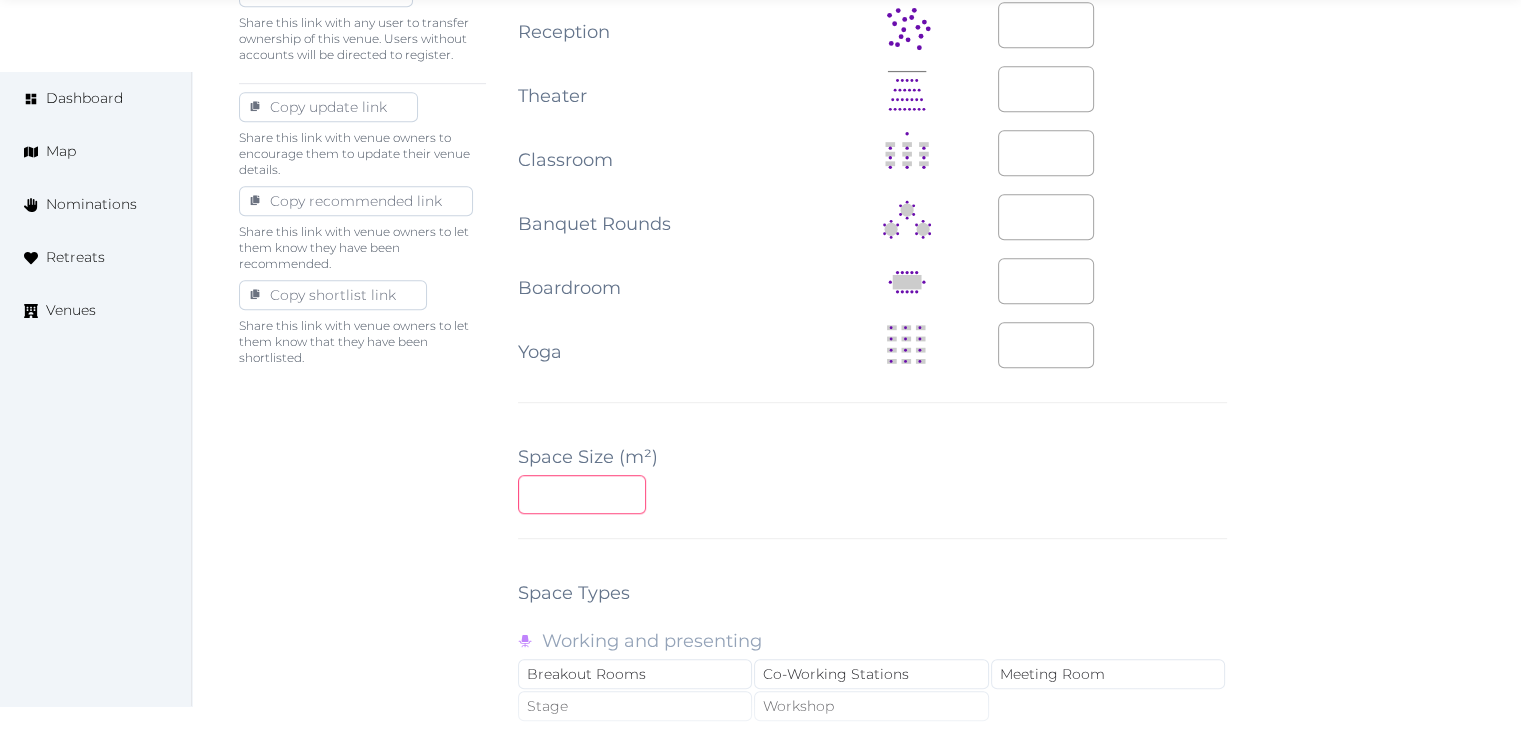 click at bounding box center [582, 494] 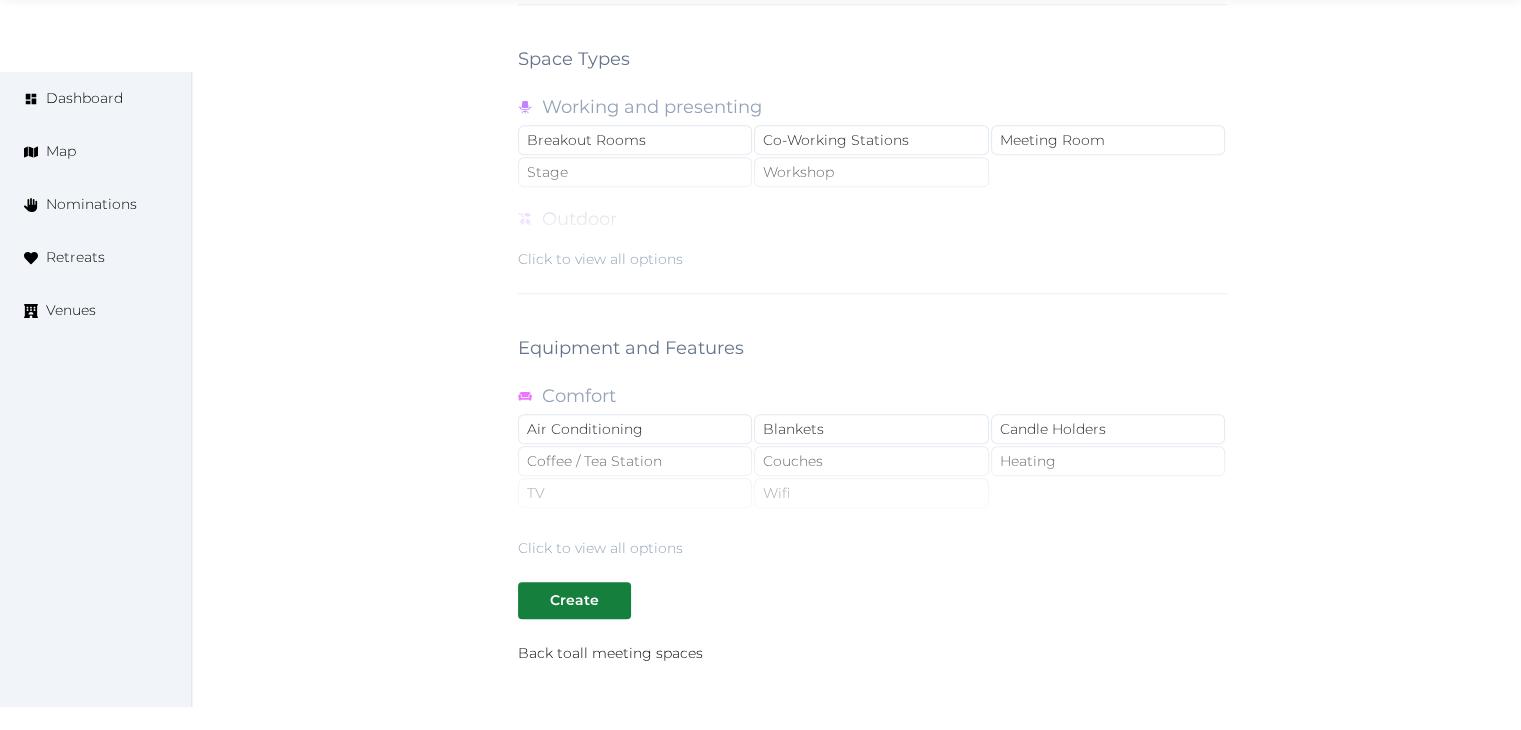 scroll, scrollTop: 1788, scrollLeft: 0, axis: vertical 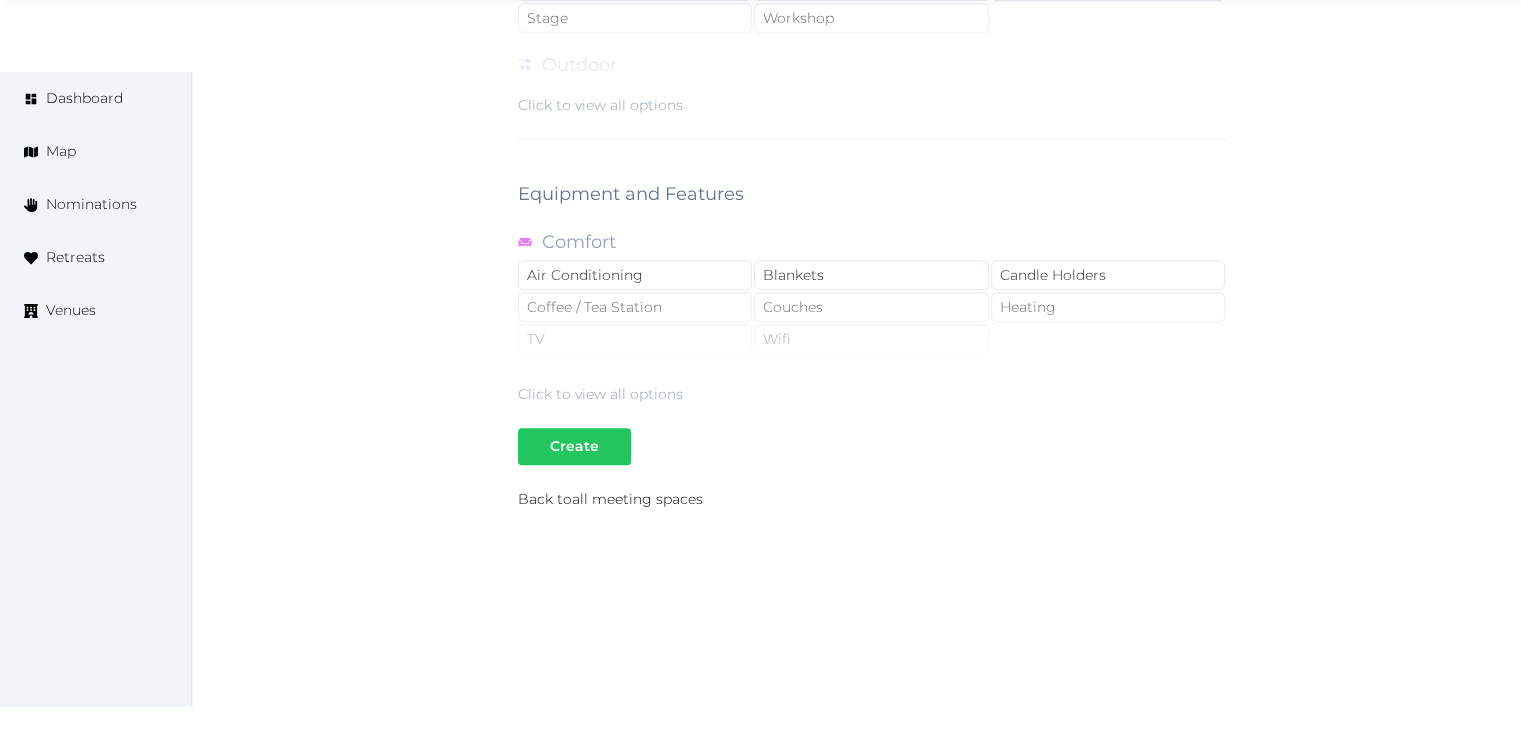 type on "**" 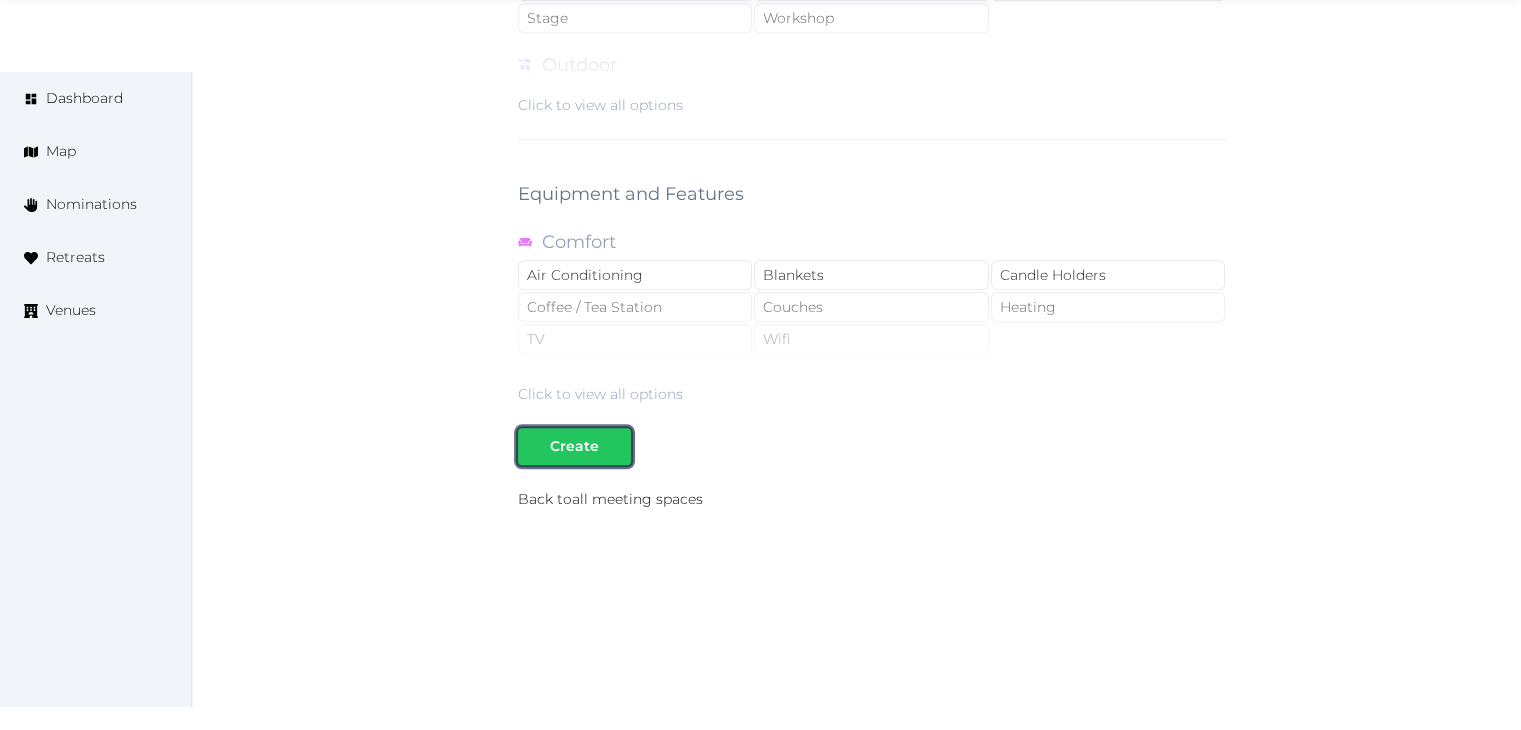 click on "Create" at bounding box center (574, 446) 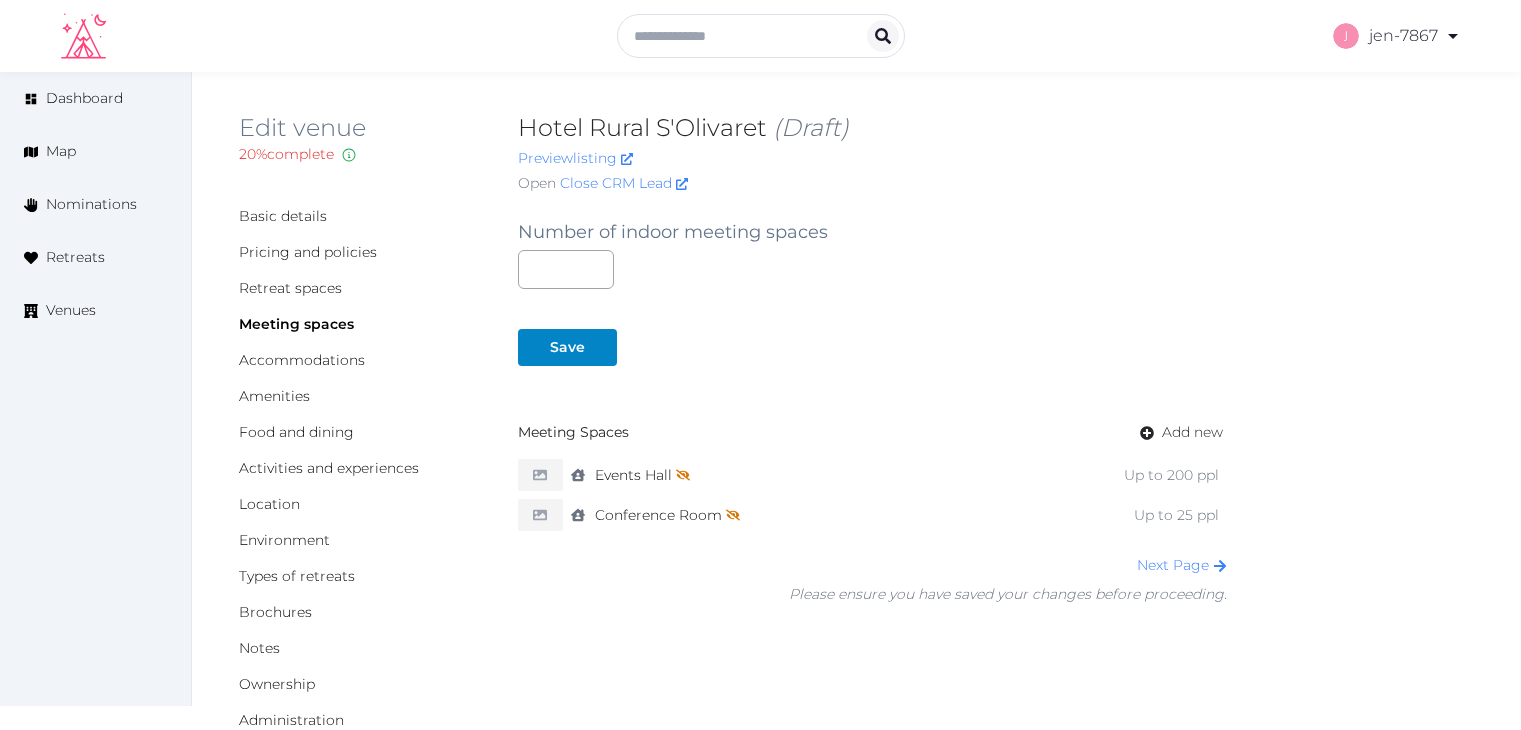scroll, scrollTop: 0, scrollLeft: 0, axis: both 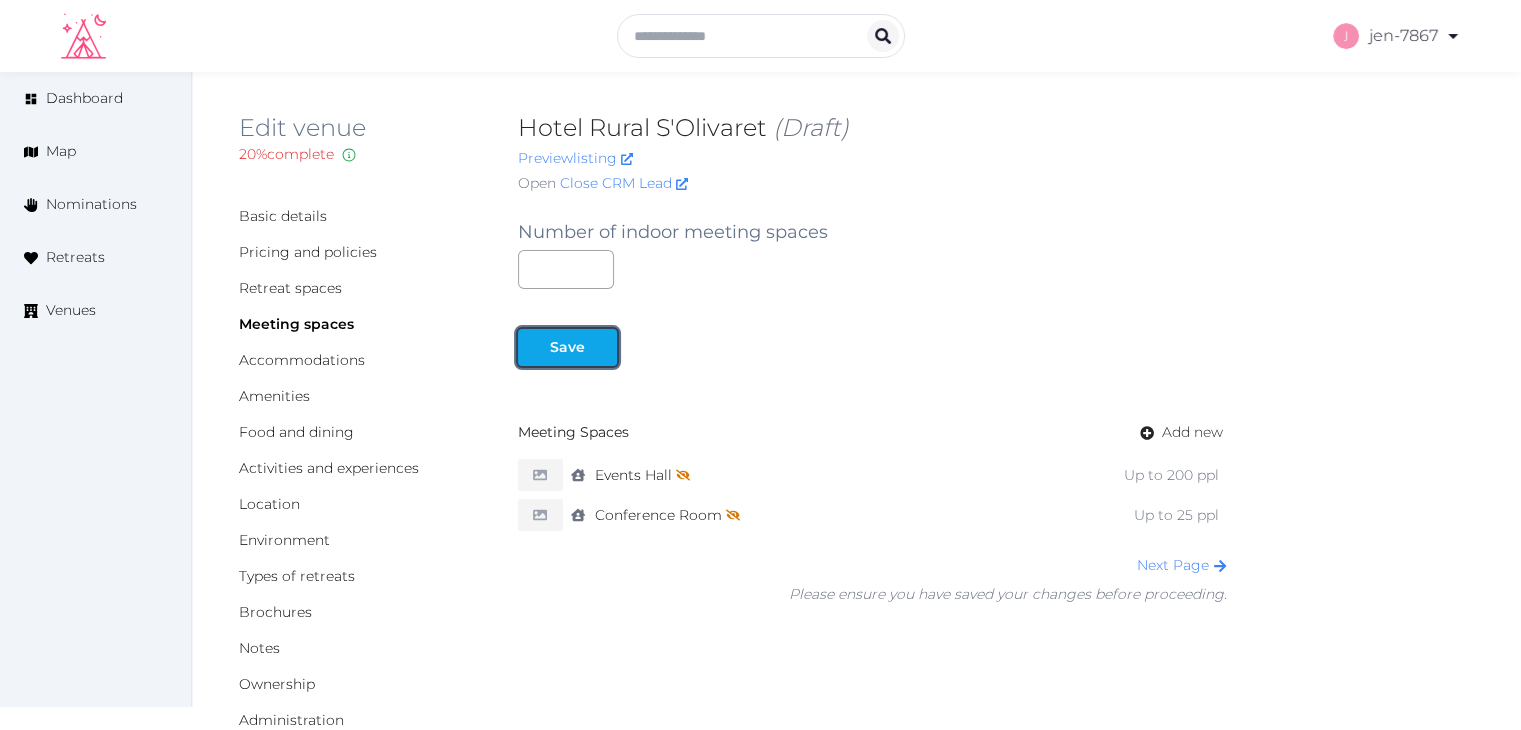 click on "Save" at bounding box center [567, 347] 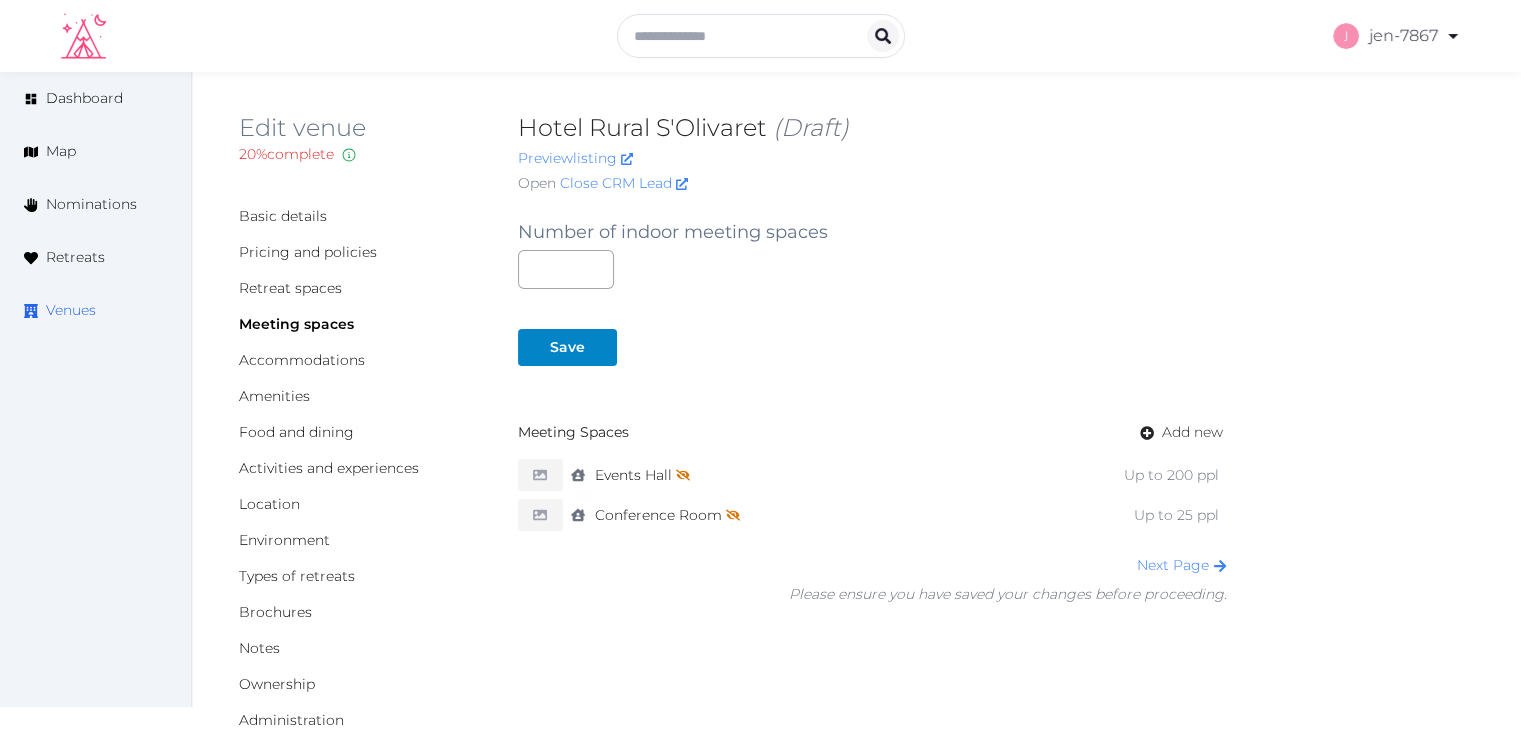 click on "Venues" at bounding box center [71, 310] 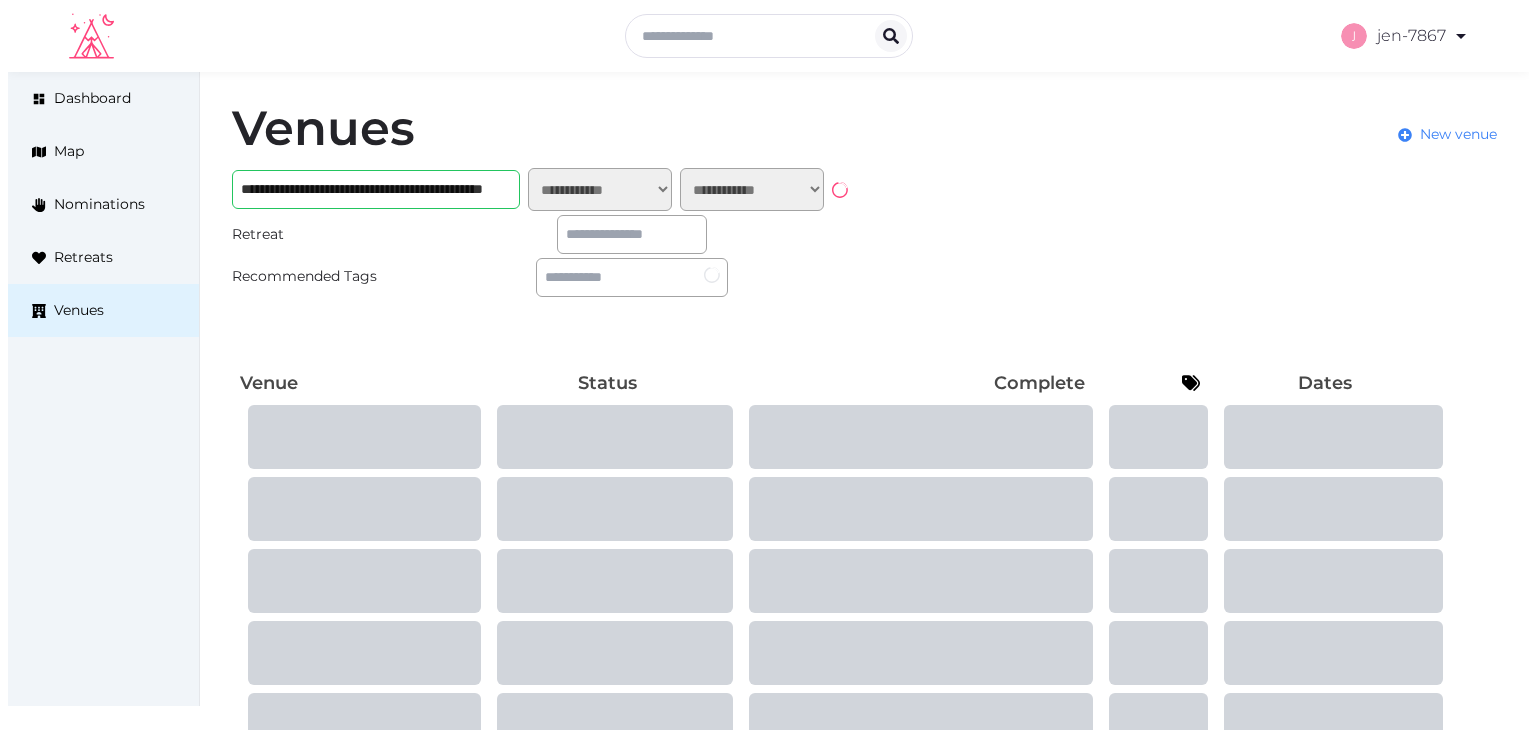 scroll, scrollTop: 0, scrollLeft: 0, axis: both 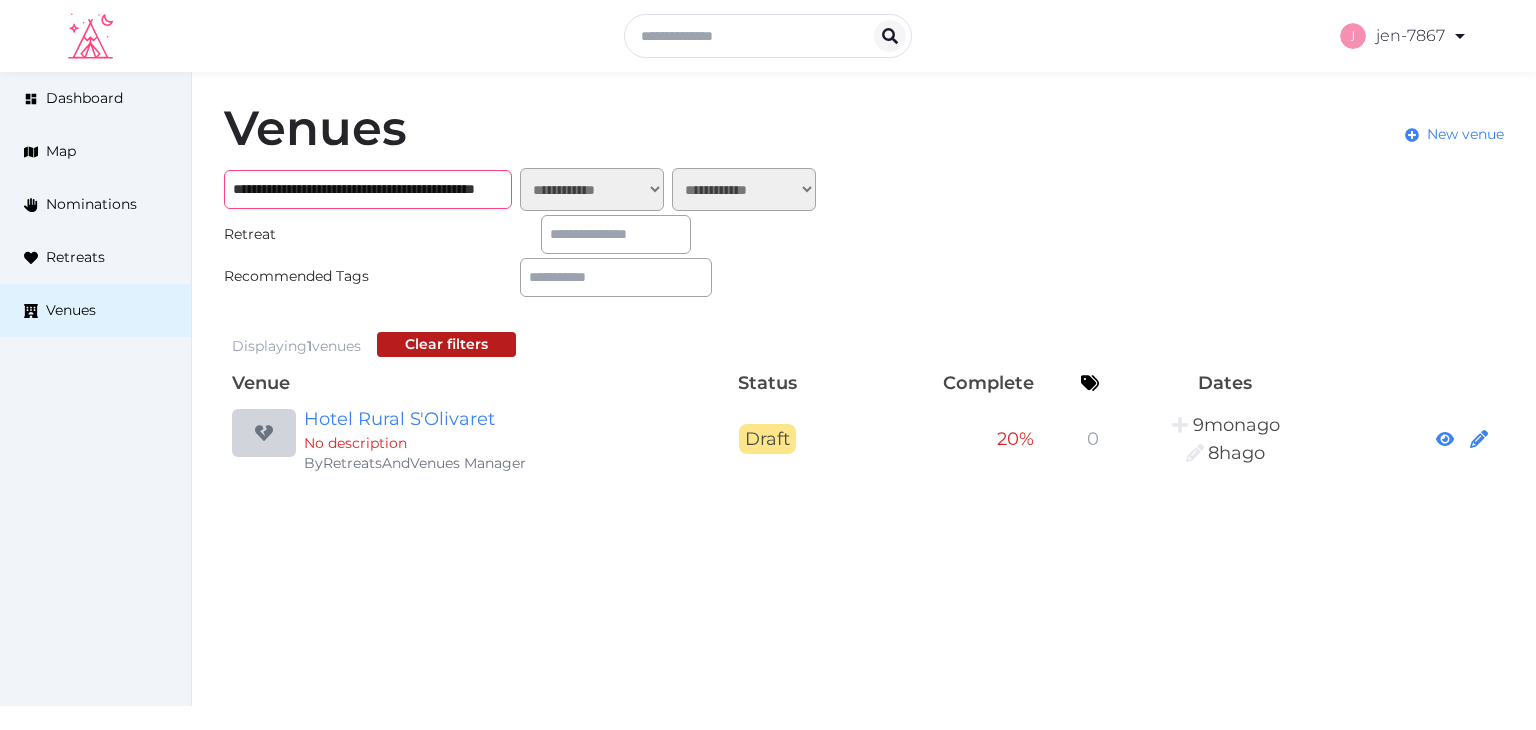 click on "**********" at bounding box center (368, 189) 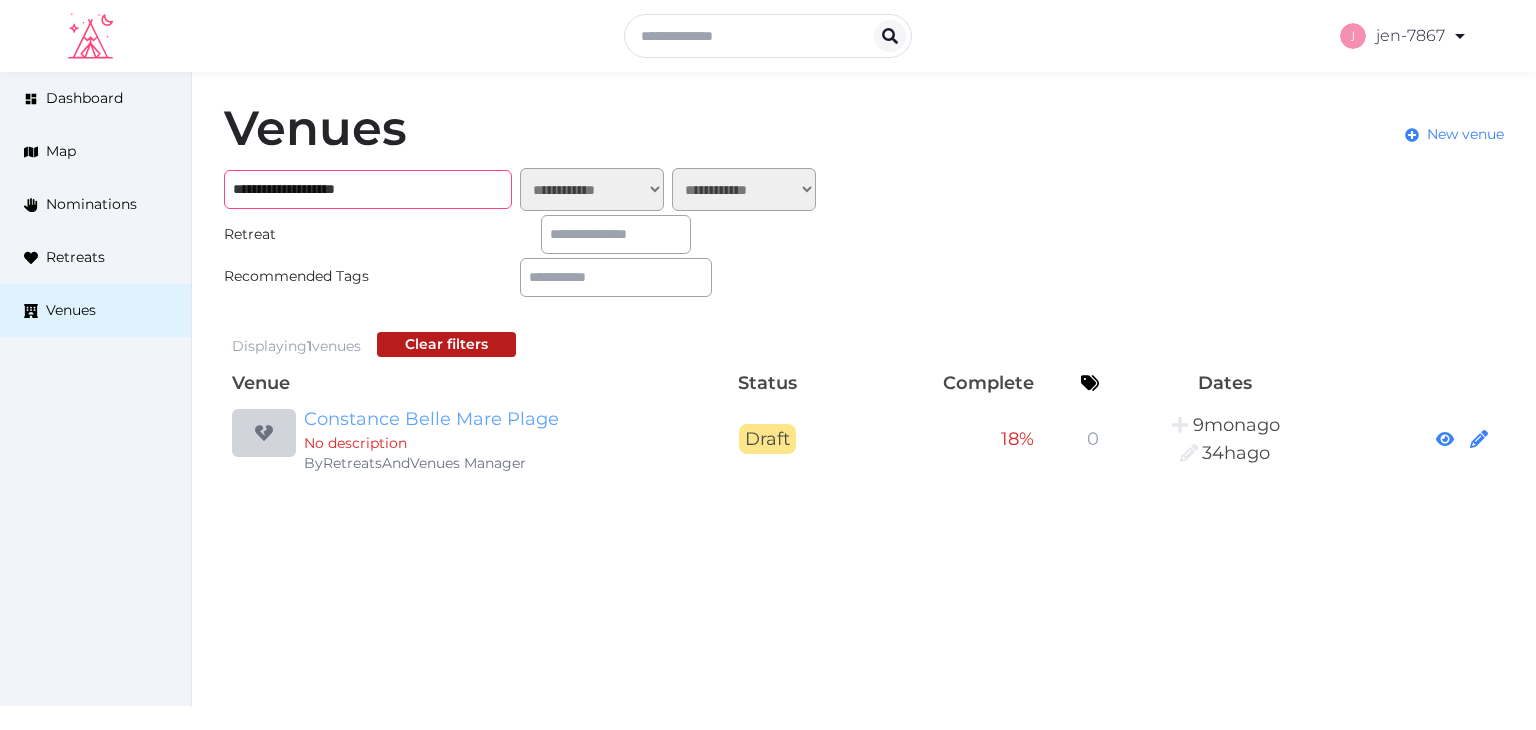type on "**********" 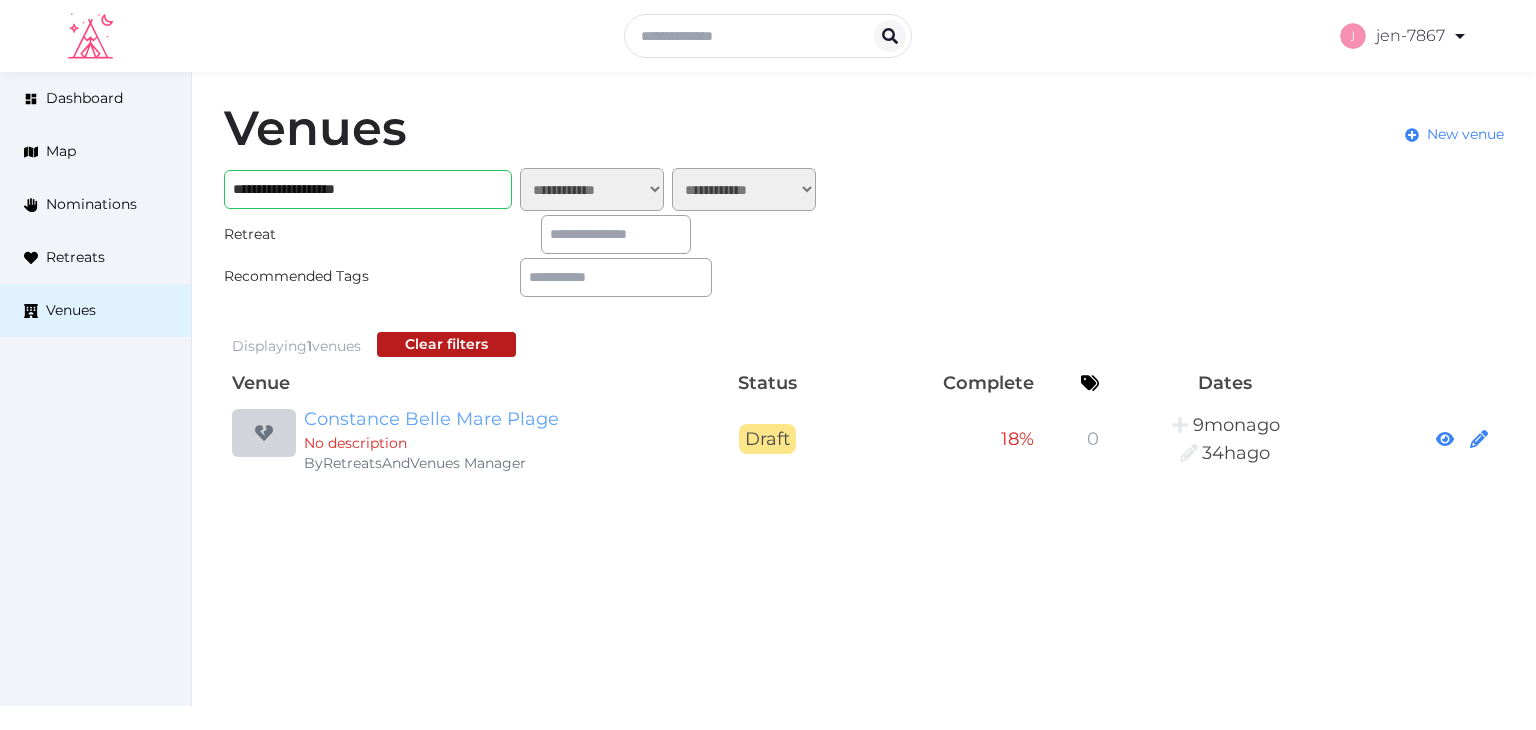 click on "Constance Belle Mare Plage" at bounding box center [496, 419] 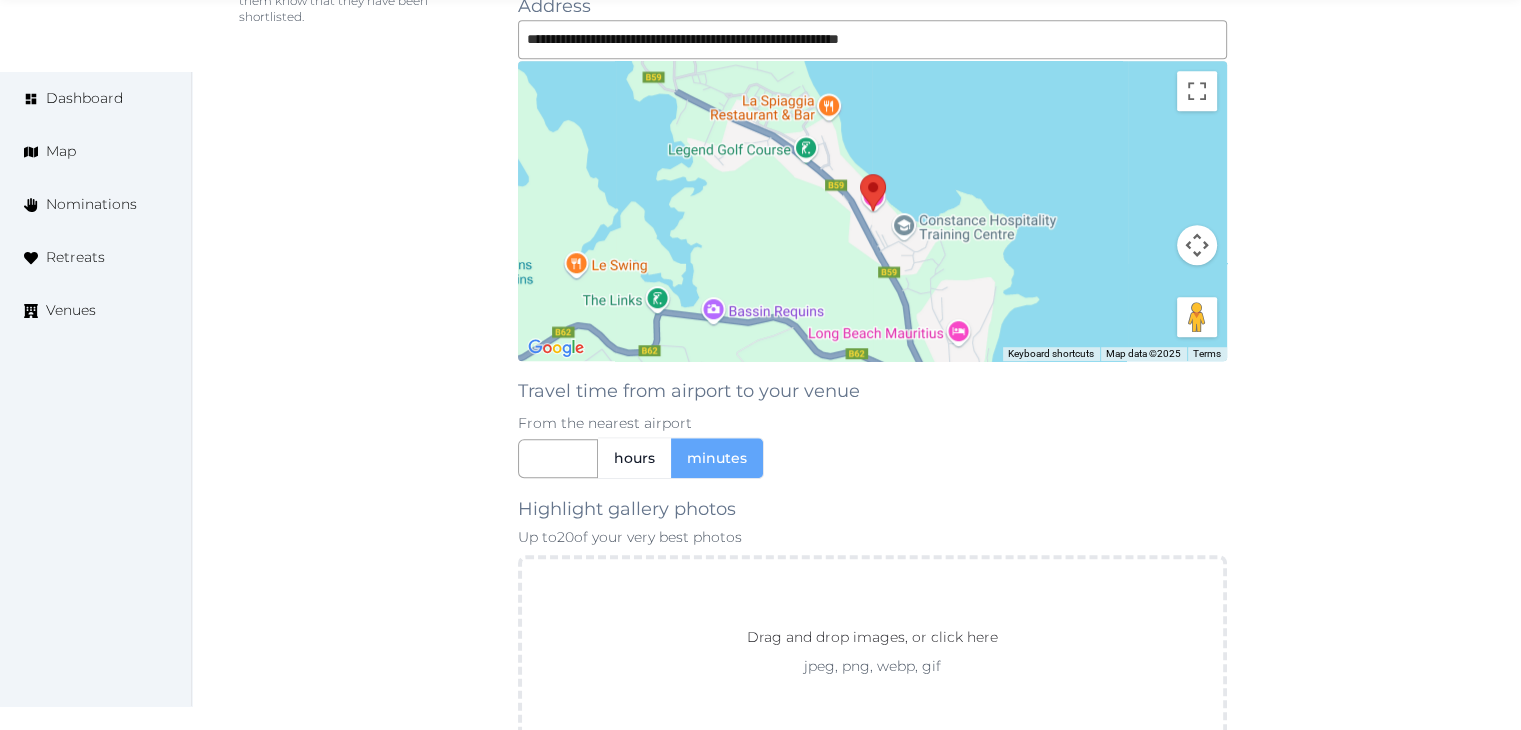 scroll, scrollTop: 1760, scrollLeft: 0, axis: vertical 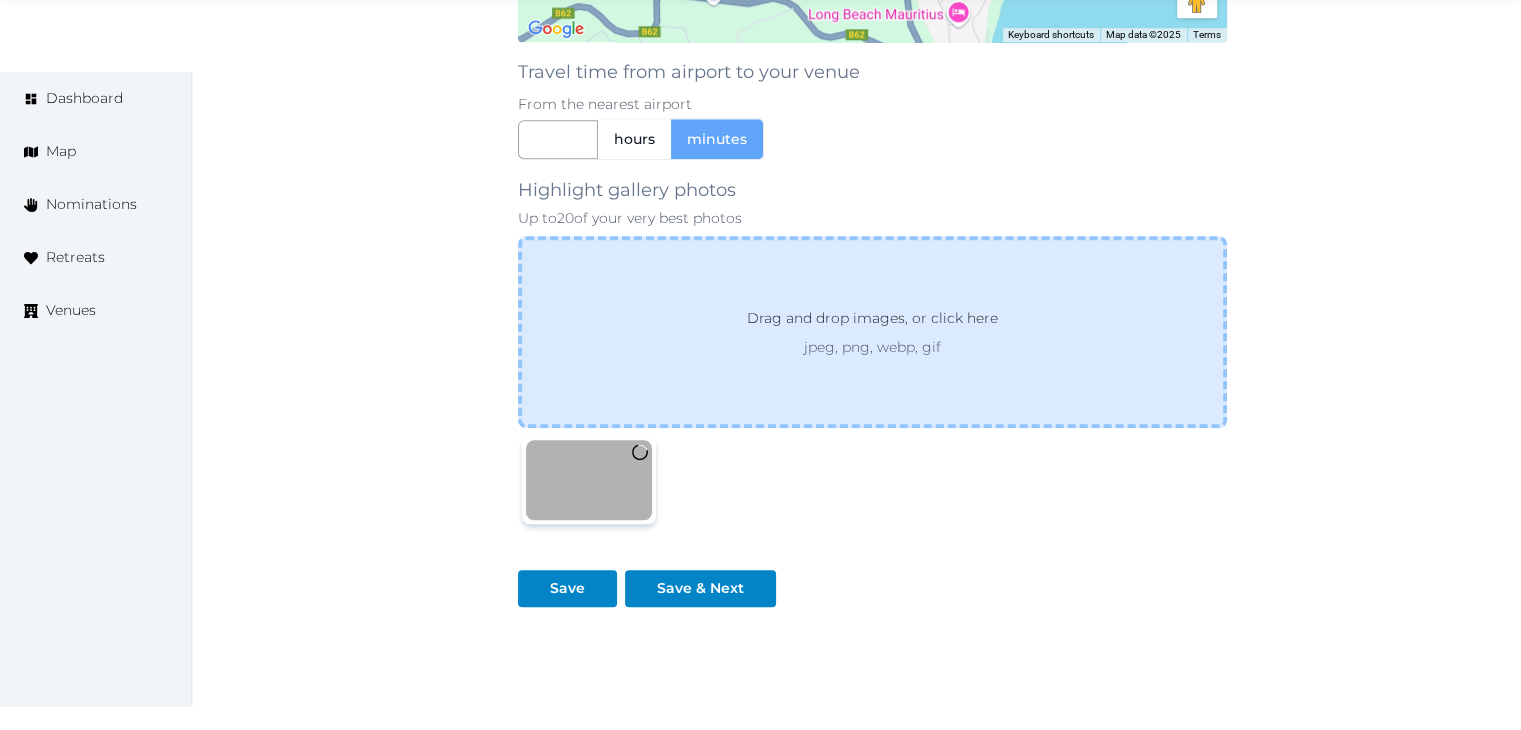 click on "Drag and drop images, or click here jpeg, png, webp, gif" at bounding box center (872, 332) 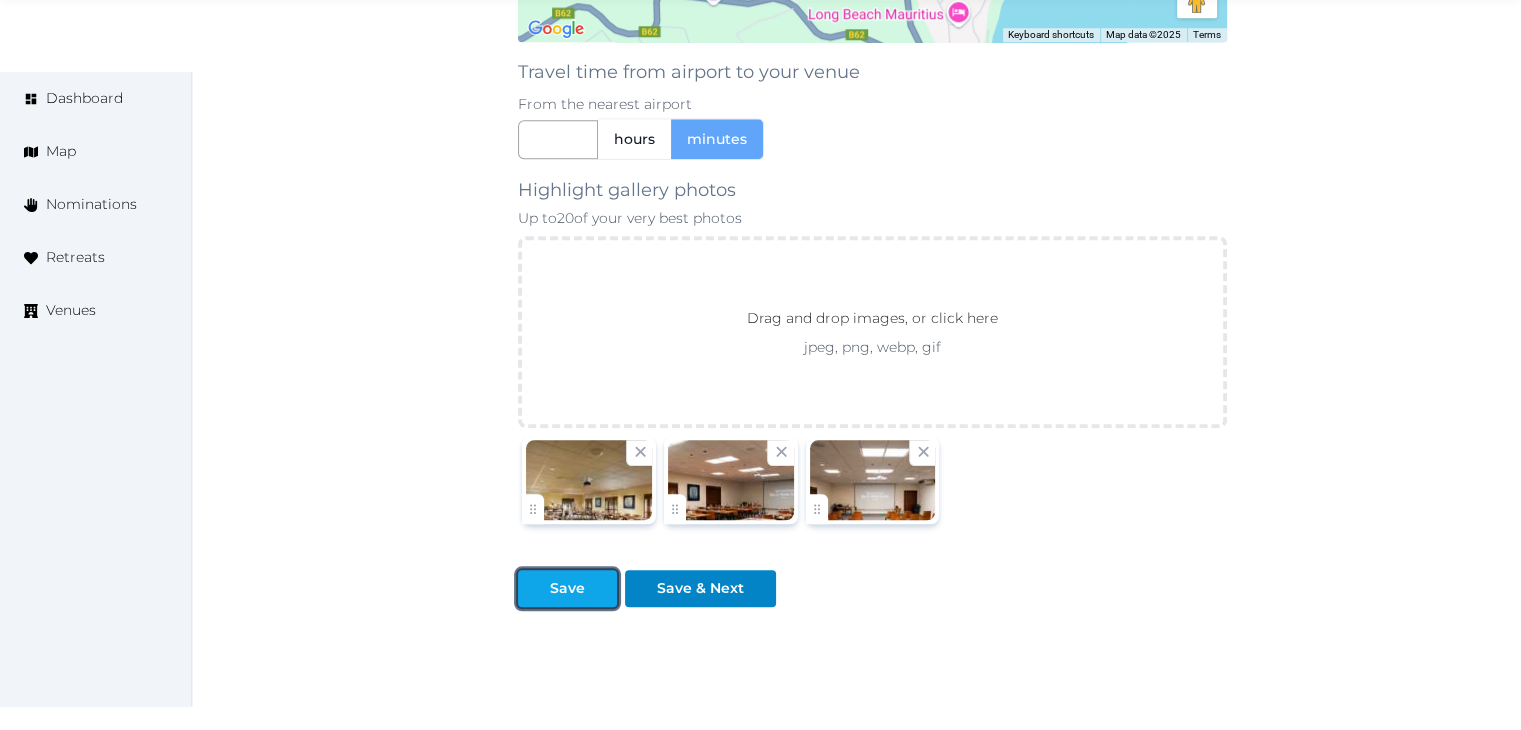click at bounding box center (601, 588) 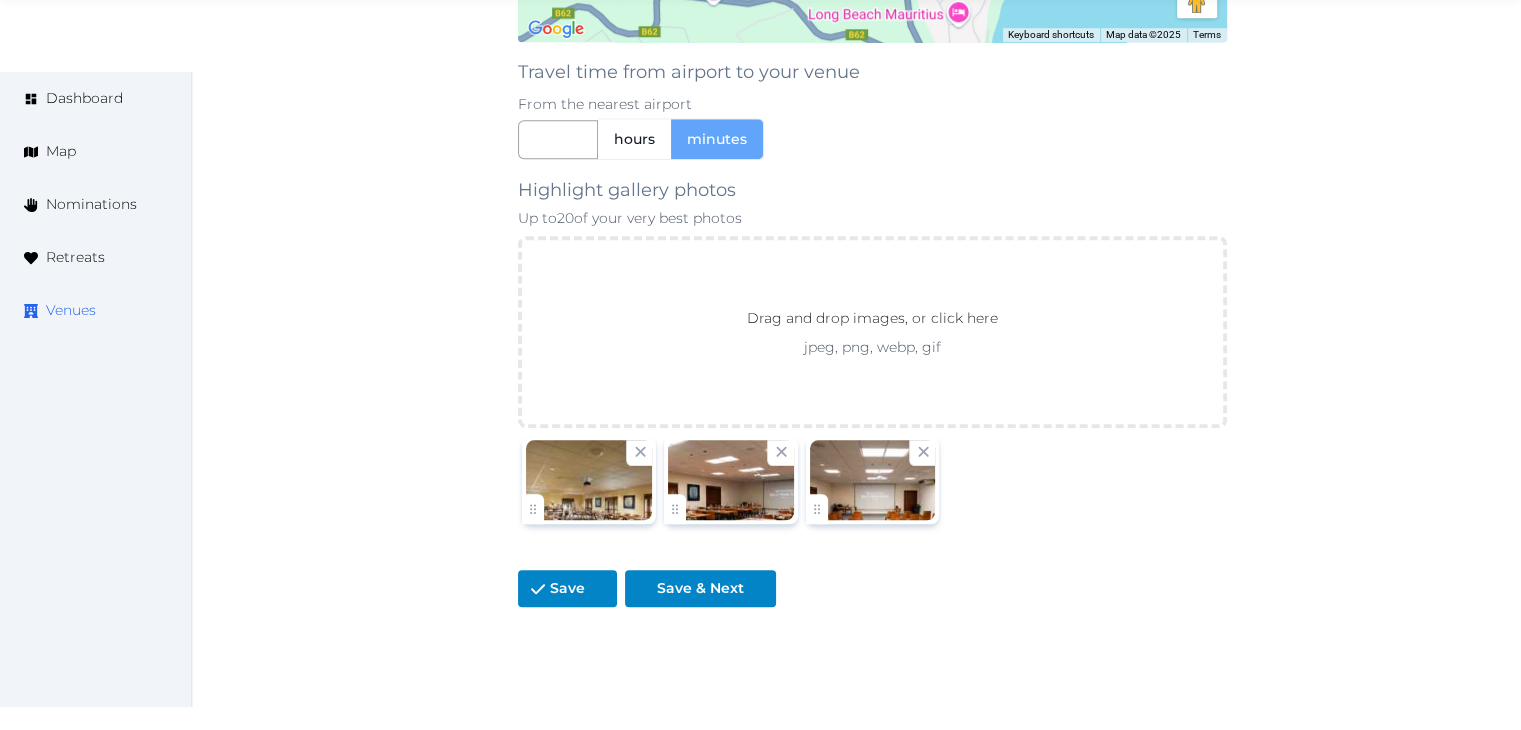 click on "Venues" at bounding box center (71, 310) 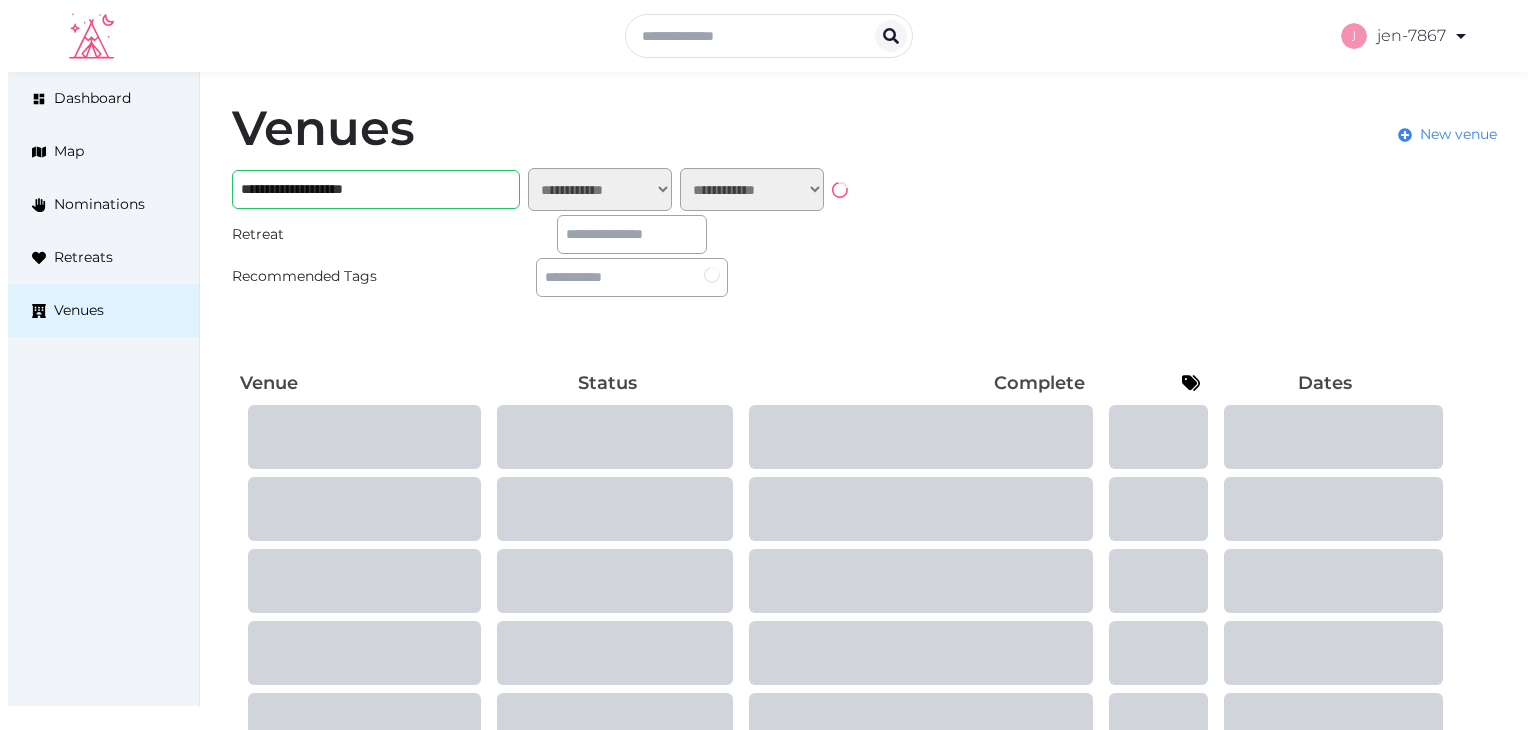 scroll, scrollTop: 0, scrollLeft: 0, axis: both 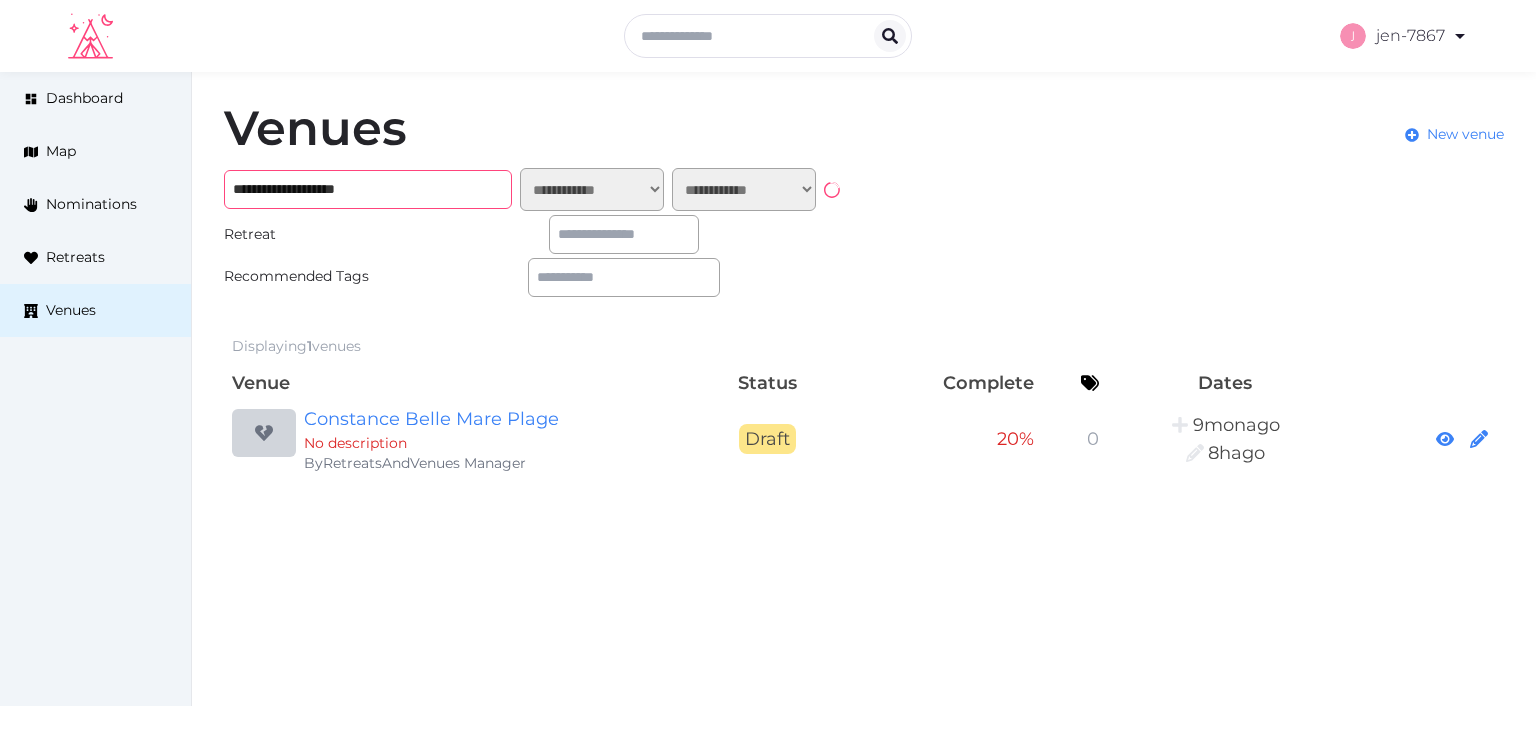 click on "**********" at bounding box center [368, 189] 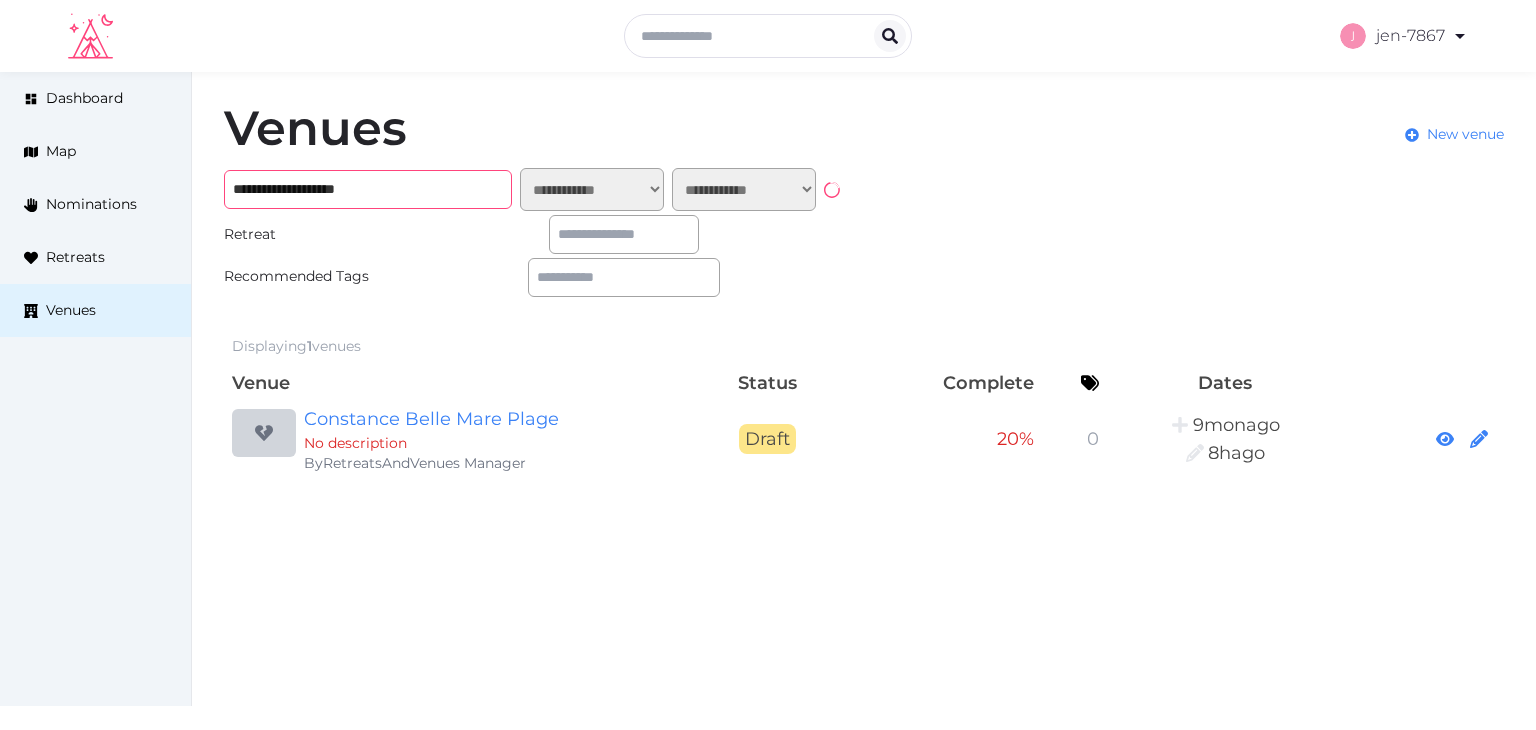 click on "**********" at bounding box center (368, 189) 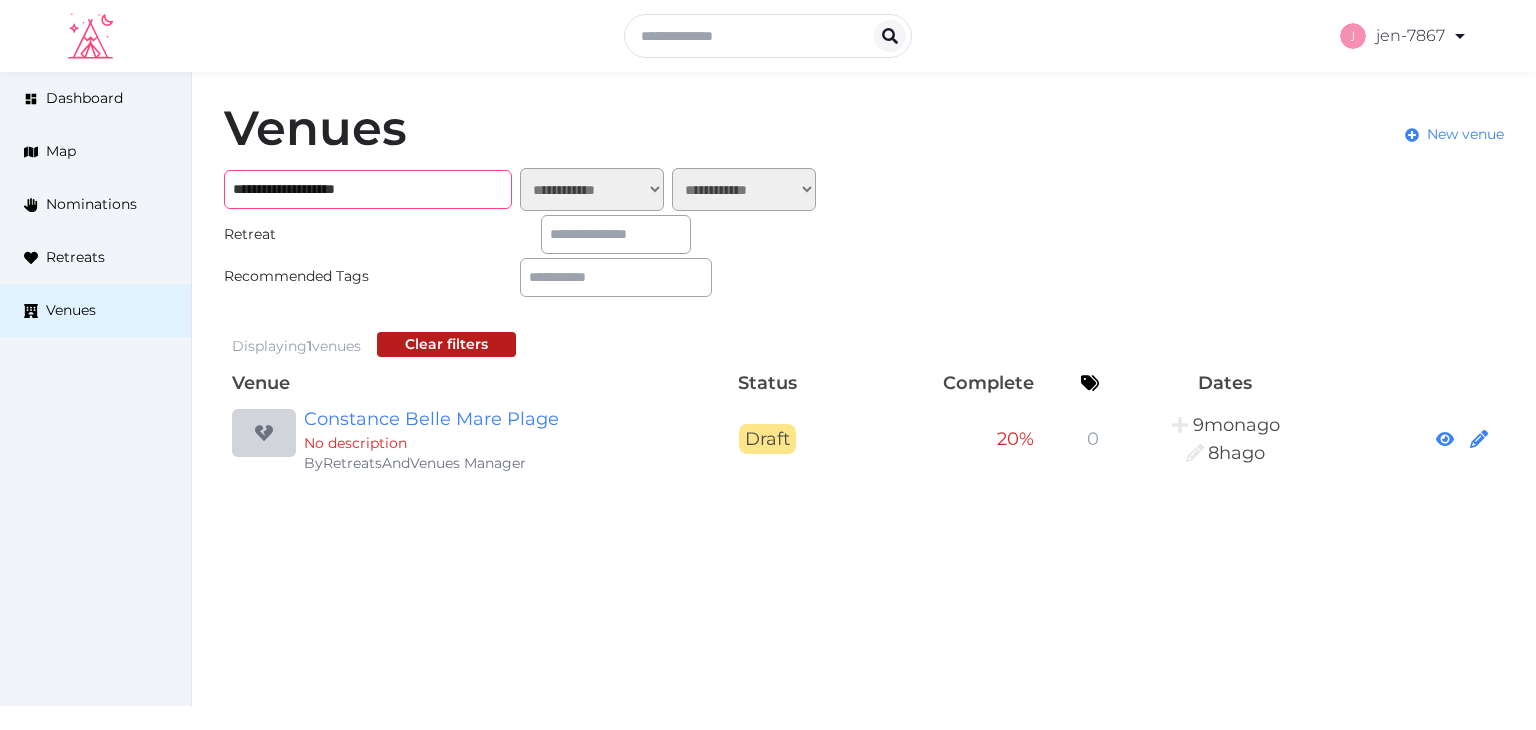 paste on "**" 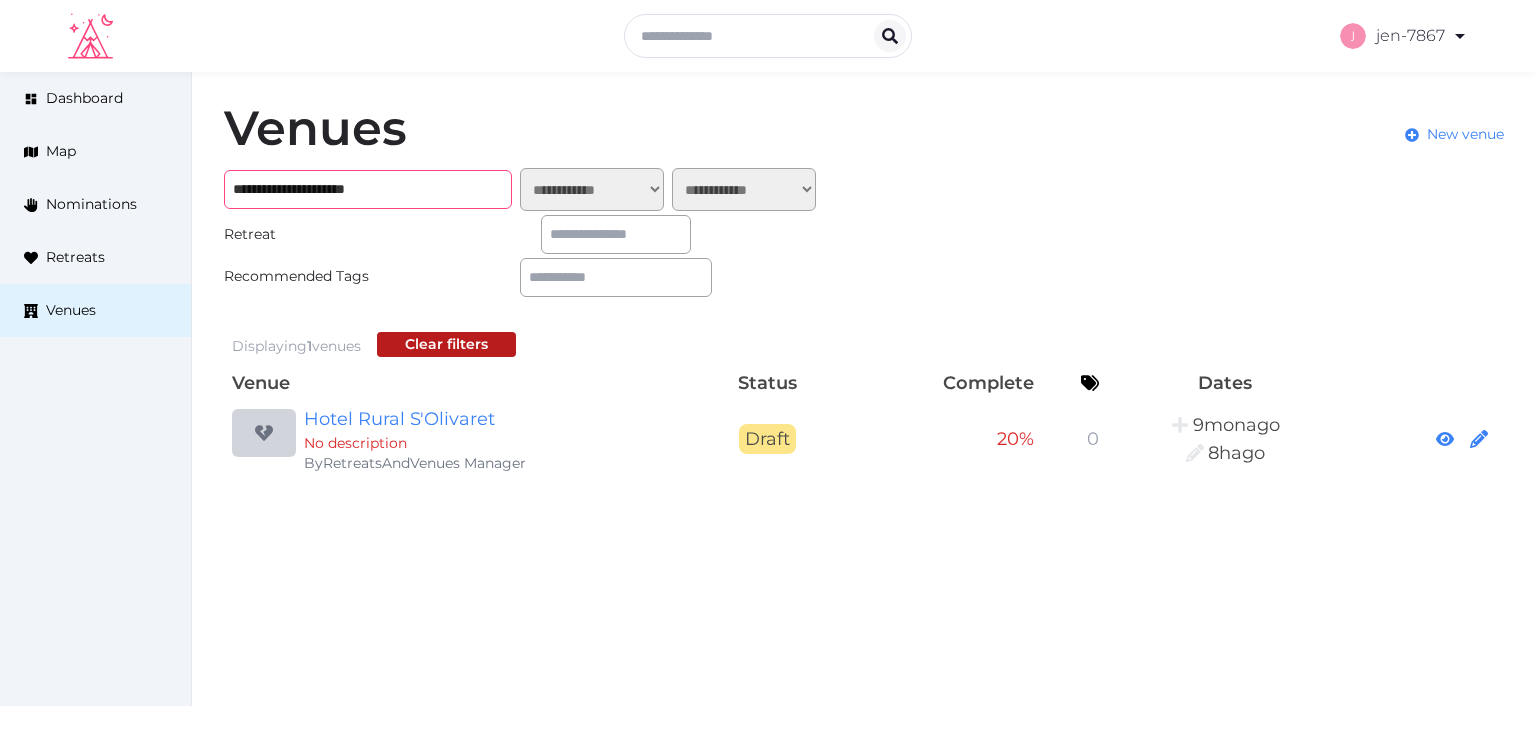 type on "**********" 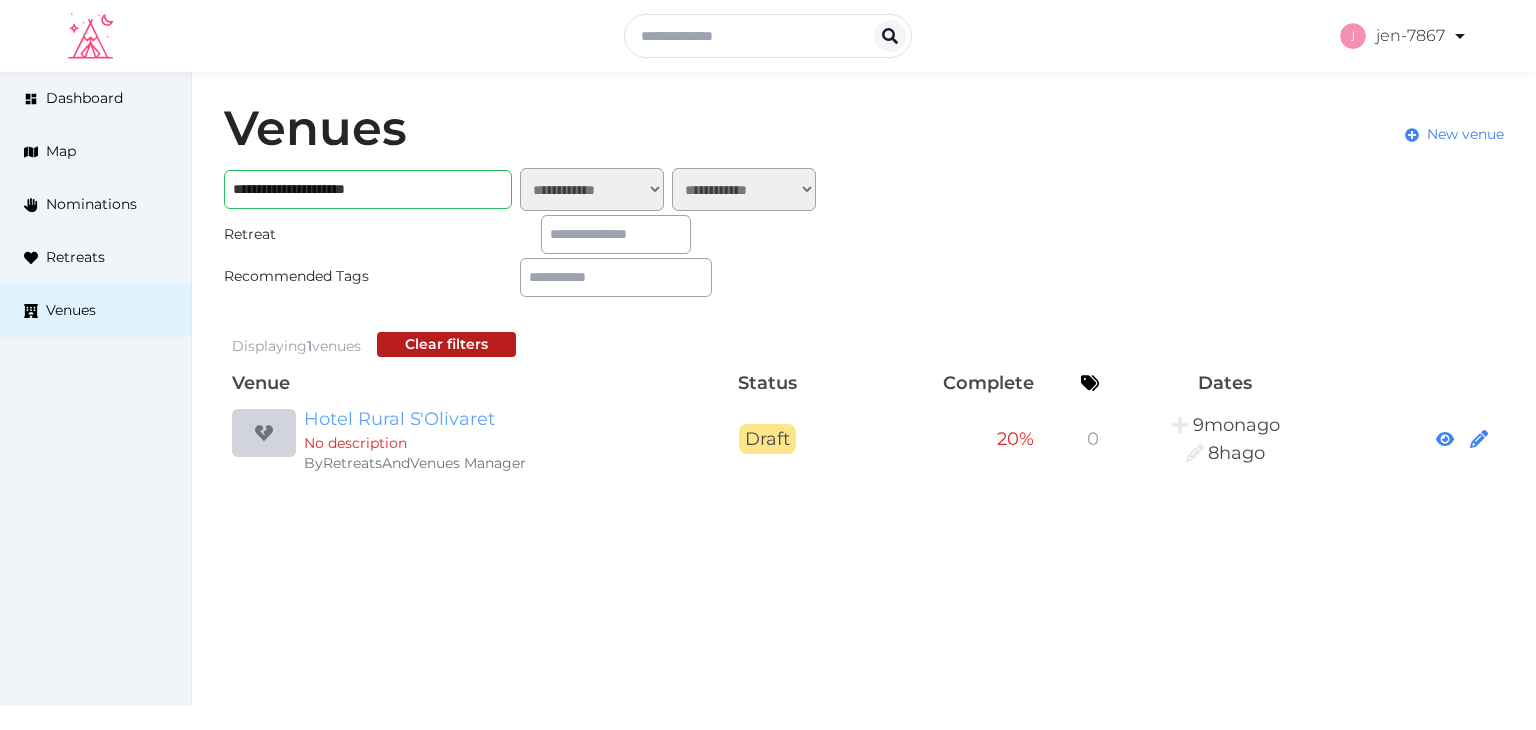click on "Hotel Rural S'Olivaret" at bounding box center (496, 419) 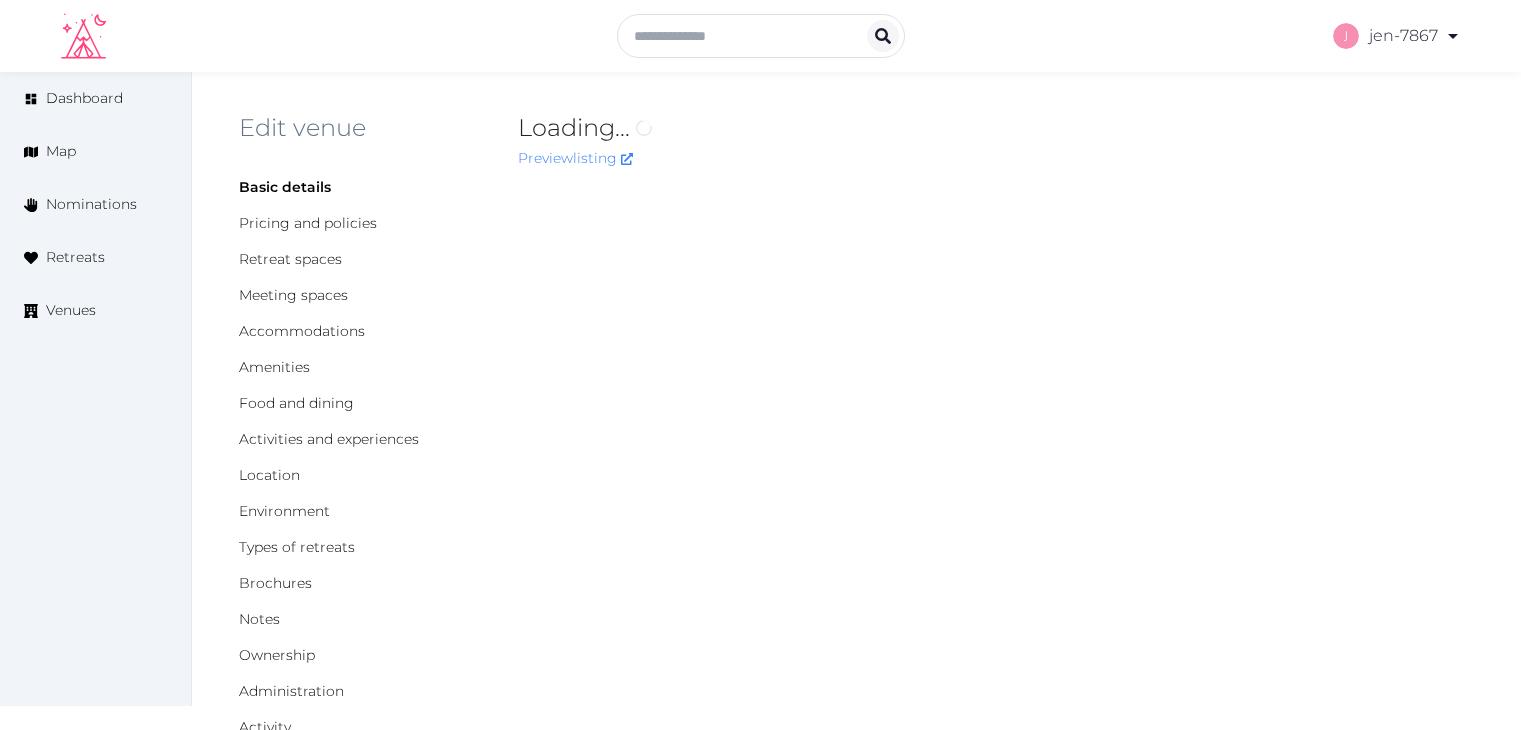 scroll, scrollTop: 0, scrollLeft: 0, axis: both 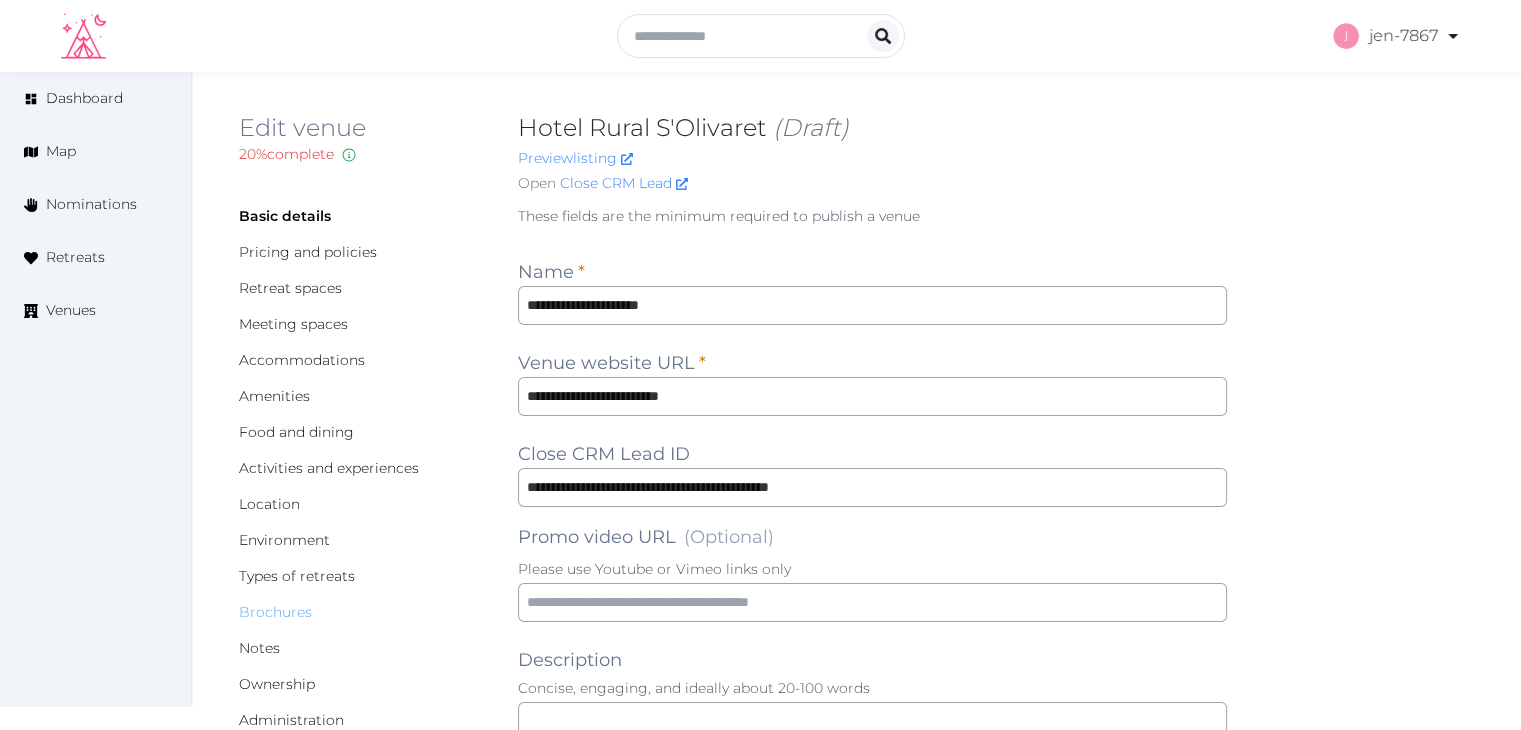click on "Brochures" at bounding box center [275, 612] 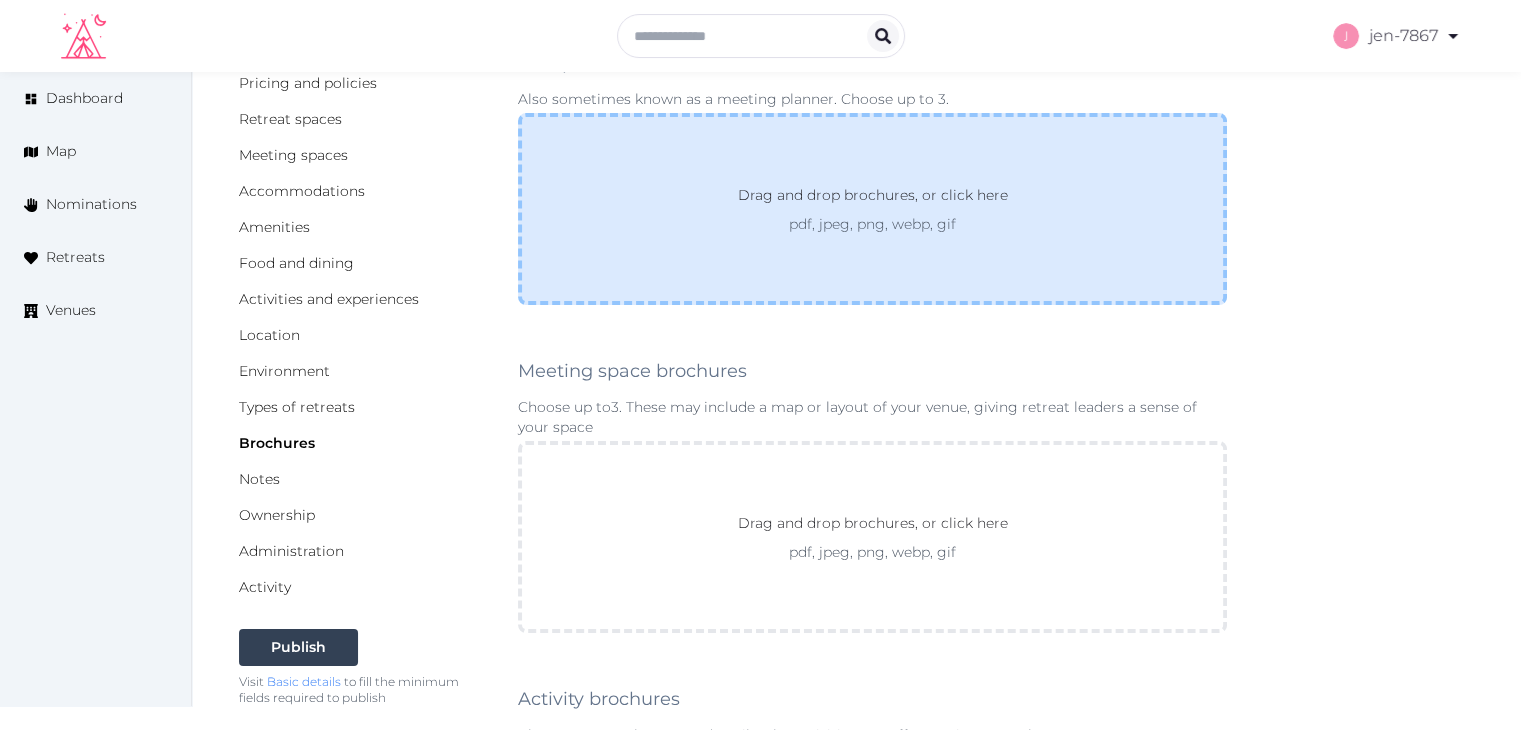 scroll, scrollTop: 200, scrollLeft: 0, axis: vertical 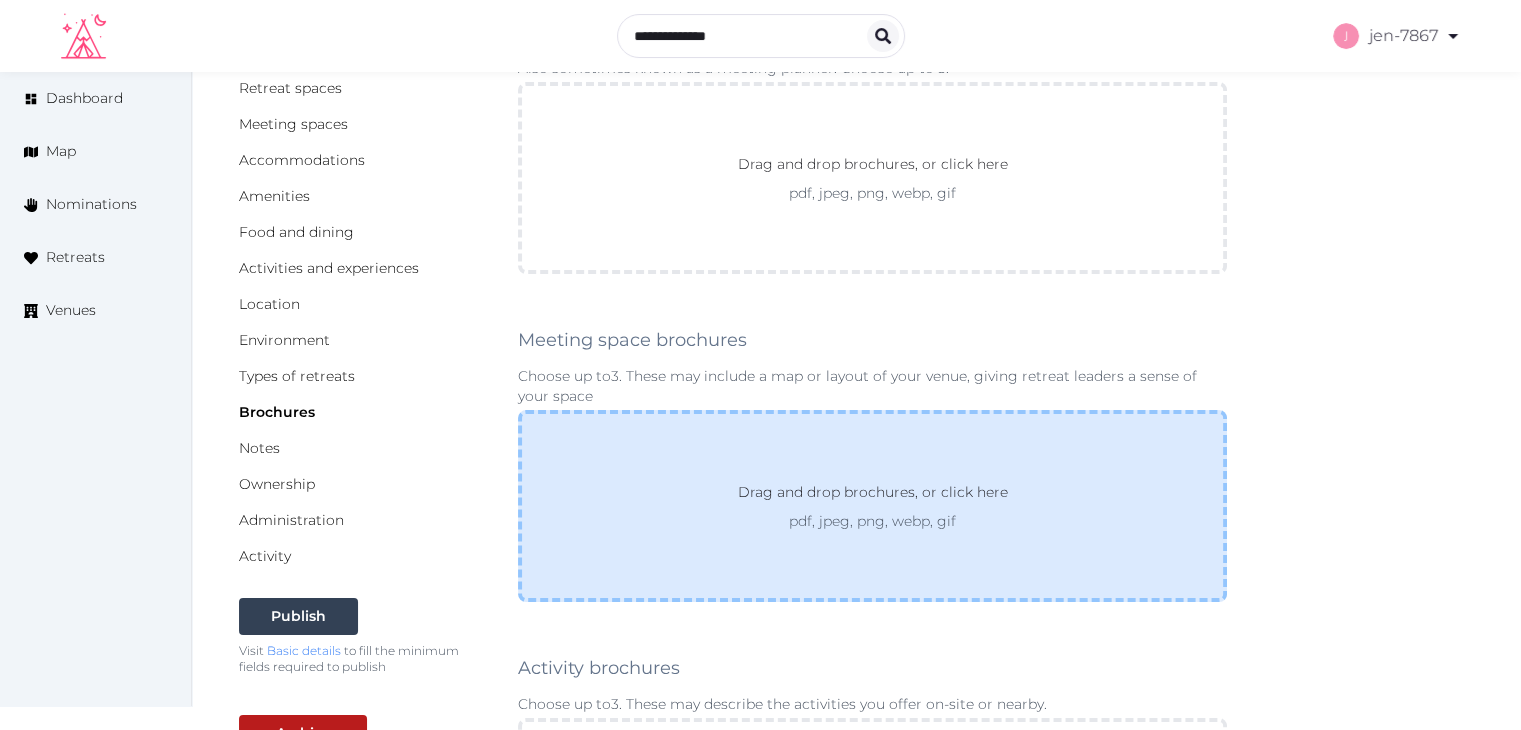 click on "Drag and drop brochures, or click here pdf, jpeg, png, webp, gif" at bounding box center [872, 506] 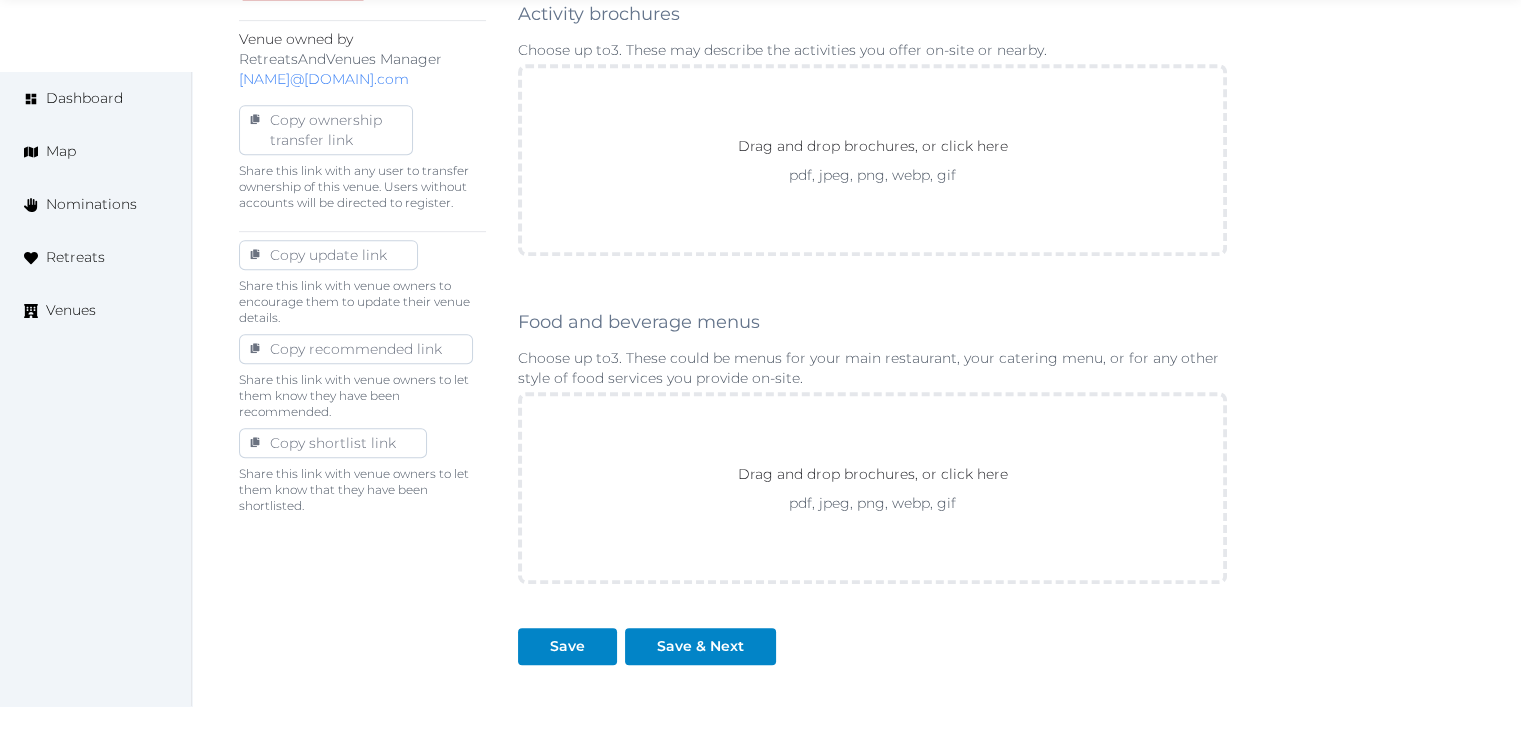 scroll, scrollTop: 1100, scrollLeft: 0, axis: vertical 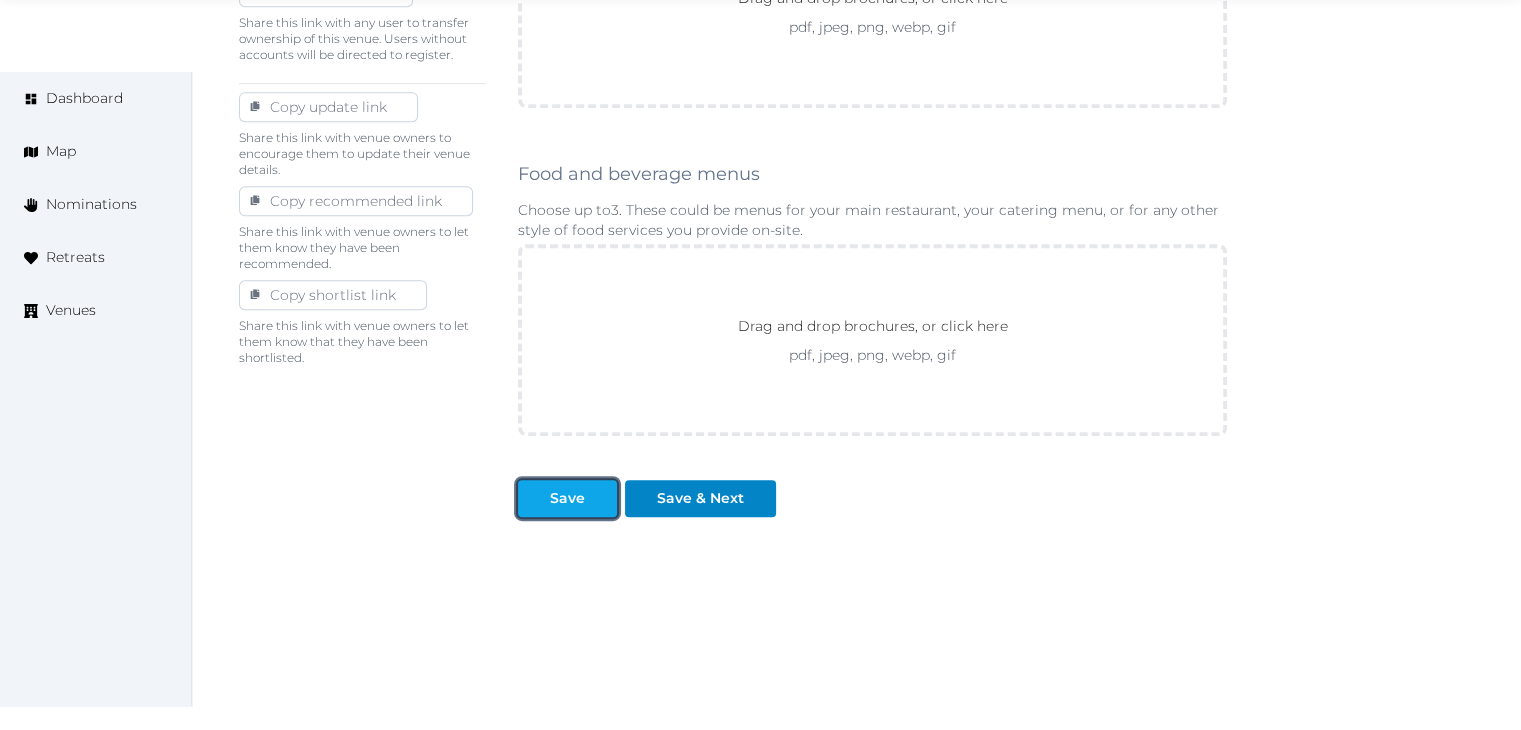 click on "Save" at bounding box center (567, 498) 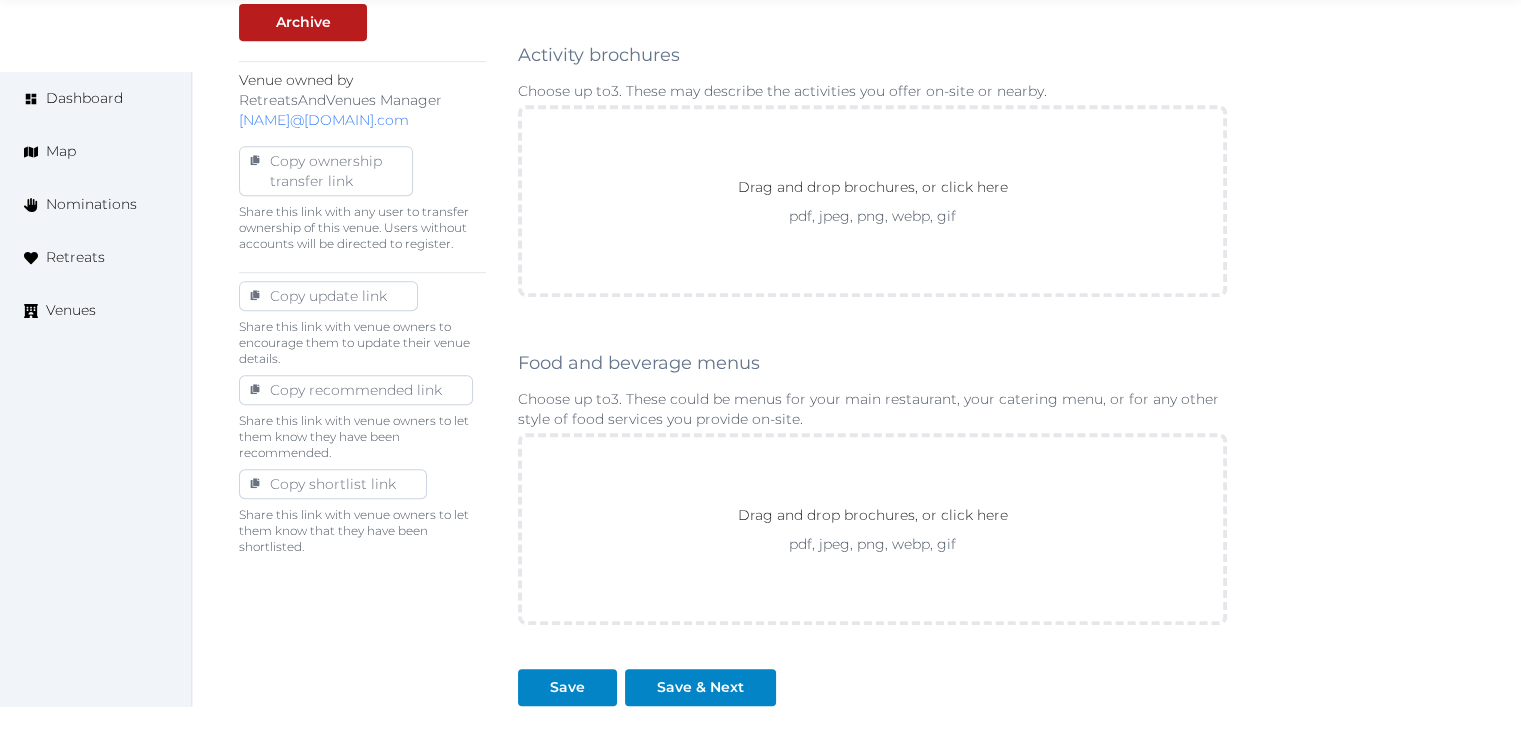 scroll, scrollTop: 600, scrollLeft: 0, axis: vertical 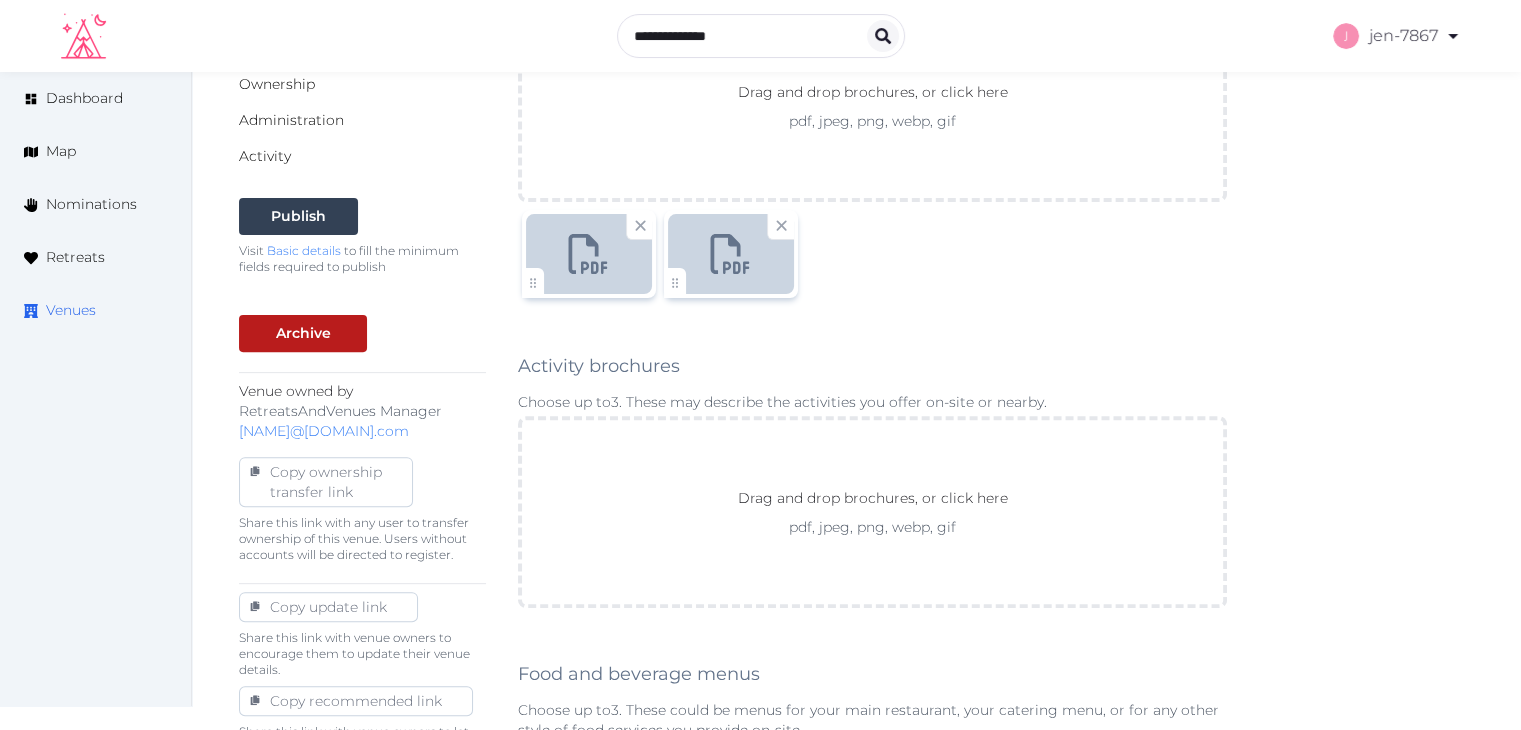 click on "Venues" at bounding box center [71, 310] 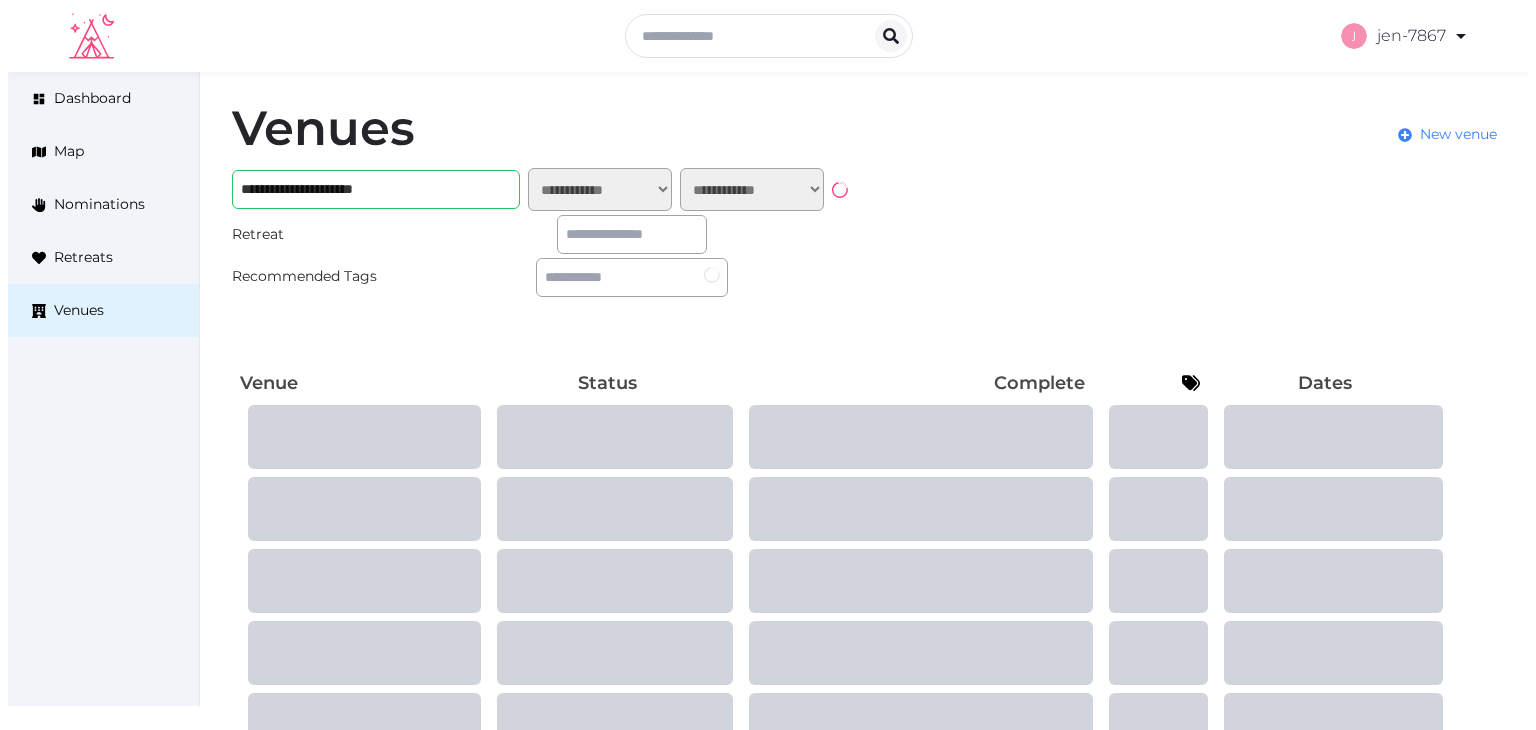 scroll, scrollTop: 0, scrollLeft: 0, axis: both 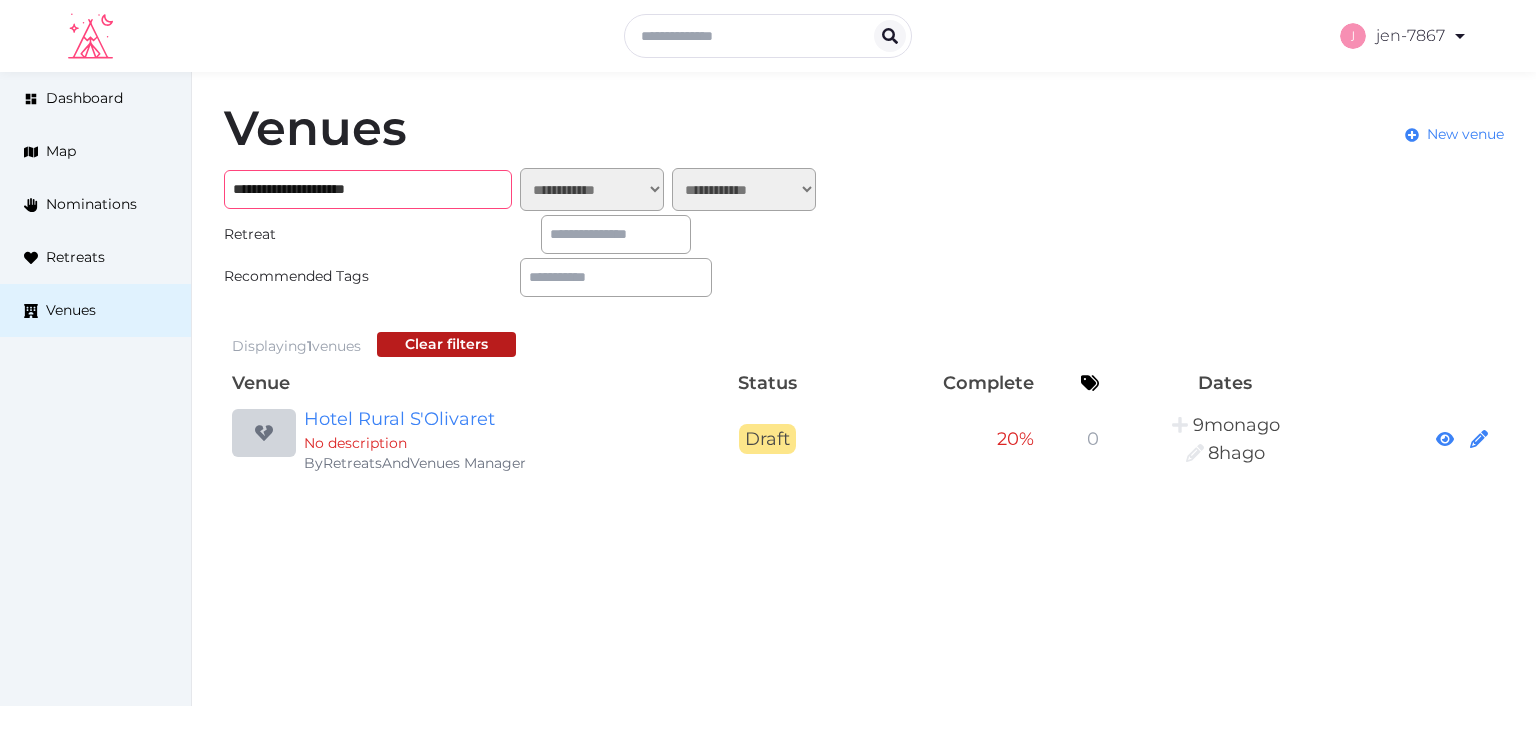 click on "**********" at bounding box center [368, 189] 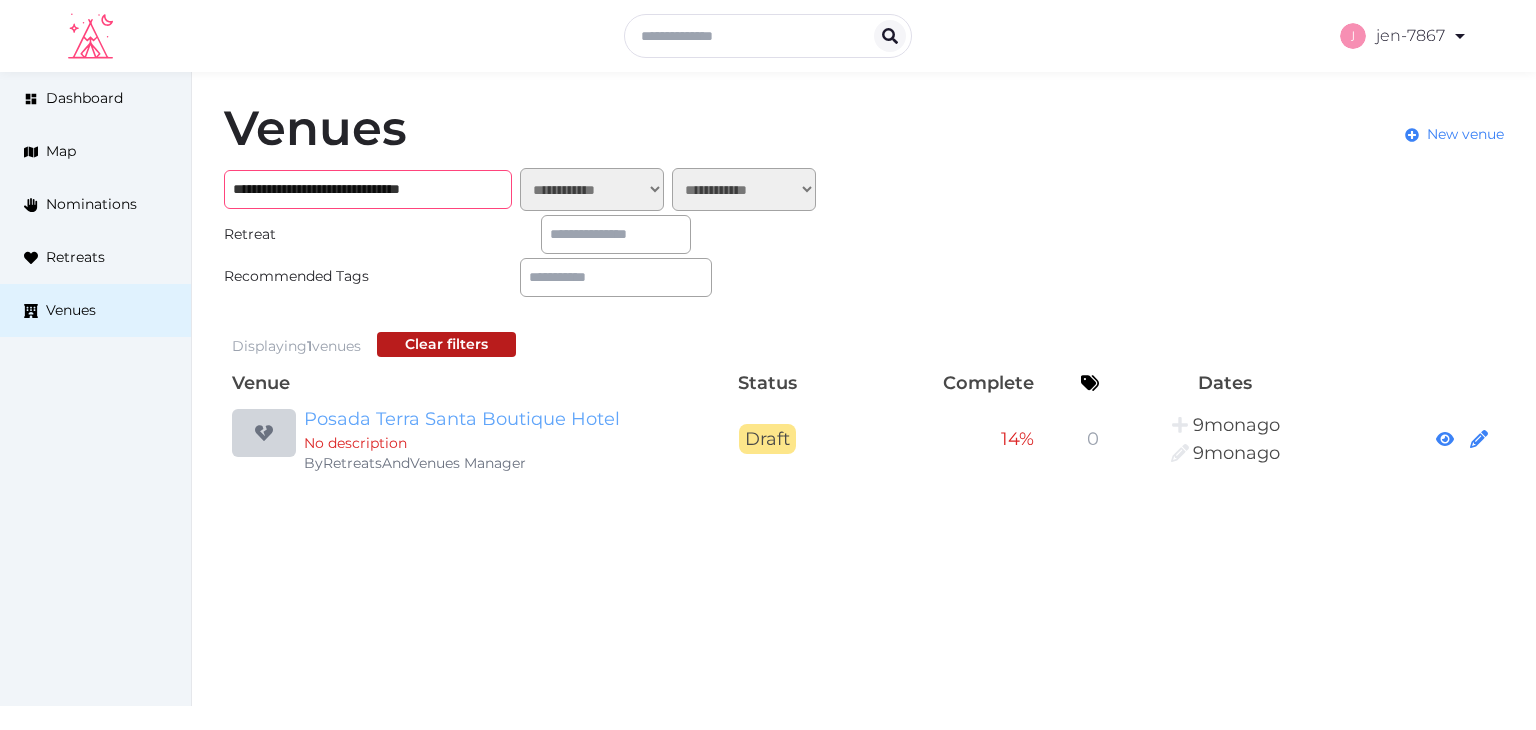 type on "**********" 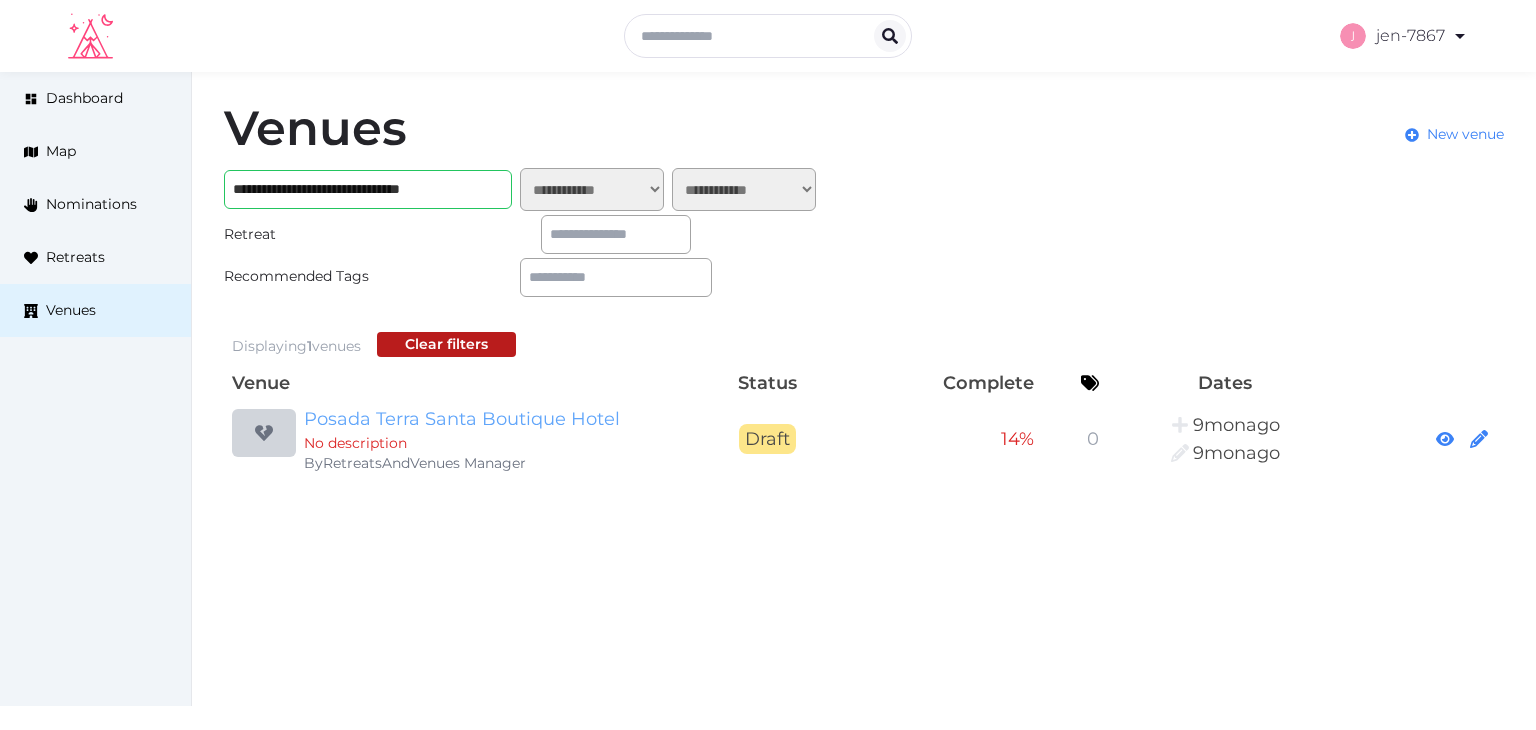 click on "Posada Terra Santa Boutique Hotel" at bounding box center (496, 419) 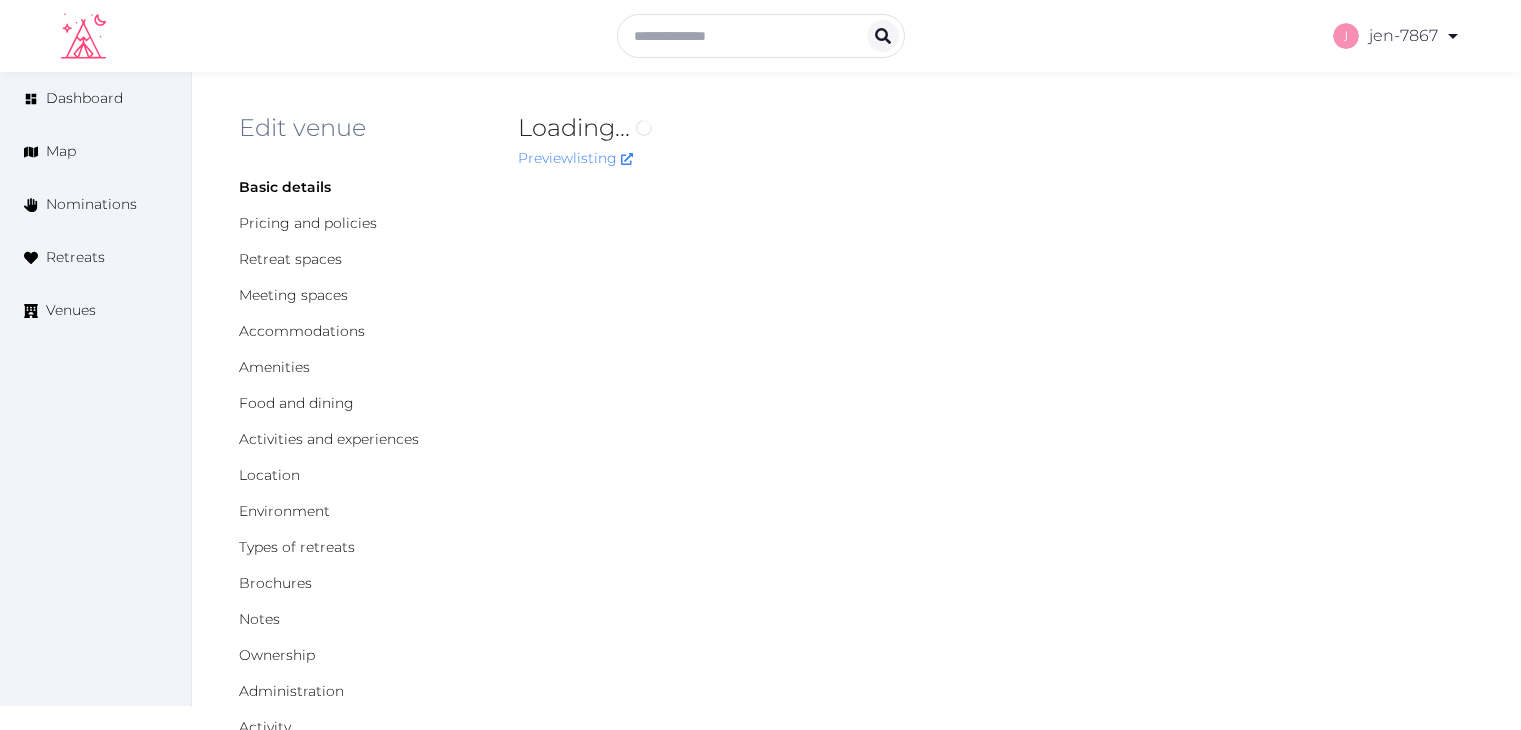 scroll, scrollTop: 0, scrollLeft: 0, axis: both 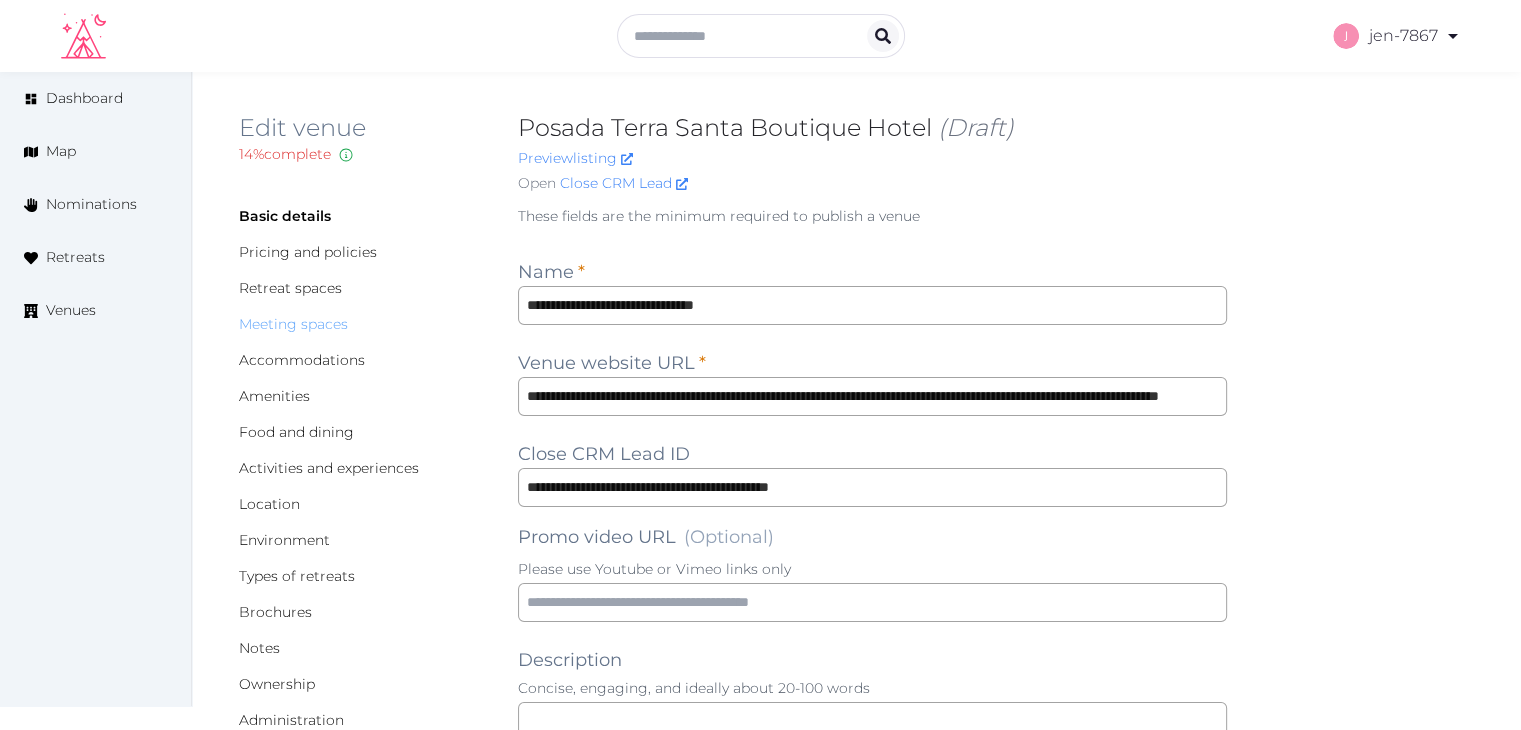 click on "Meeting spaces" at bounding box center (293, 324) 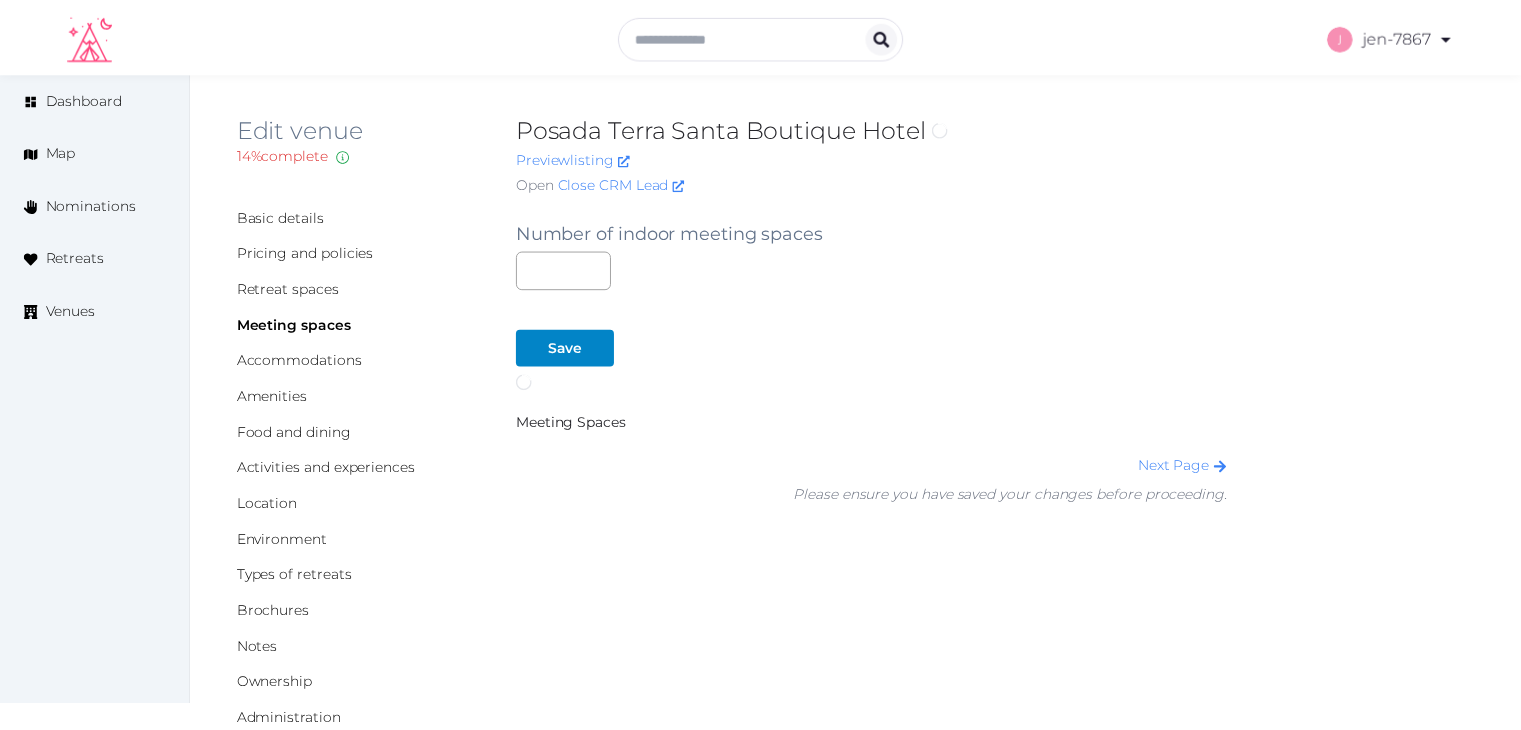 scroll, scrollTop: 0, scrollLeft: 0, axis: both 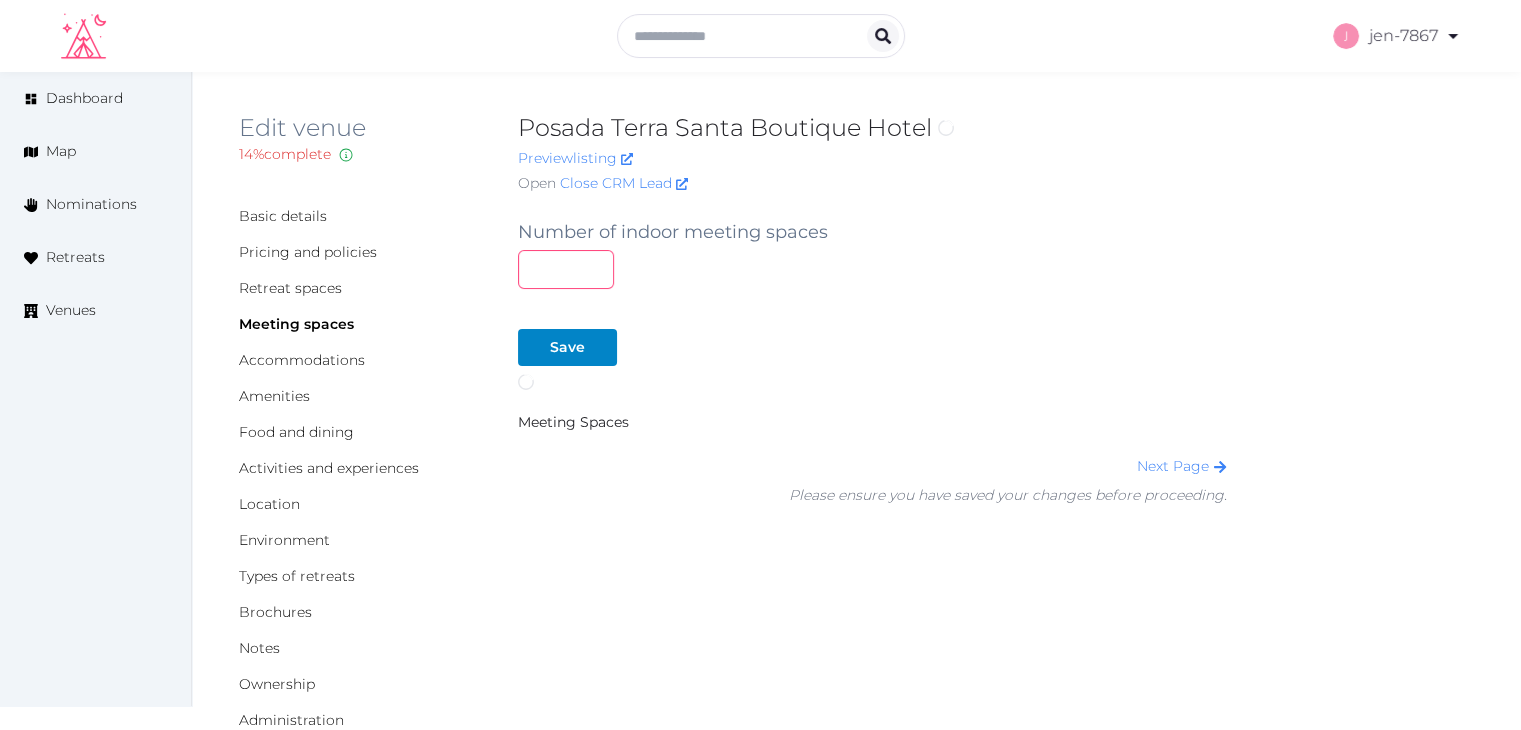 click at bounding box center [566, 269] 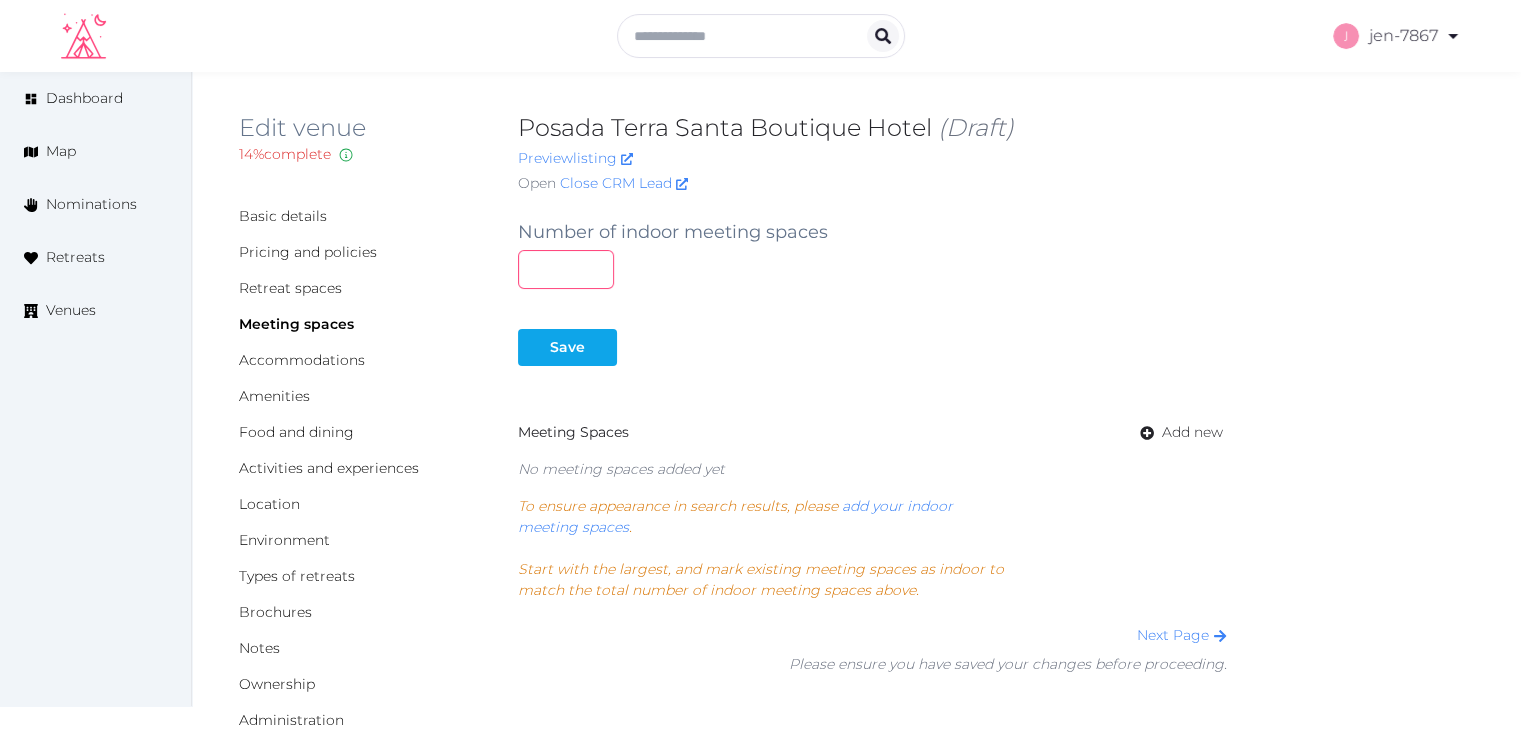 type on "*" 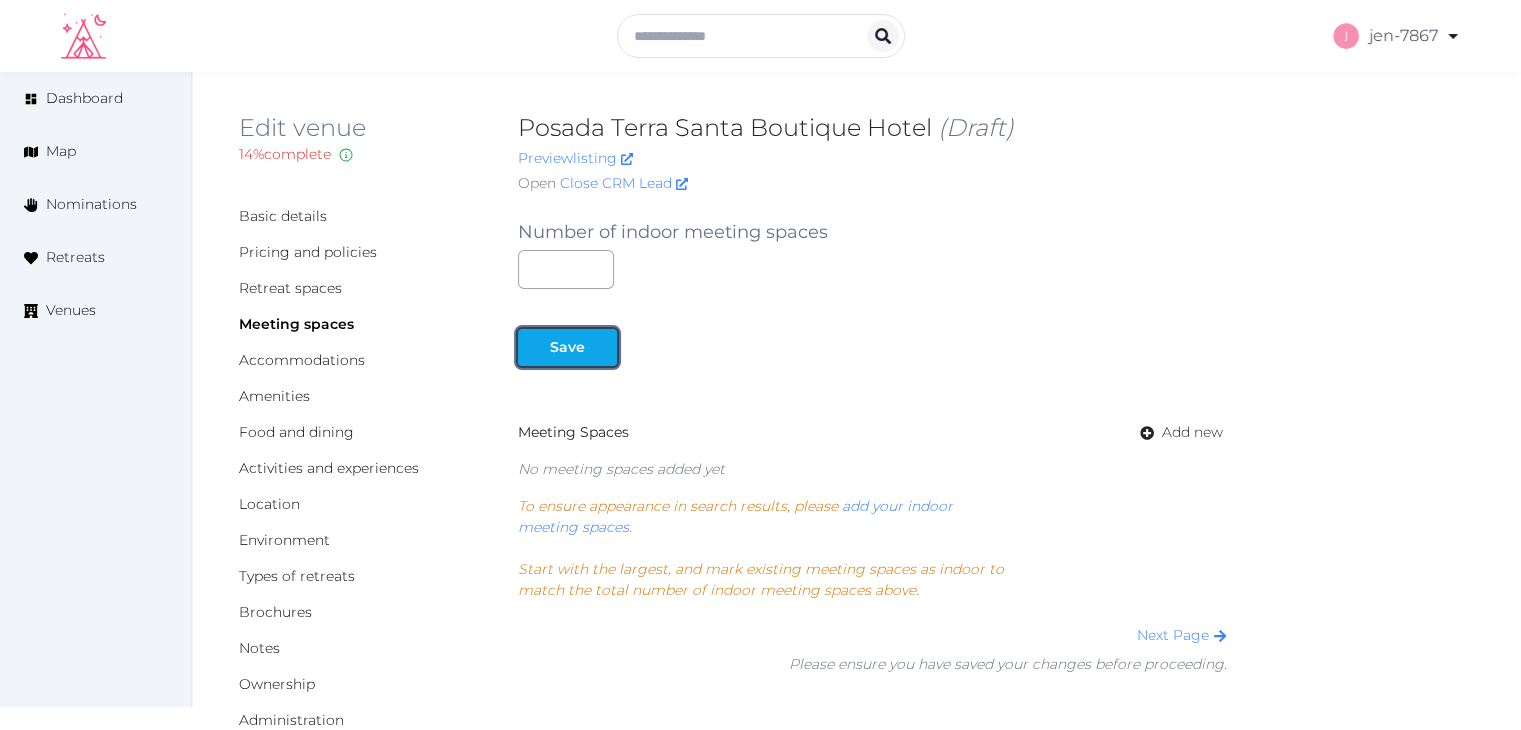 click on "Save" at bounding box center (567, 347) 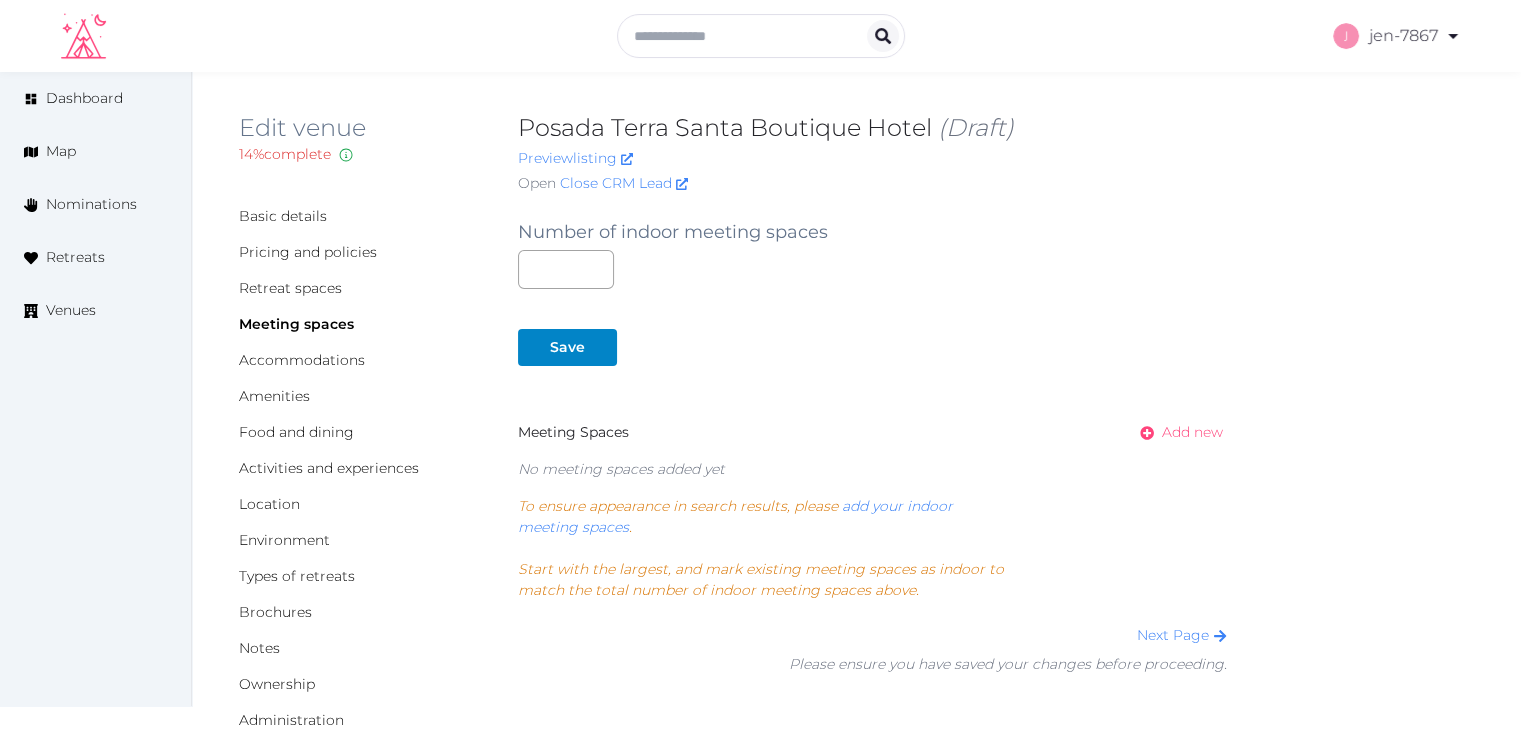 click on "Add new" at bounding box center (1192, 432) 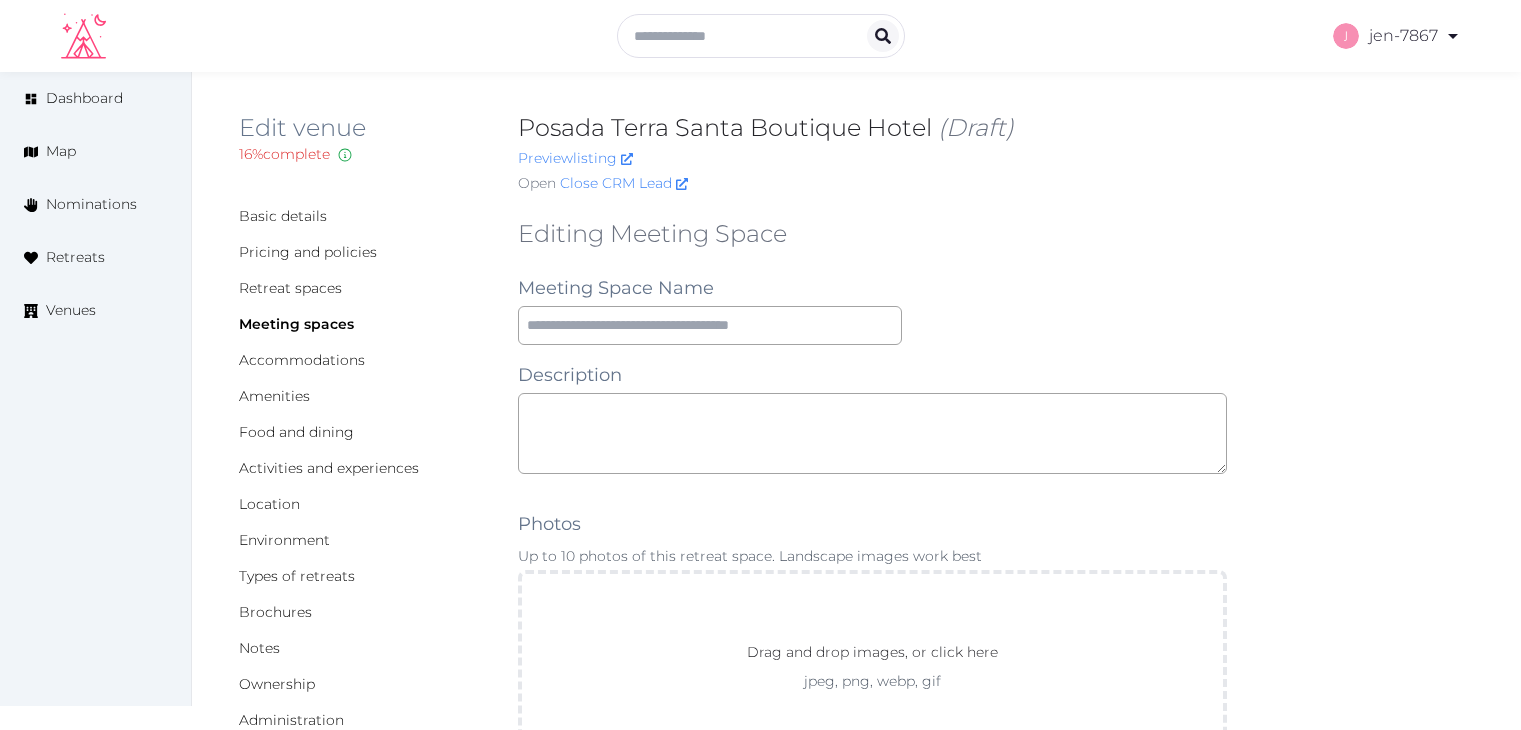 scroll, scrollTop: 0, scrollLeft: 0, axis: both 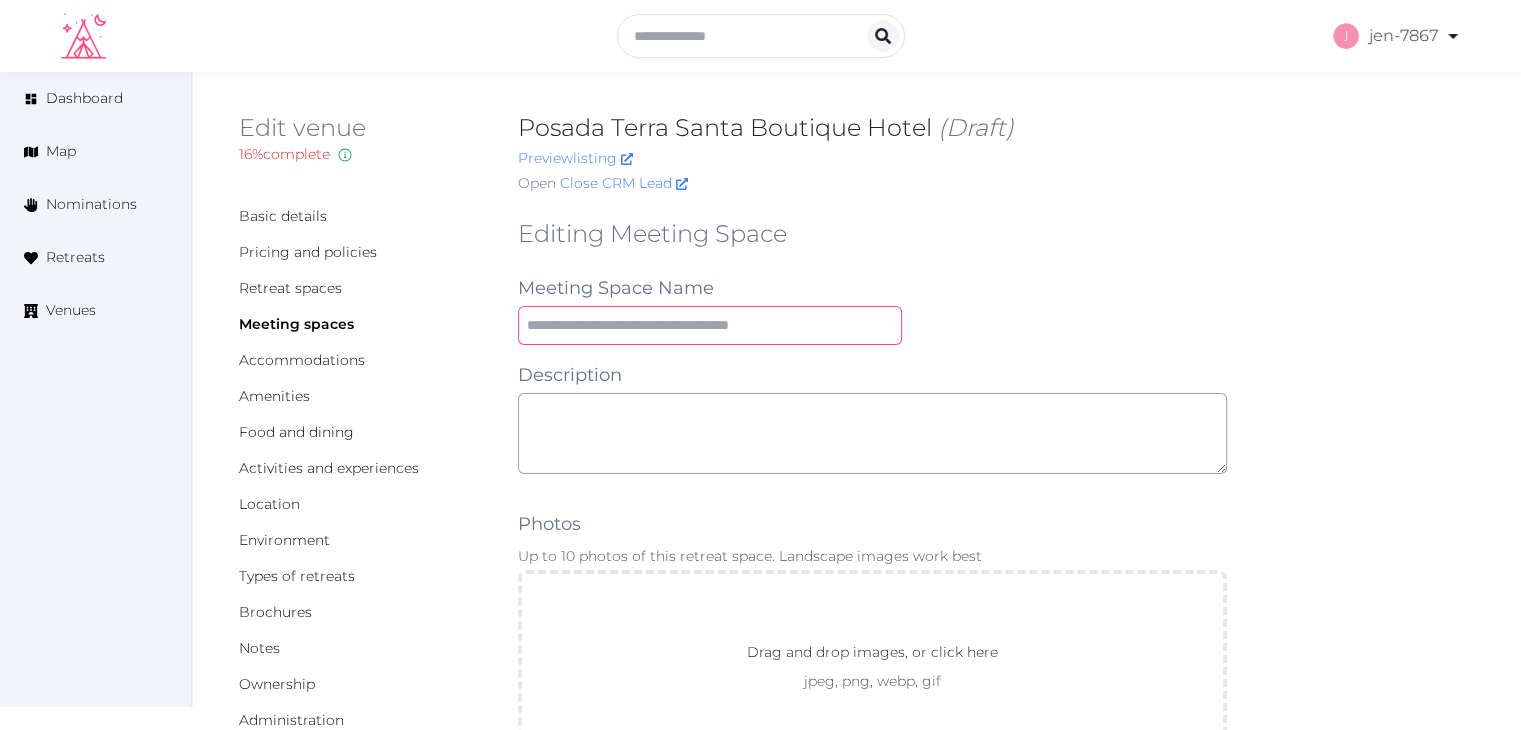 click at bounding box center [710, 325] 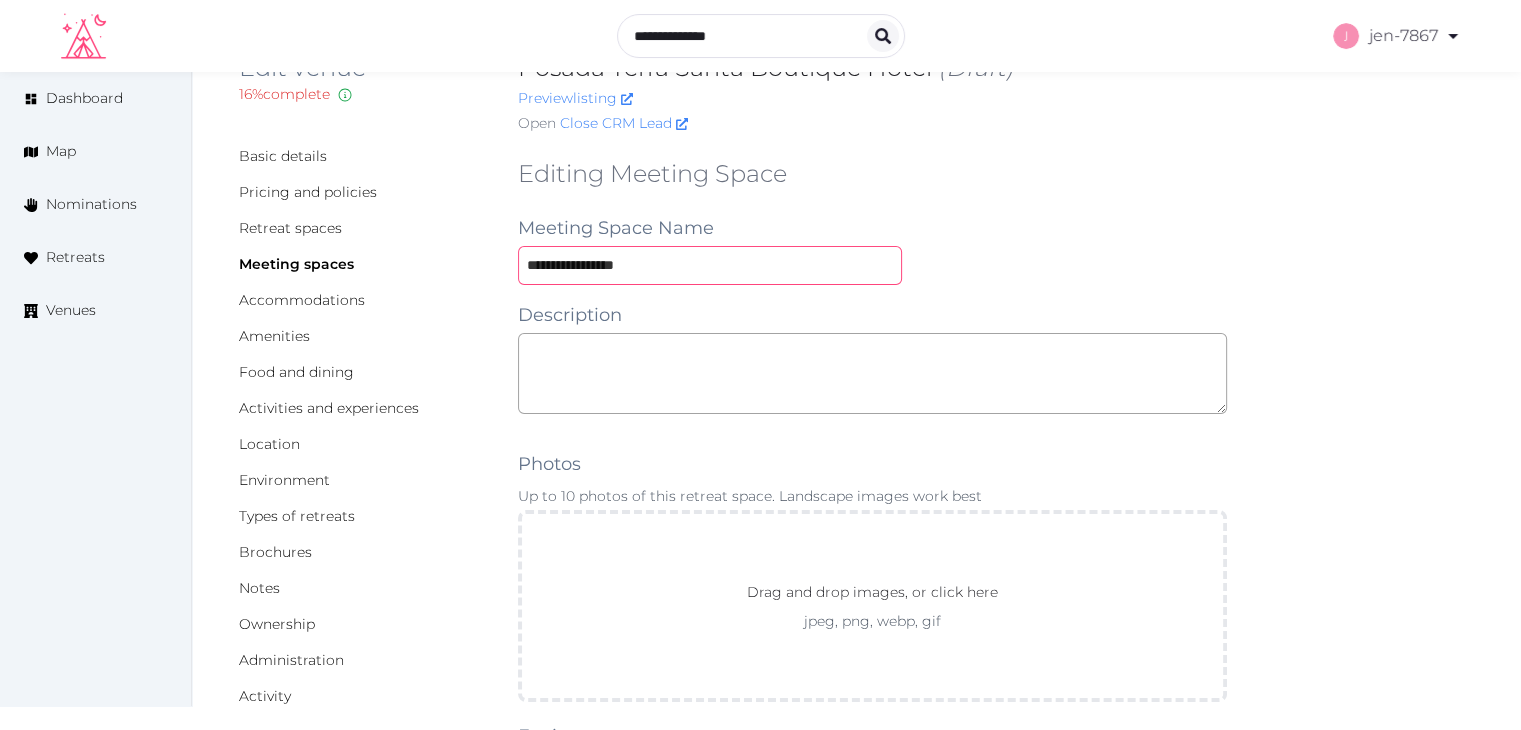 scroll, scrollTop: 0, scrollLeft: 0, axis: both 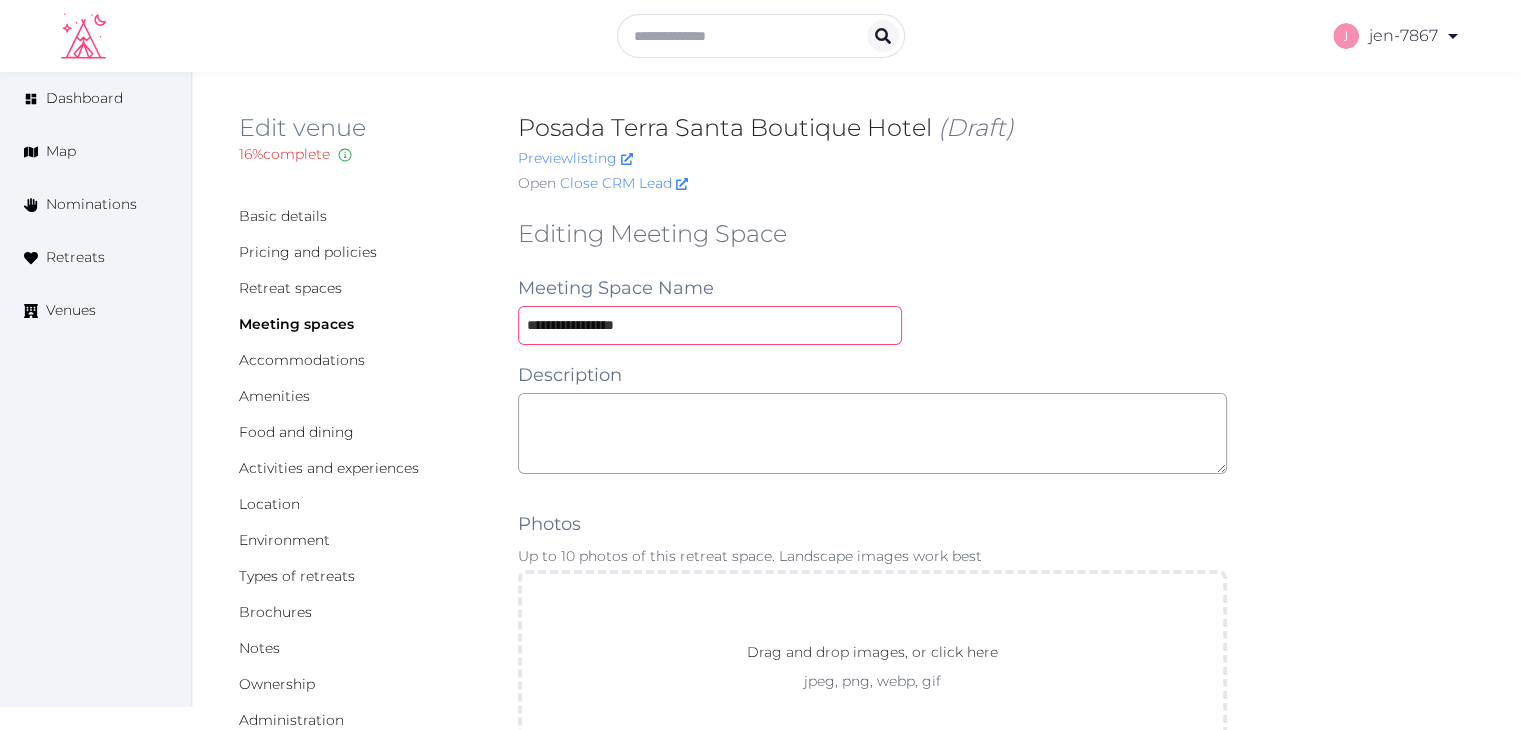 click on "**********" at bounding box center (710, 325) 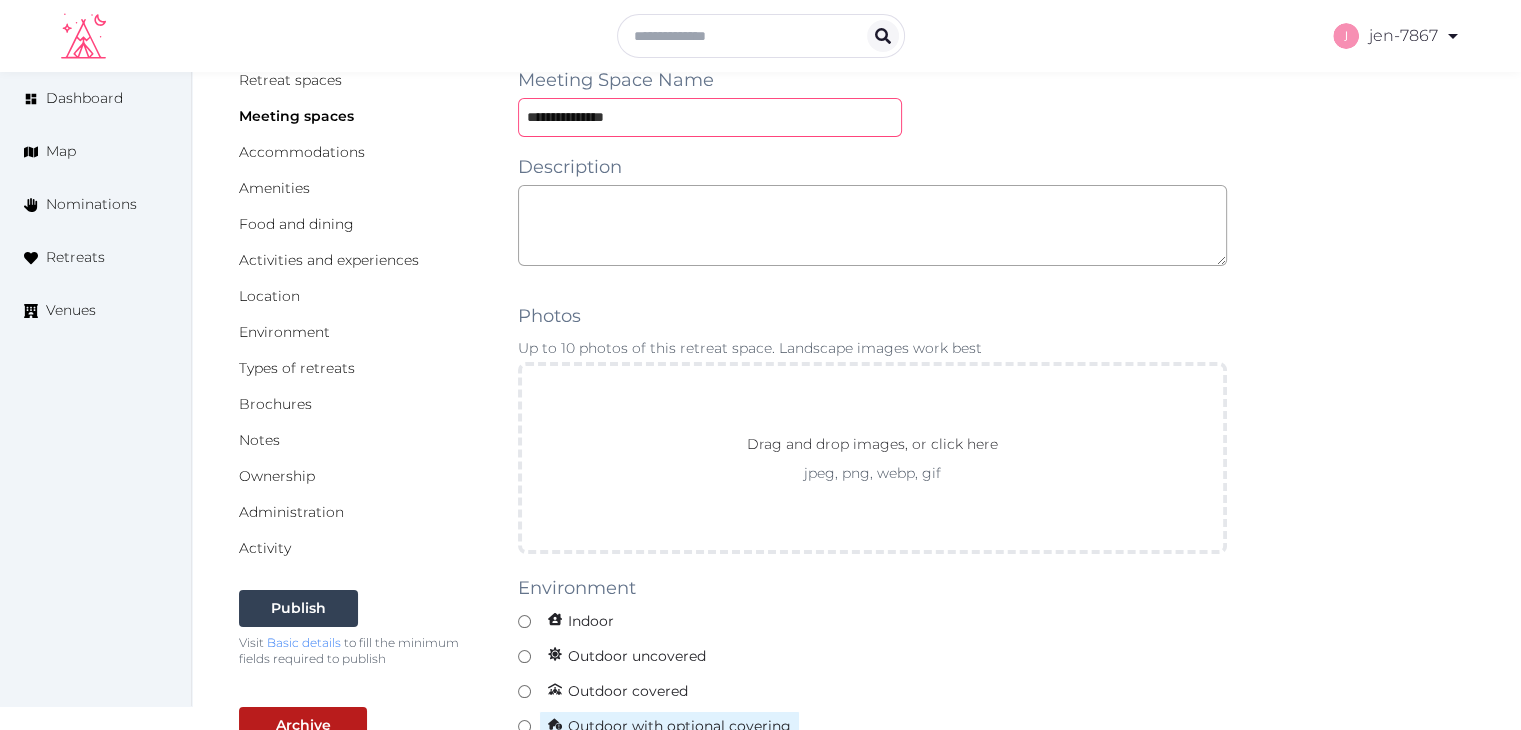scroll, scrollTop: 500, scrollLeft: 0, axis: vertical 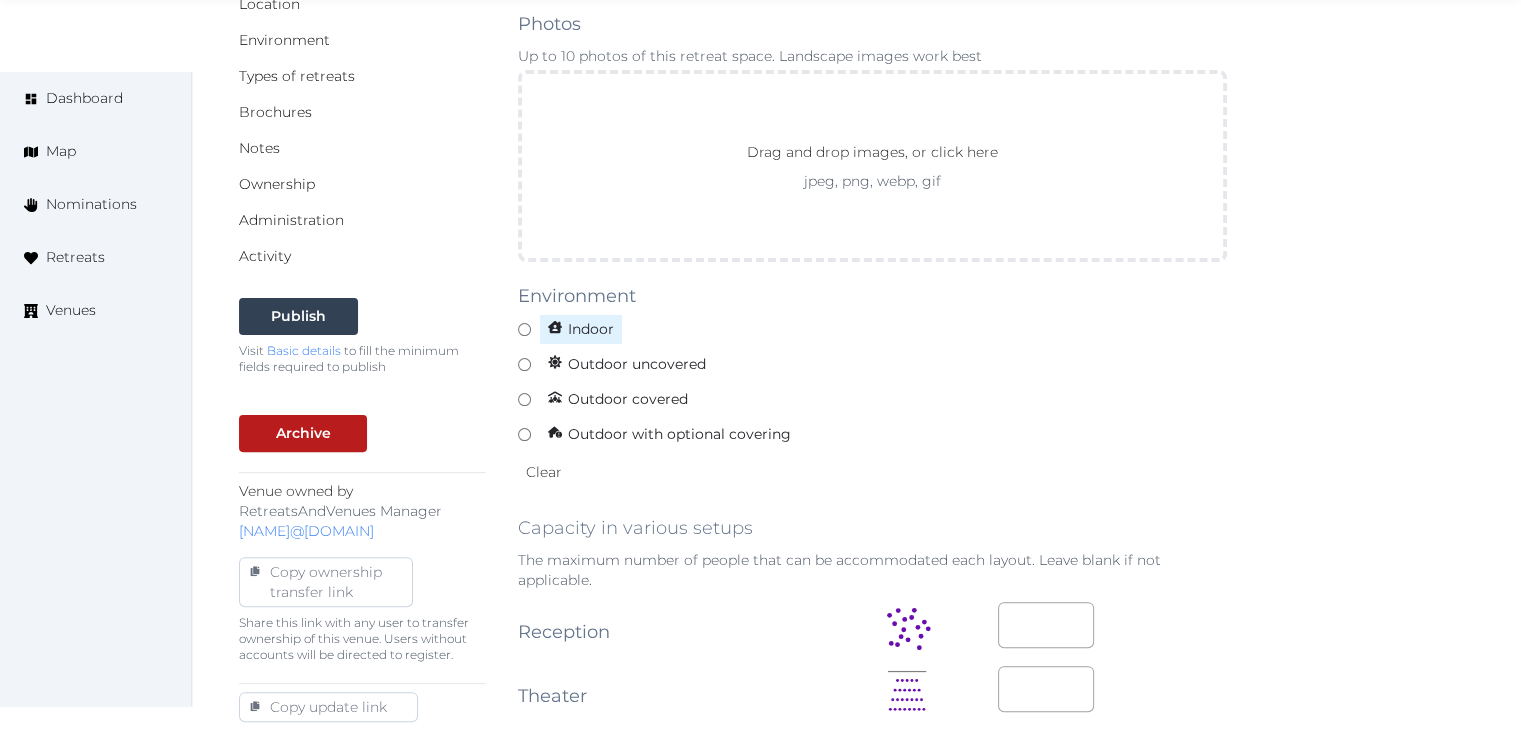 type on "**********" 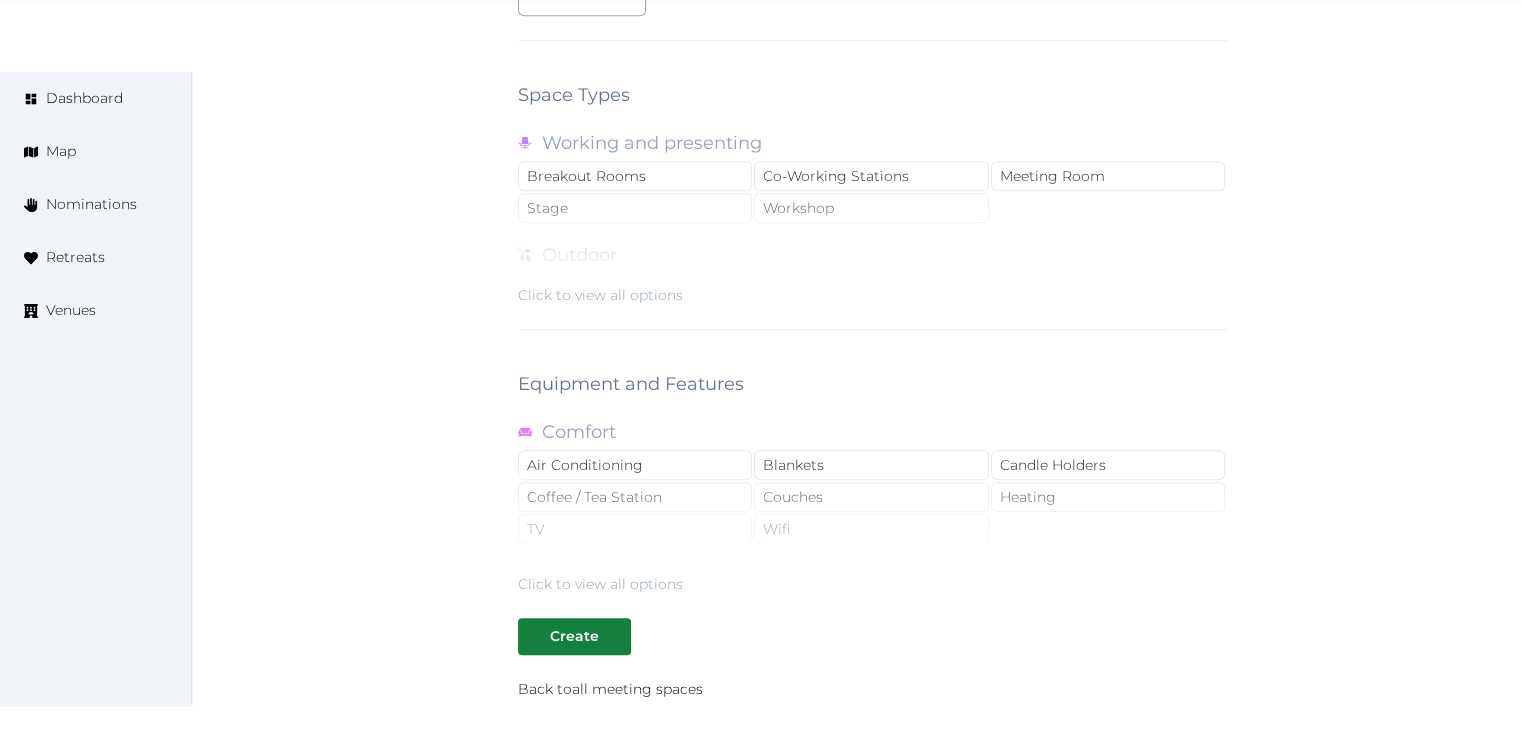 scroll, scrollTop: 1600, scrollLeft: 0, axis: vertical 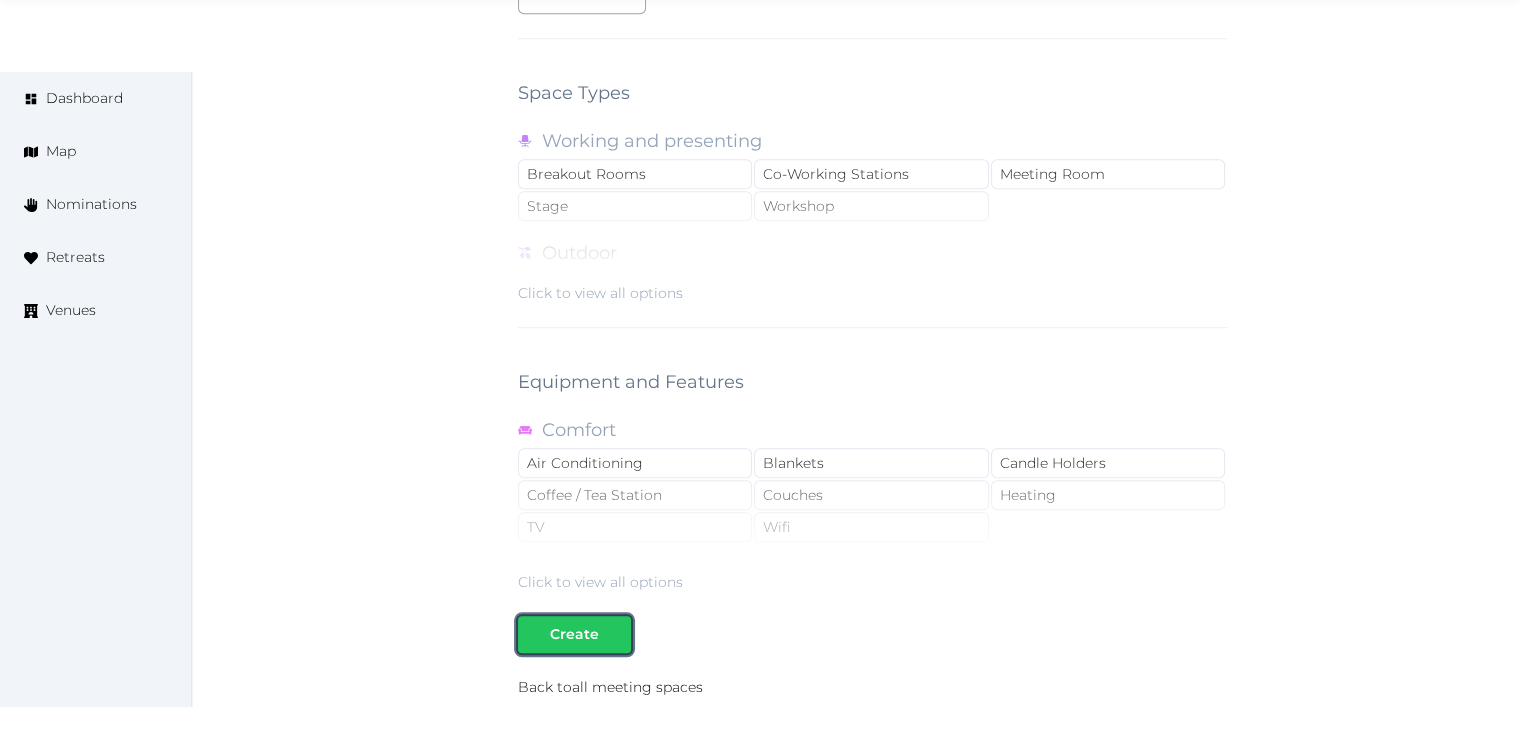 click on "Create" at bounding box center [574, 634] 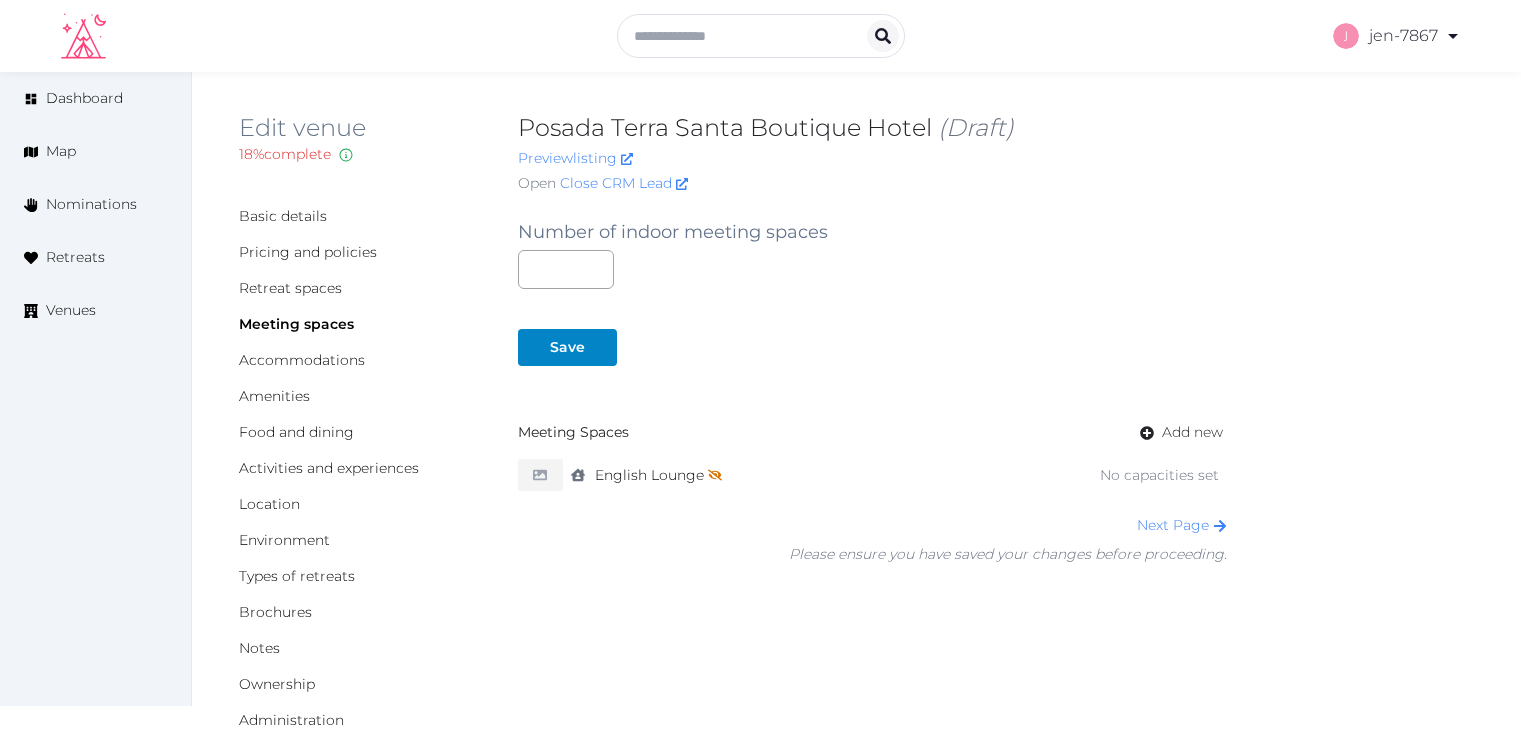 scroll, scrollTop: 0, scrollLeft: 0, axis: both 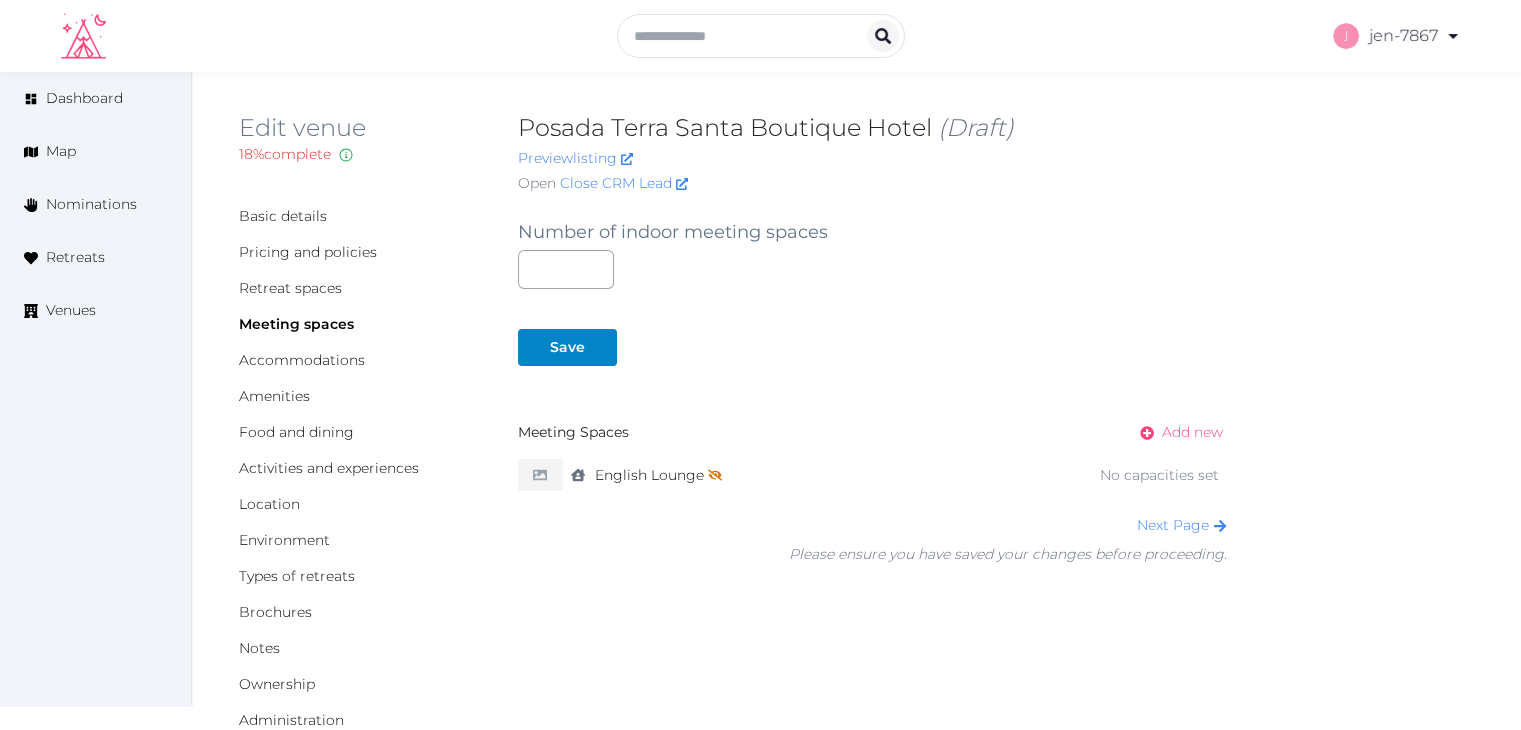 click on "Add new" at bounding box center (1192, 432) 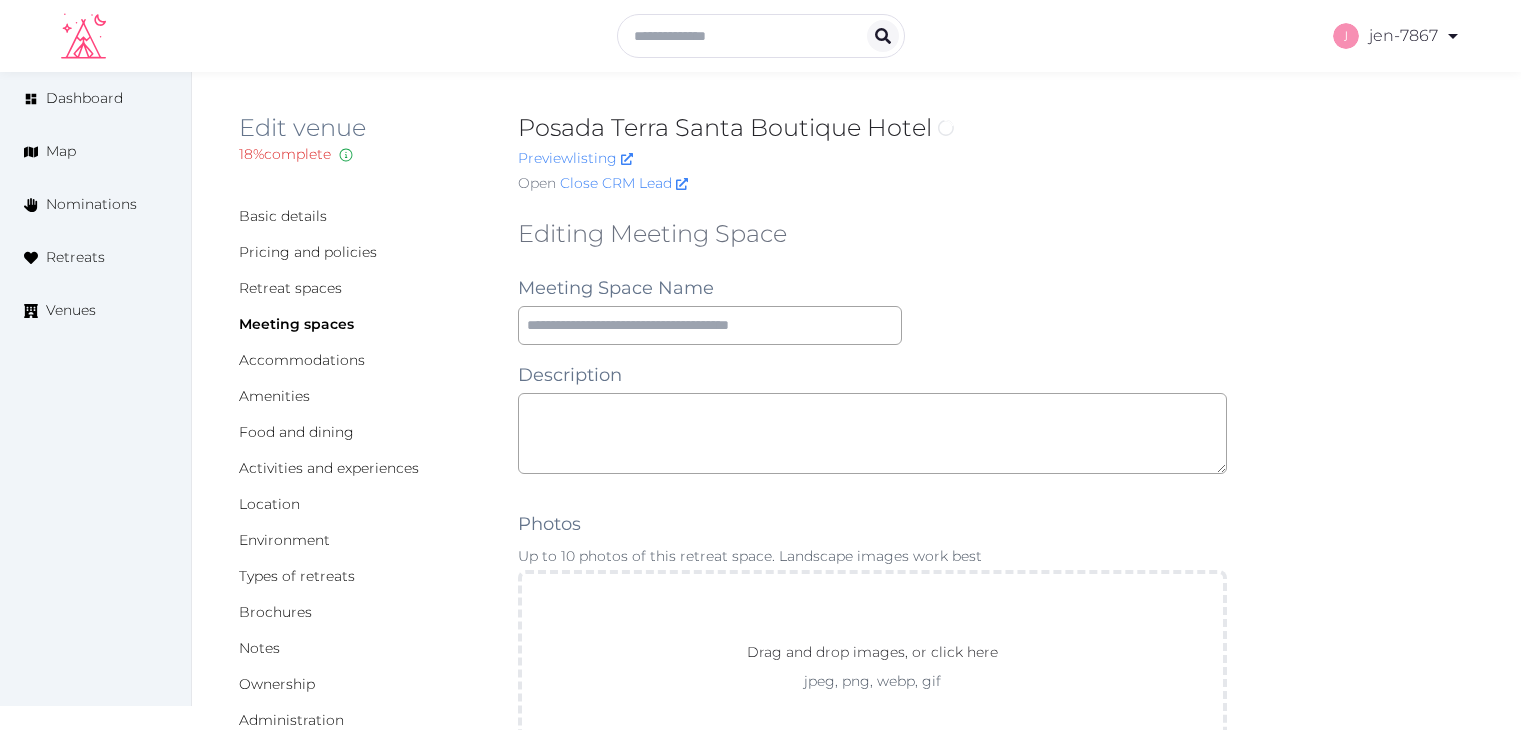 scroll, scrollTop: 0, scrollLeft: 0, axis: both 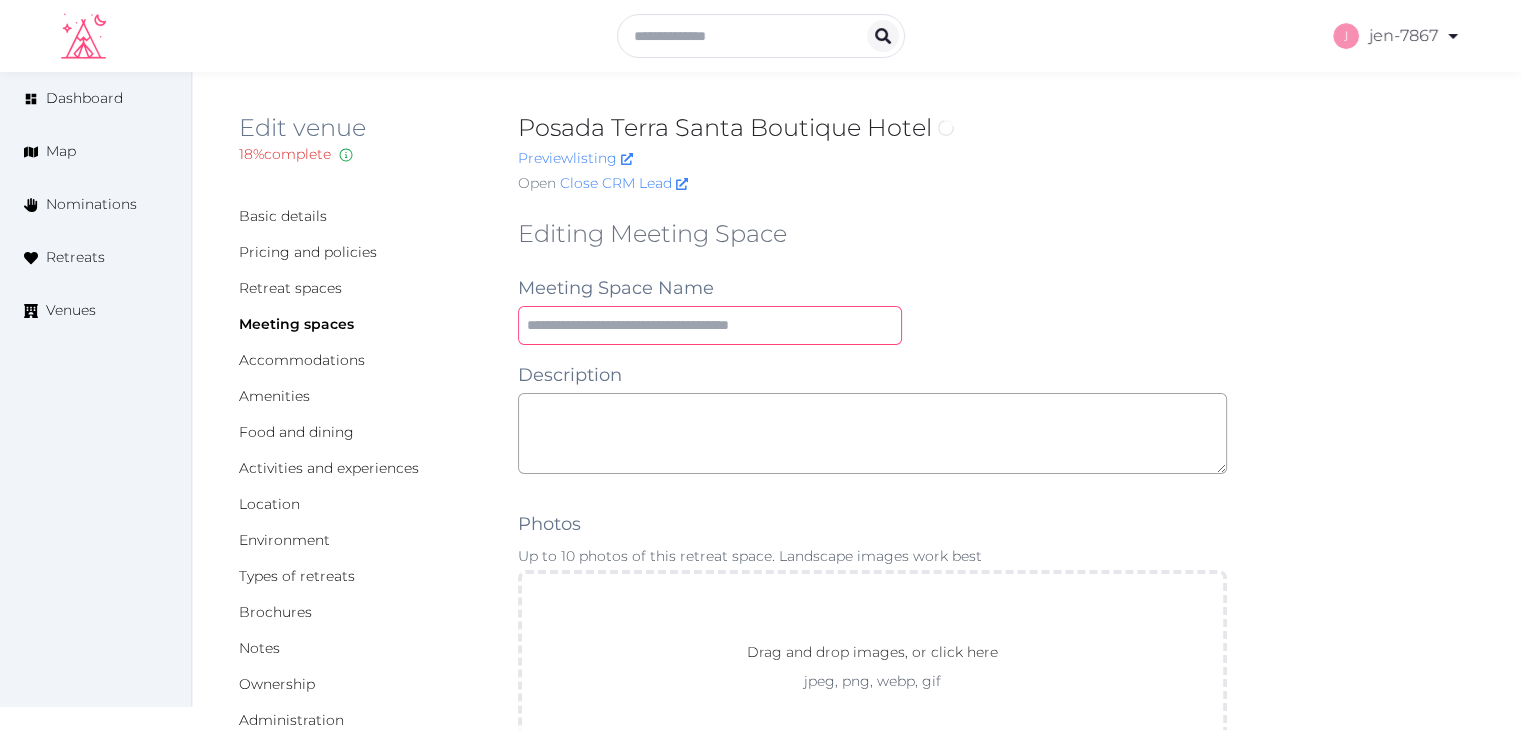 click at bounding box center (710, 325) 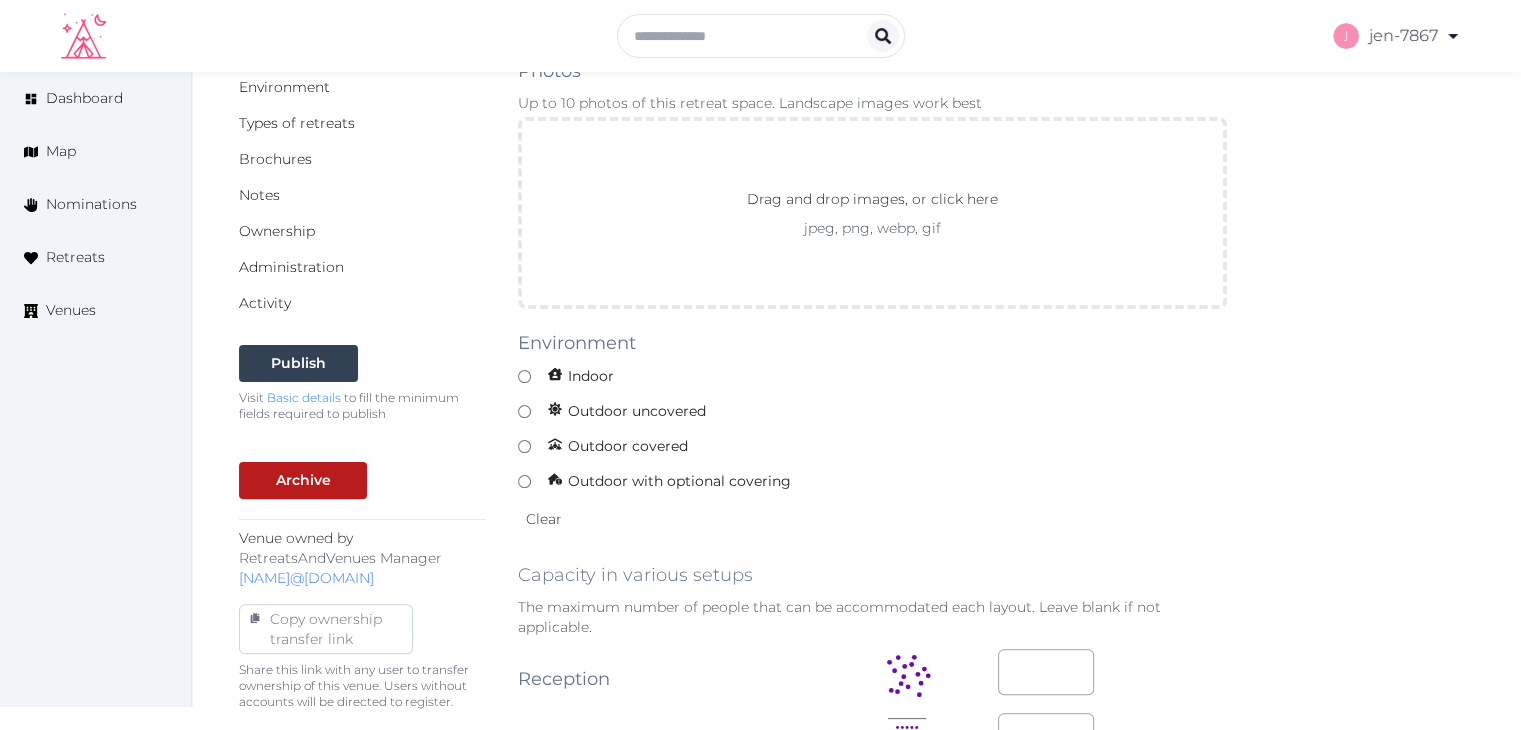 scroll, scrollTop: 600, scrollLeft: 0, axis: vertical 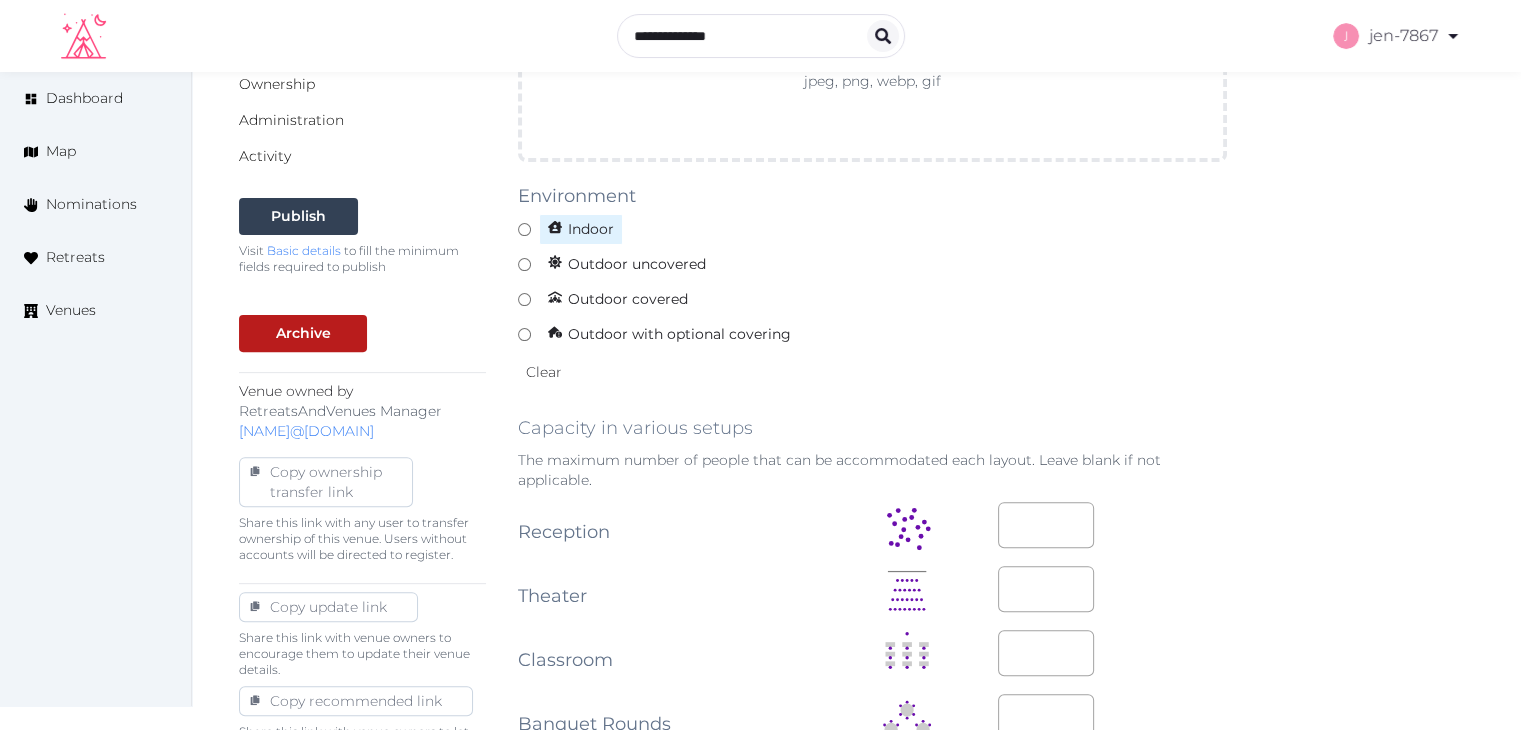 type on "**********" 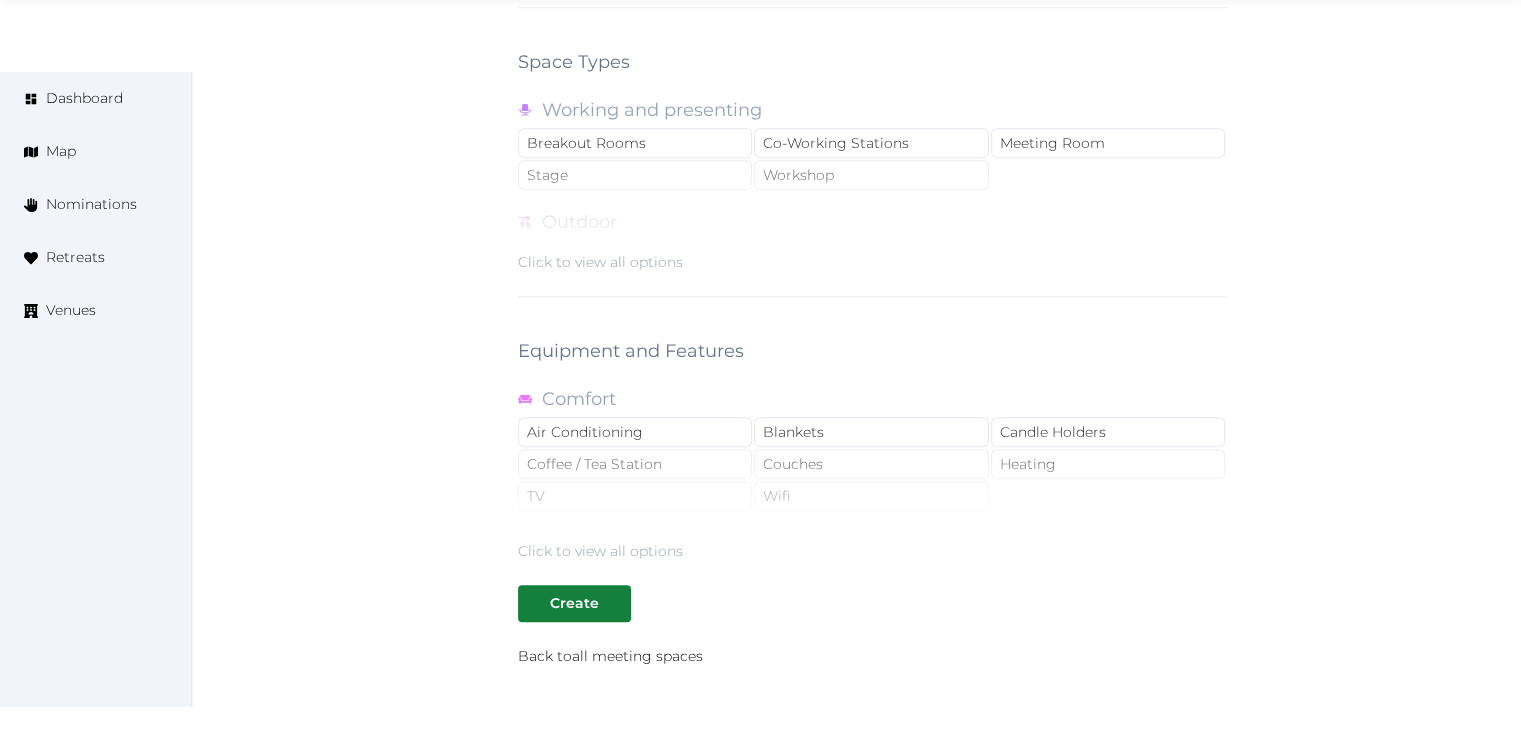 scroll, scrollTop: 1788, scrollLeft: 0, axis: vertical 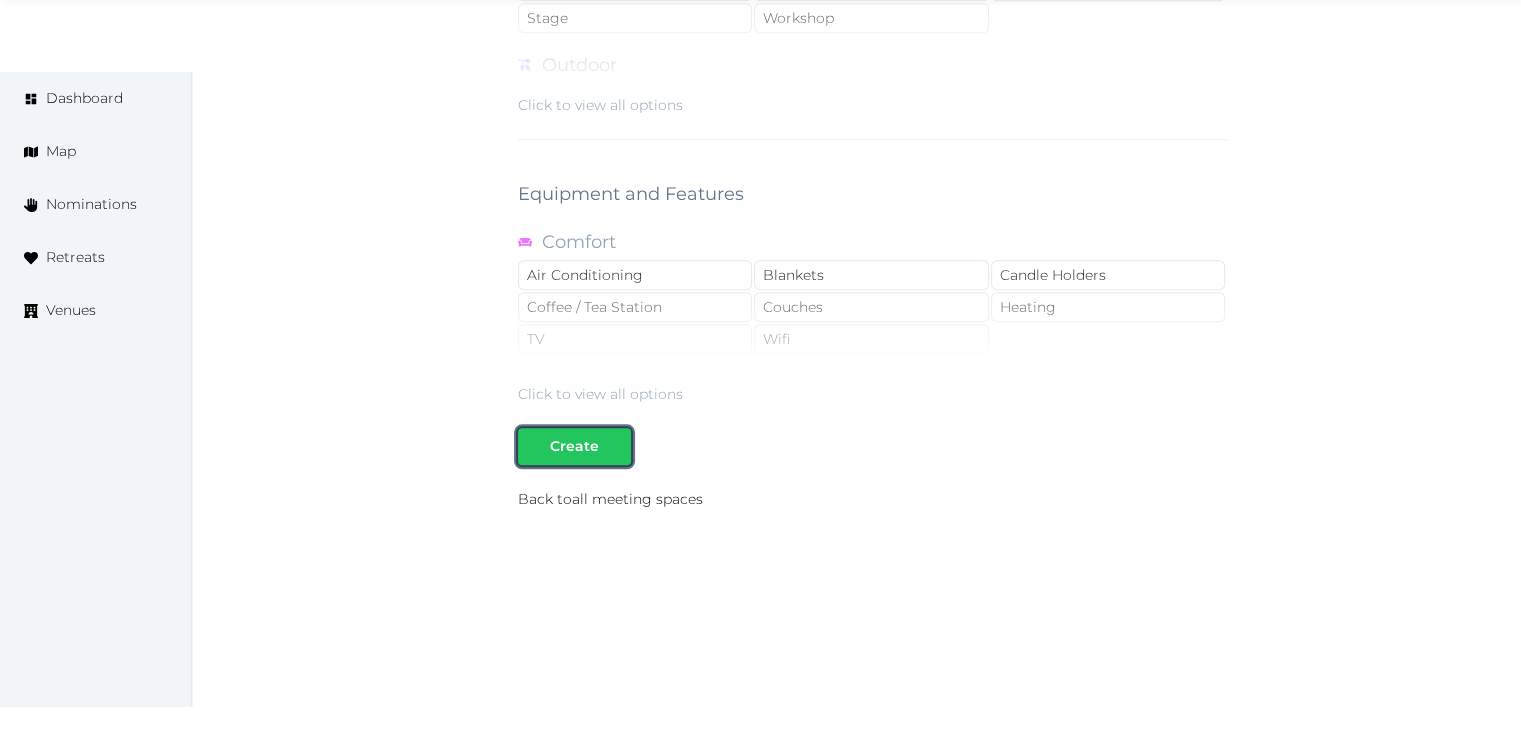 click on "Create" at bounding box center [574, 446] 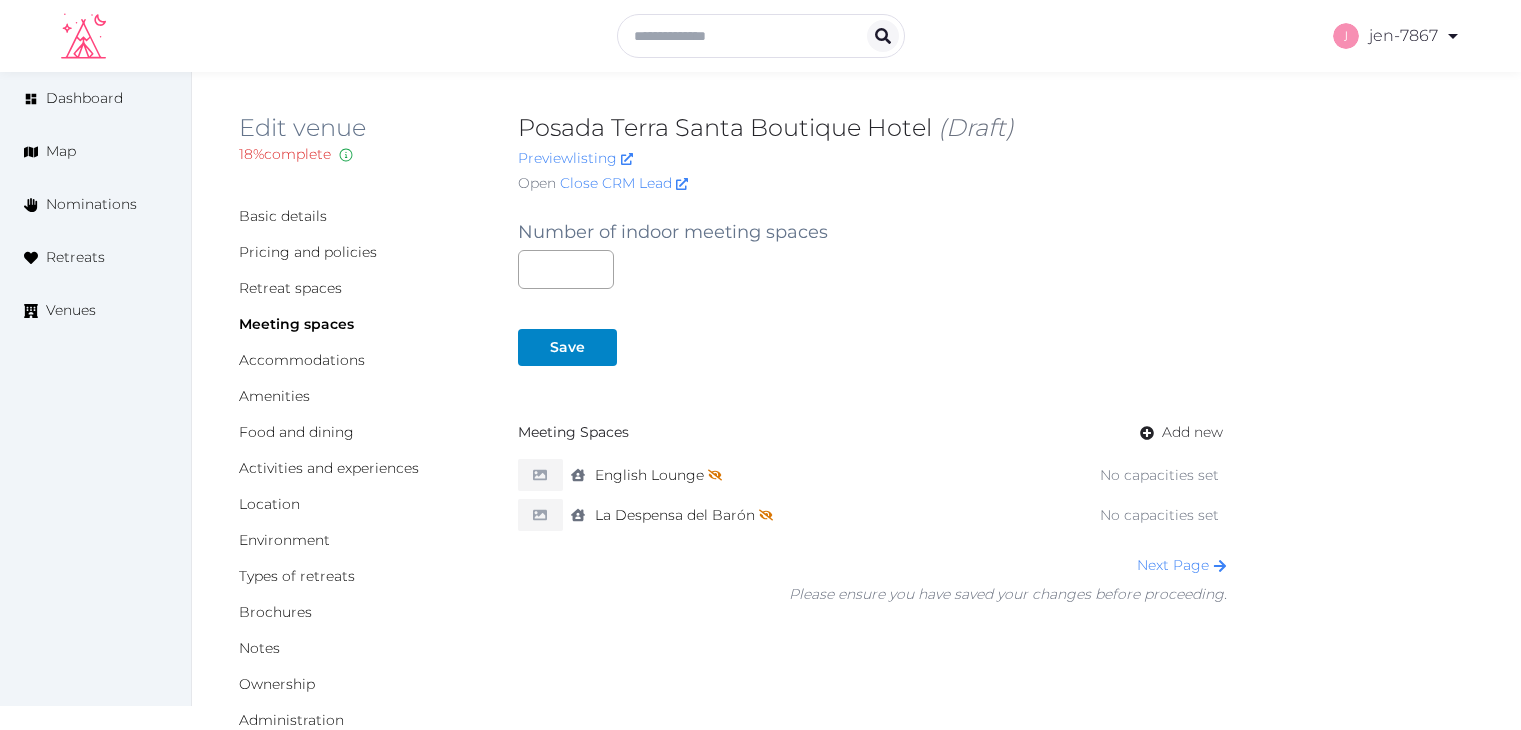 scroll, scrollTop: 0, scrollLeft: 0, axis: both 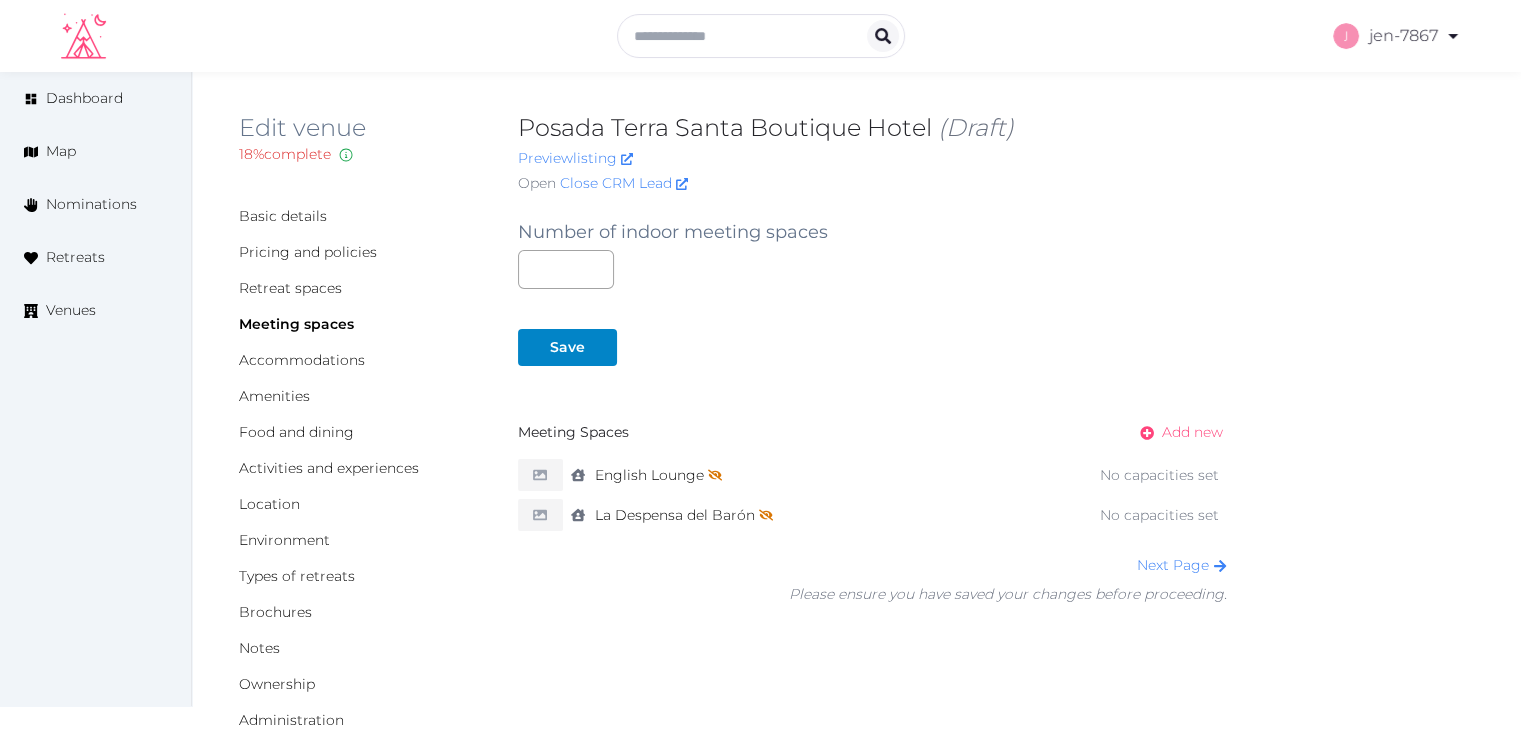 click on "Add new" at bounding box center (1192, 432) 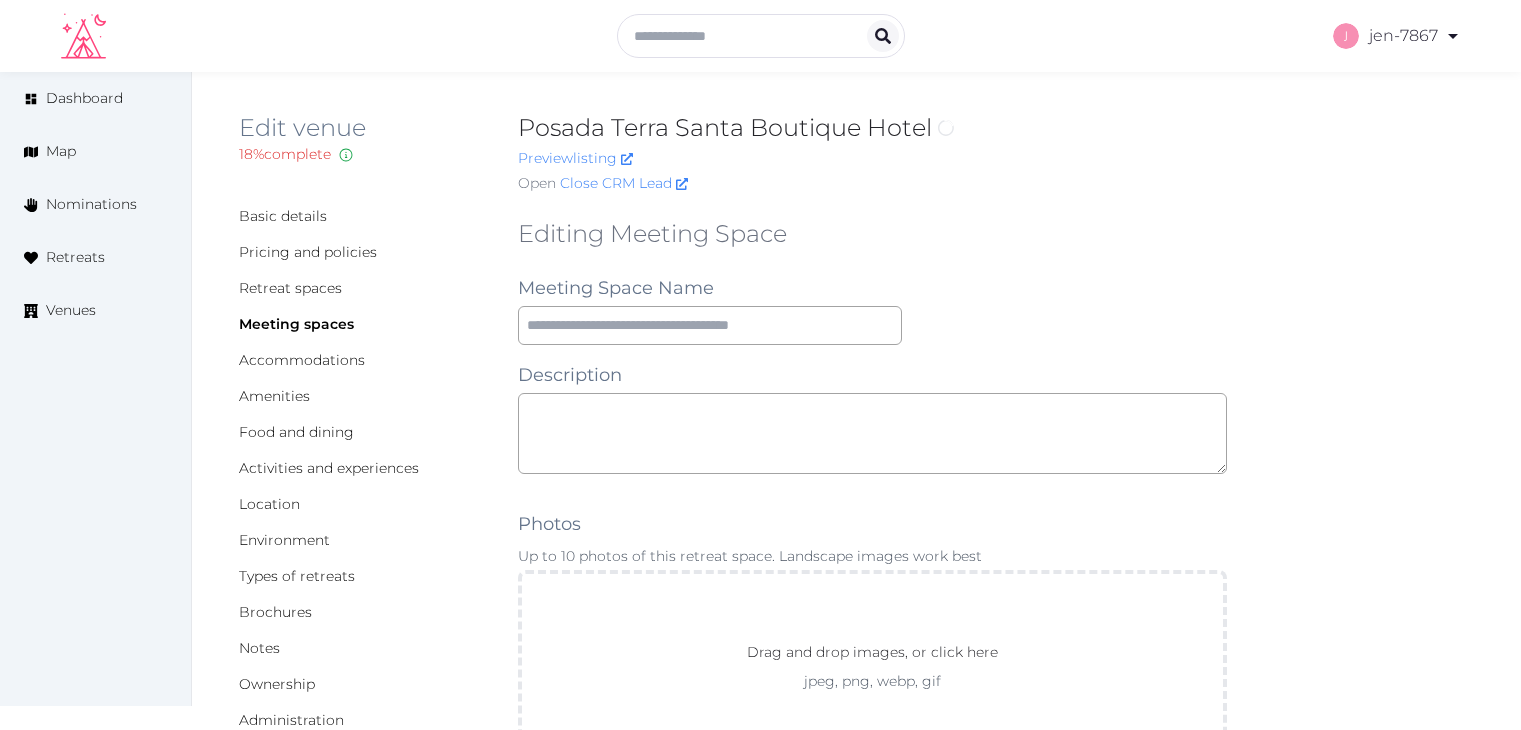 scroll, scrollTop: 0, scrollLeft: 0, axis: both 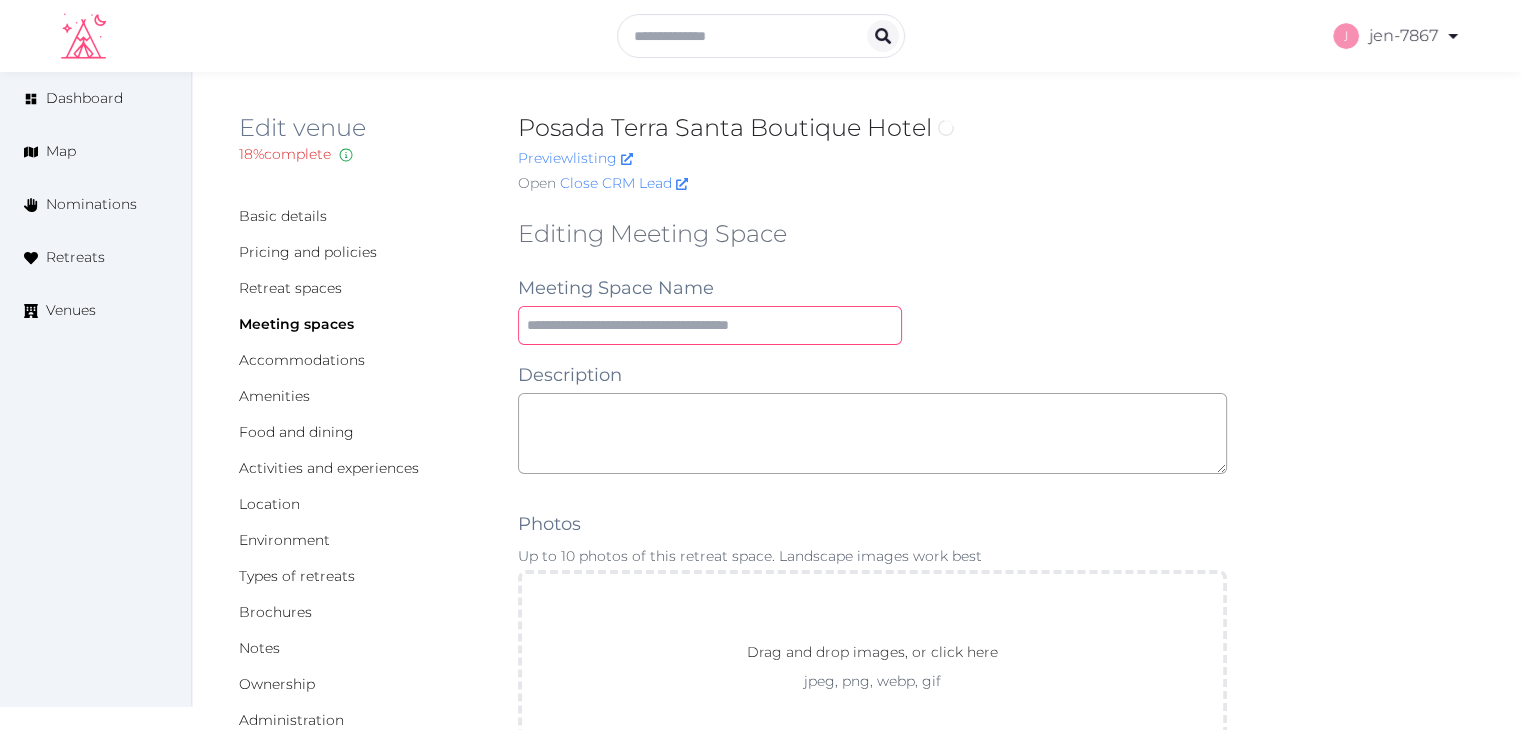 click at bounding box center (710, 325) 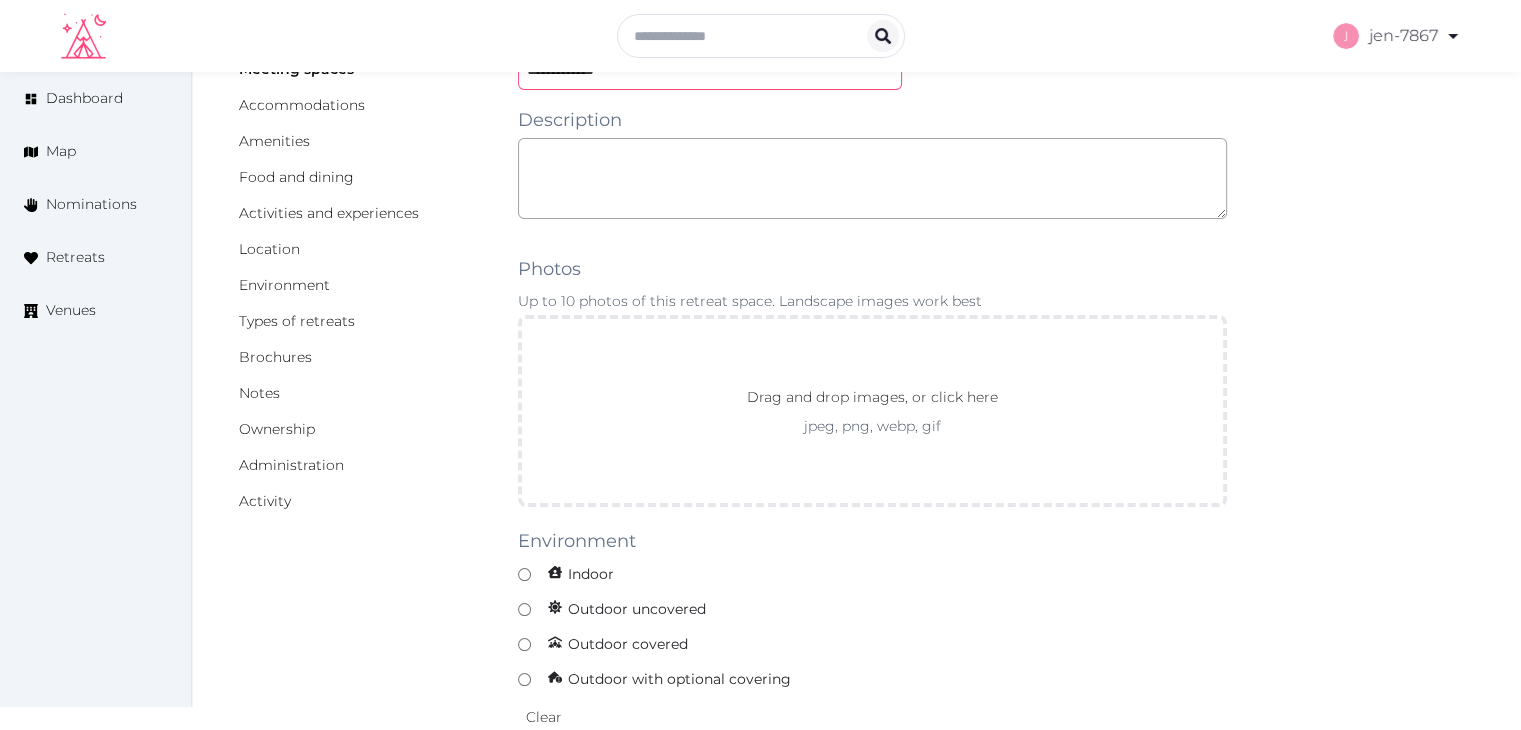 scroll, scrollTop: 300, scrollLeft: 0, axis: vertical 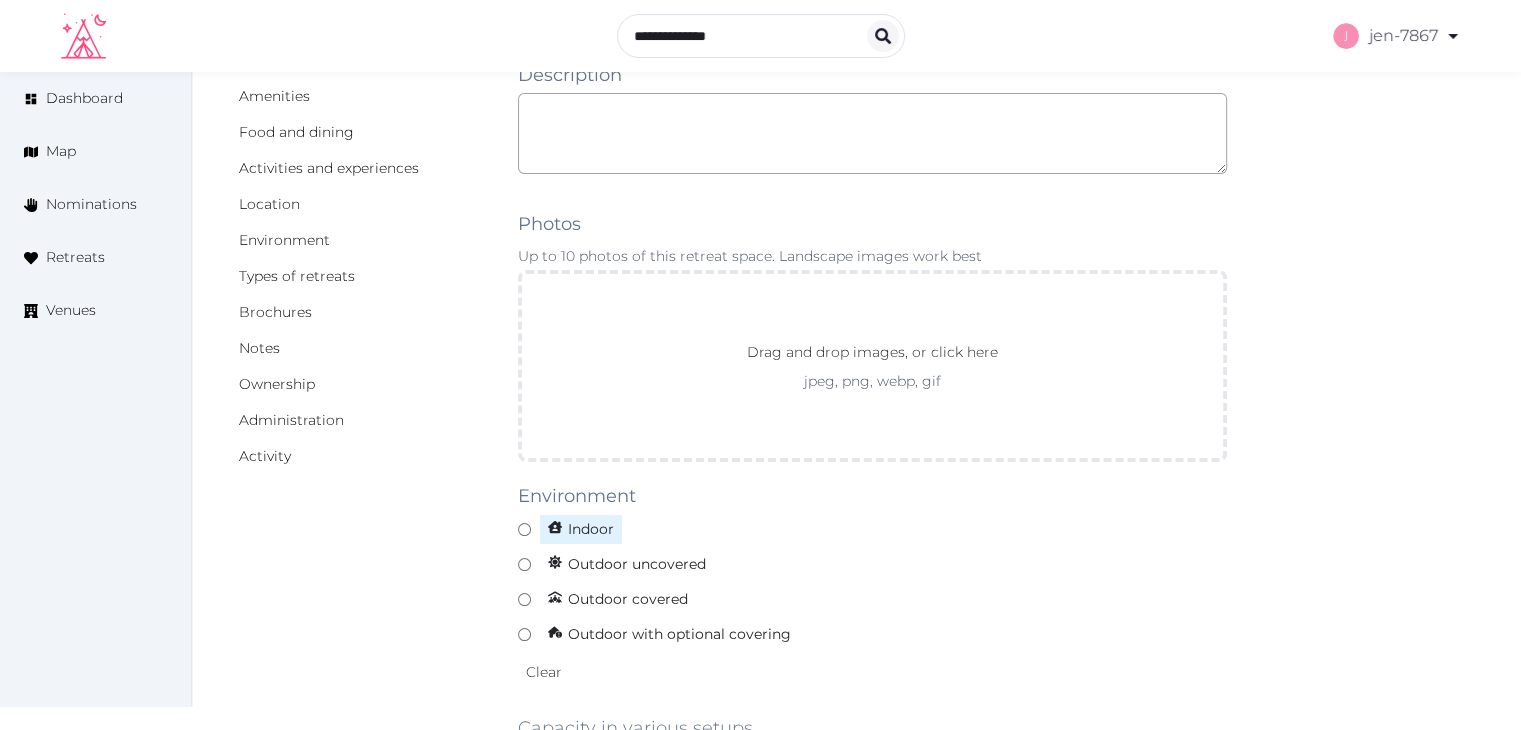 type on "**********" 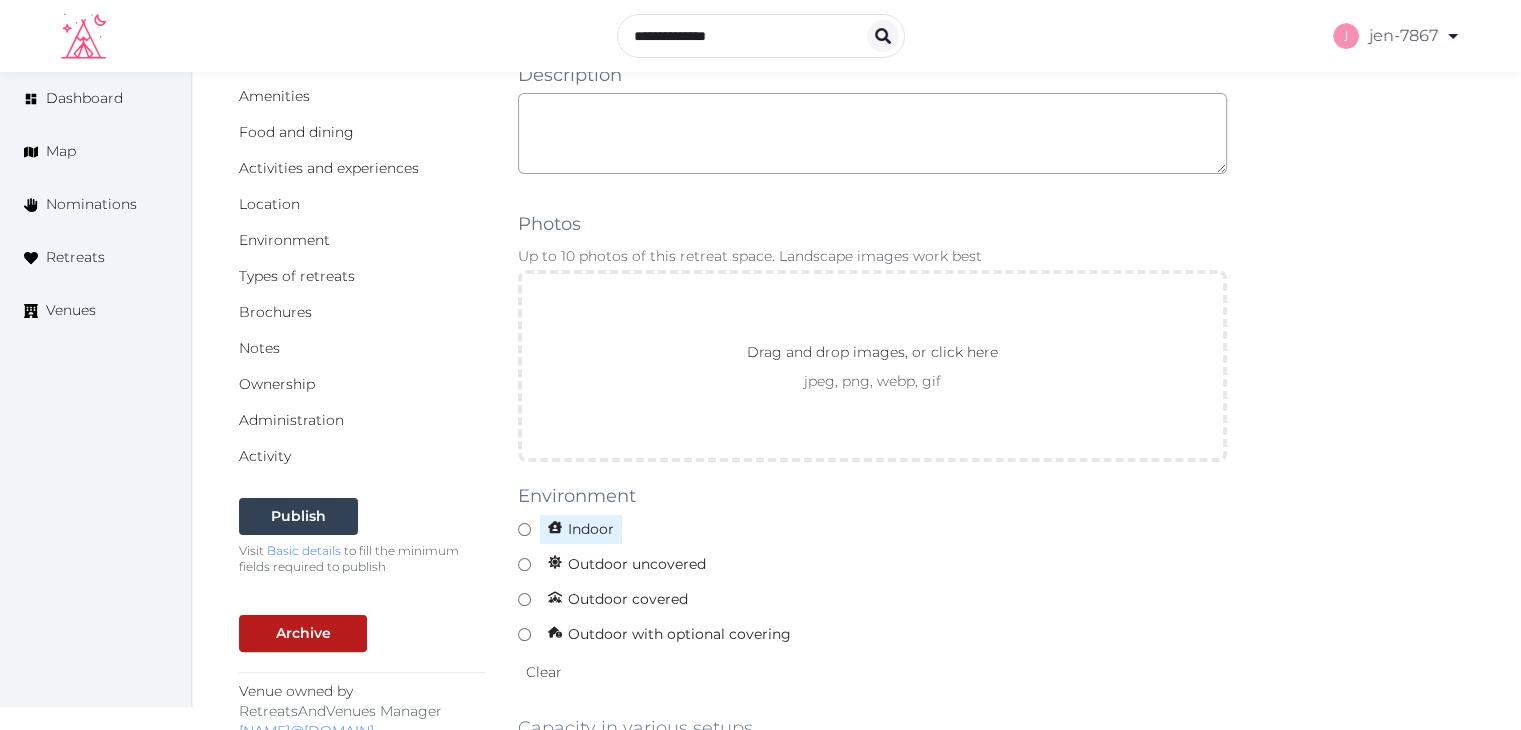 click 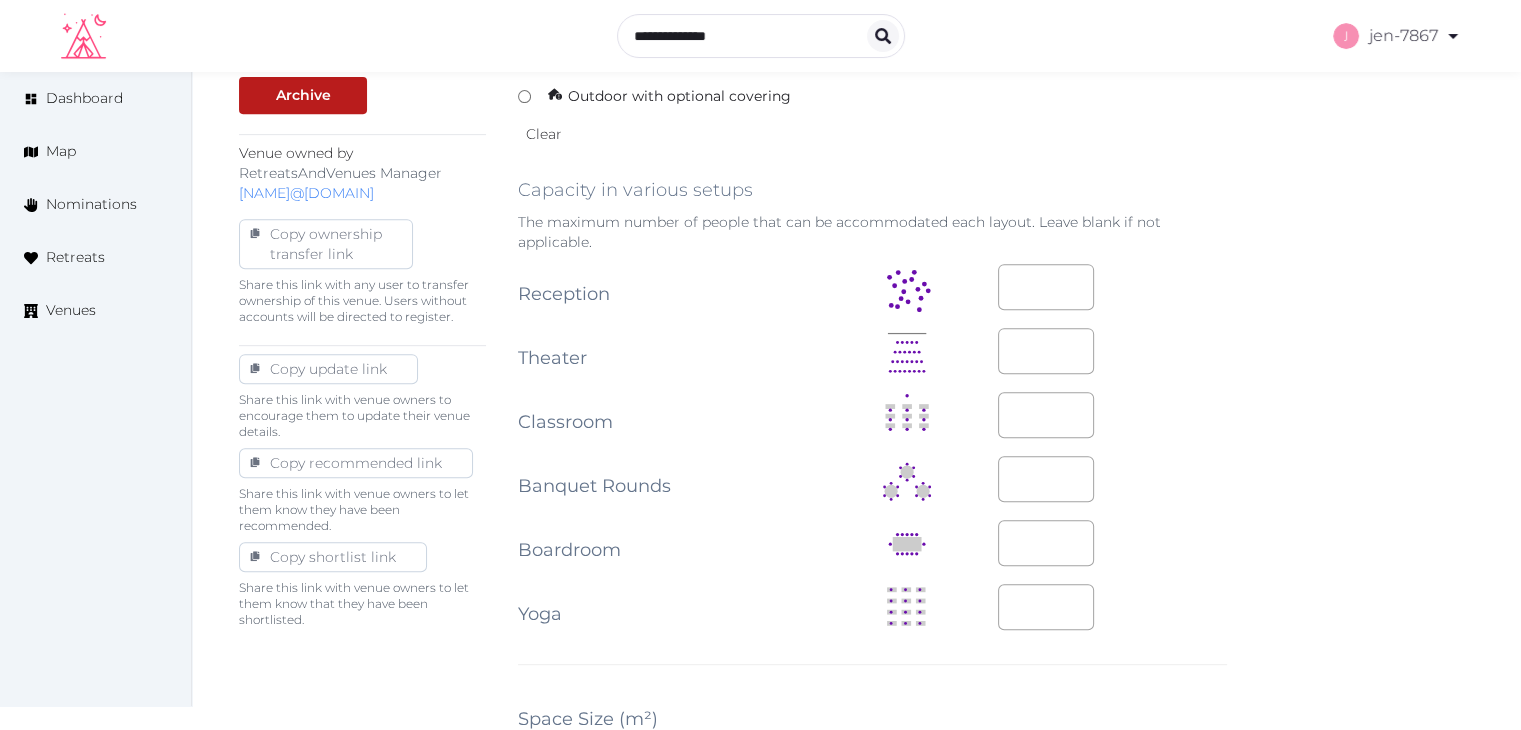 scroll, scrollTop: 900, scrollLeft: 0, axis: vertical 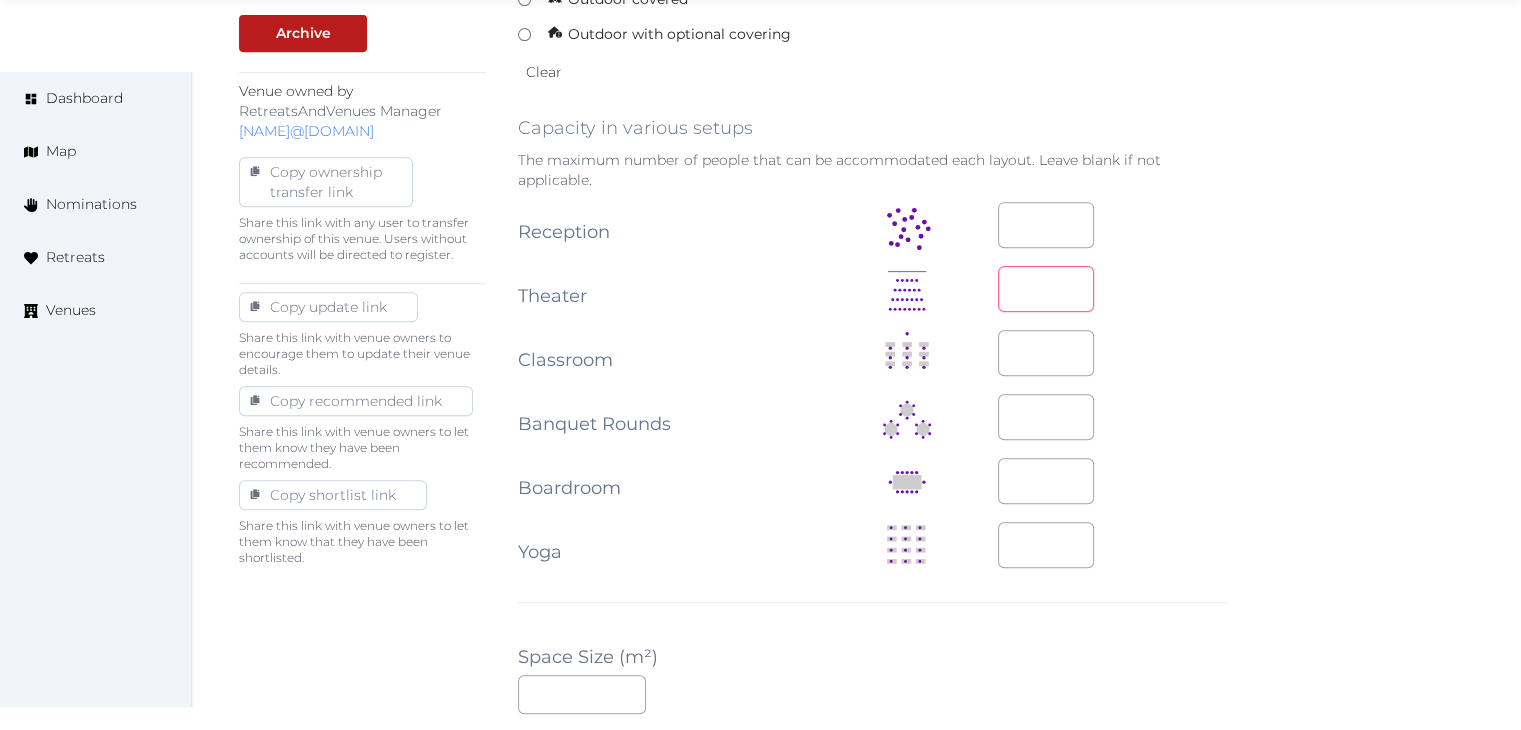 click at bounding box center [1046, 289] 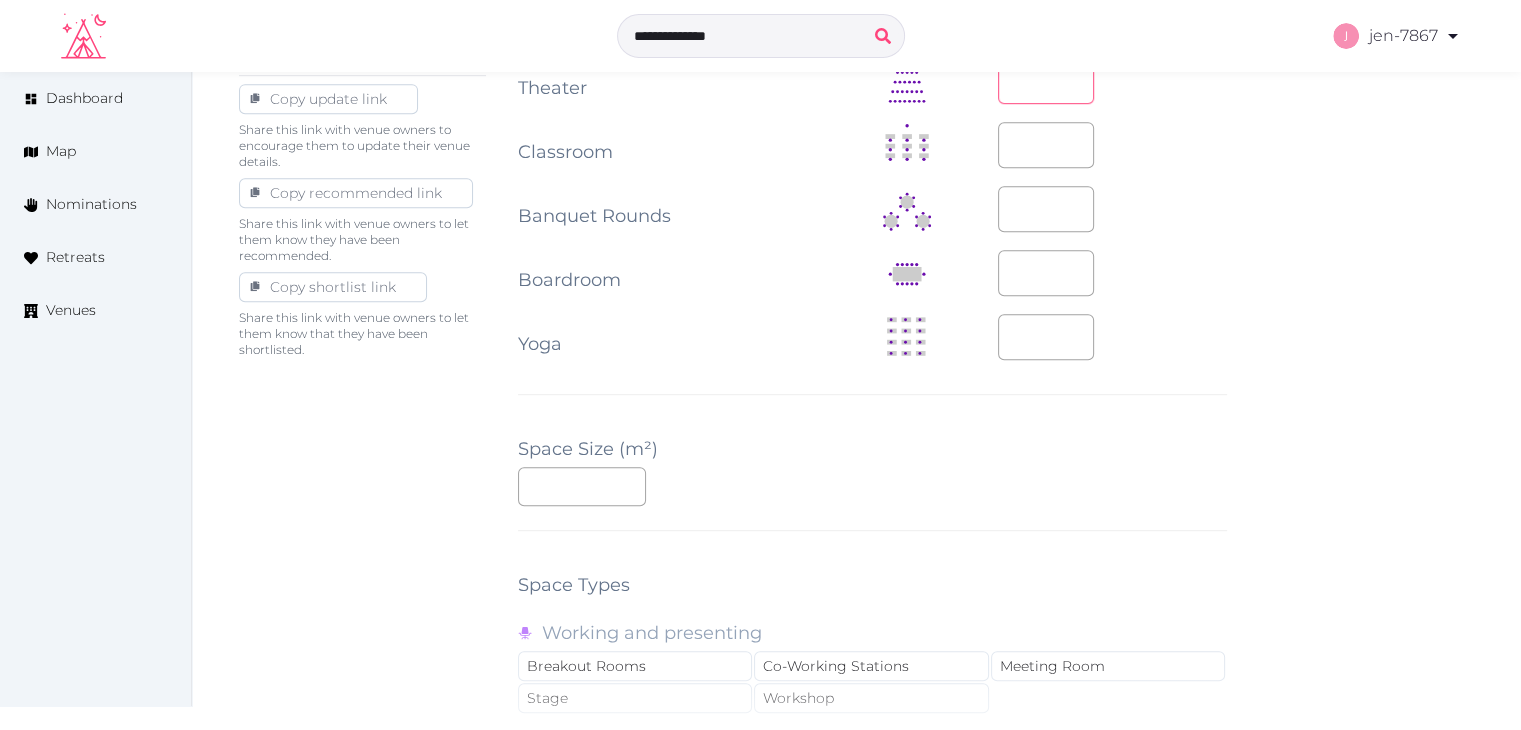 scroll, scrollTop: 900, scrollLeft: 0, axis: vertical 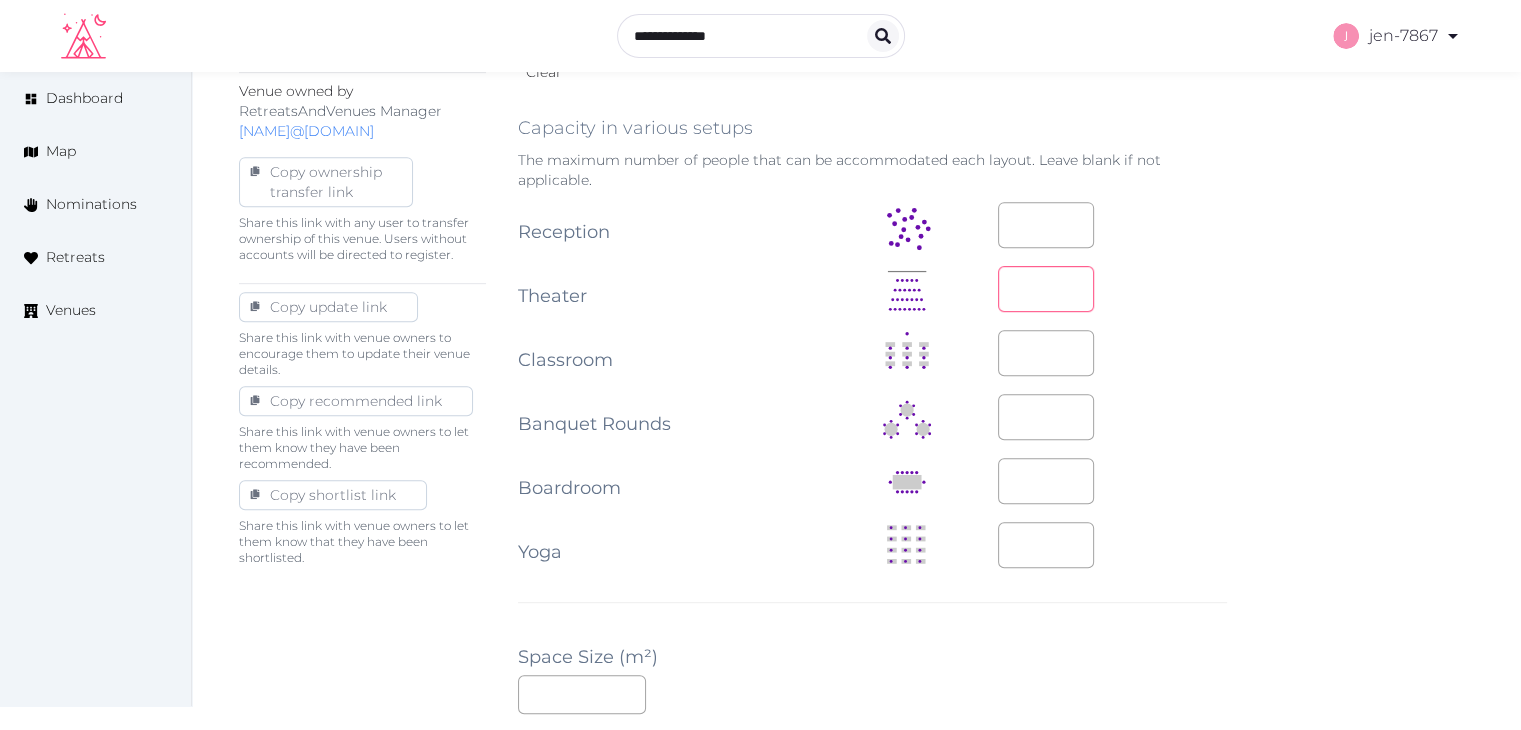 type on "**" 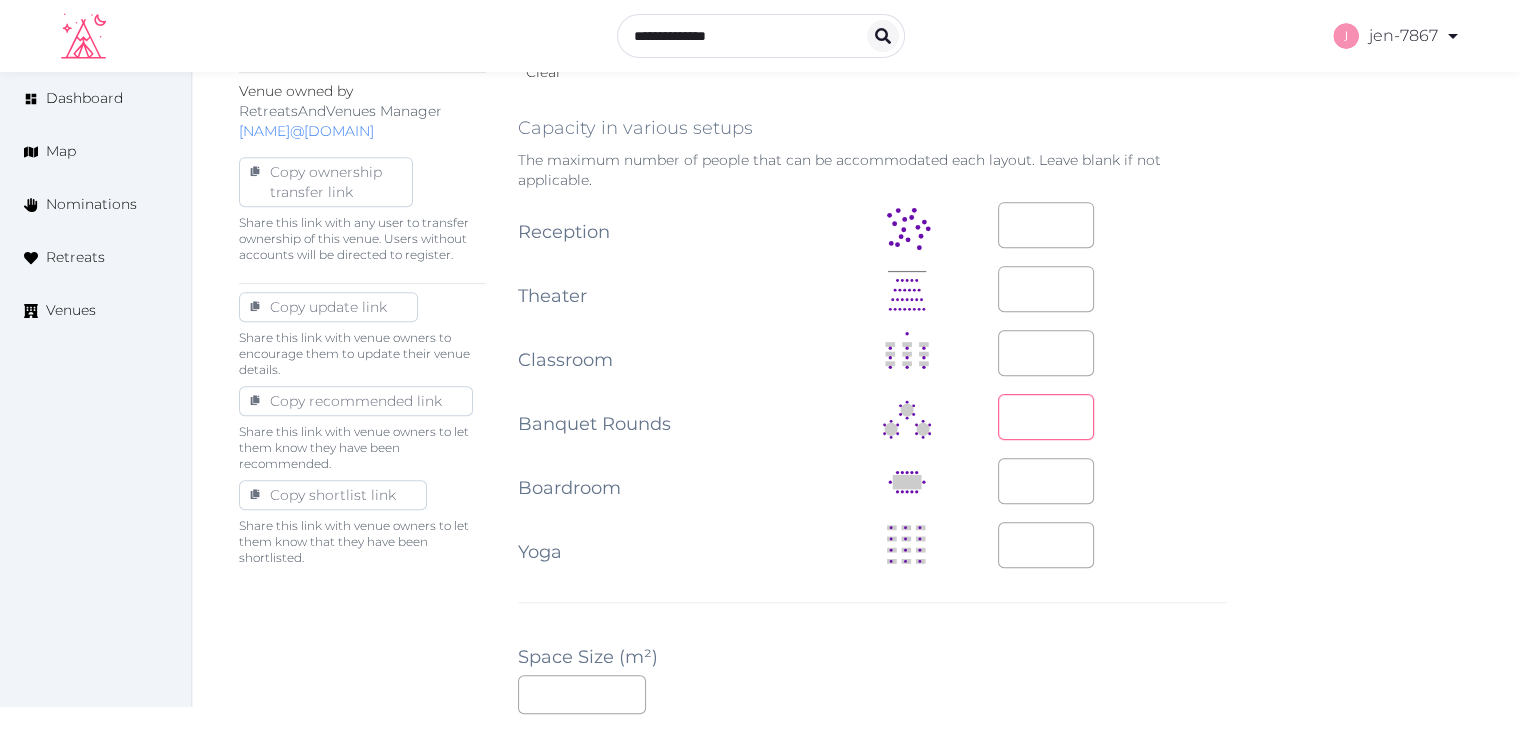 click at bounding box center (1046, 417) 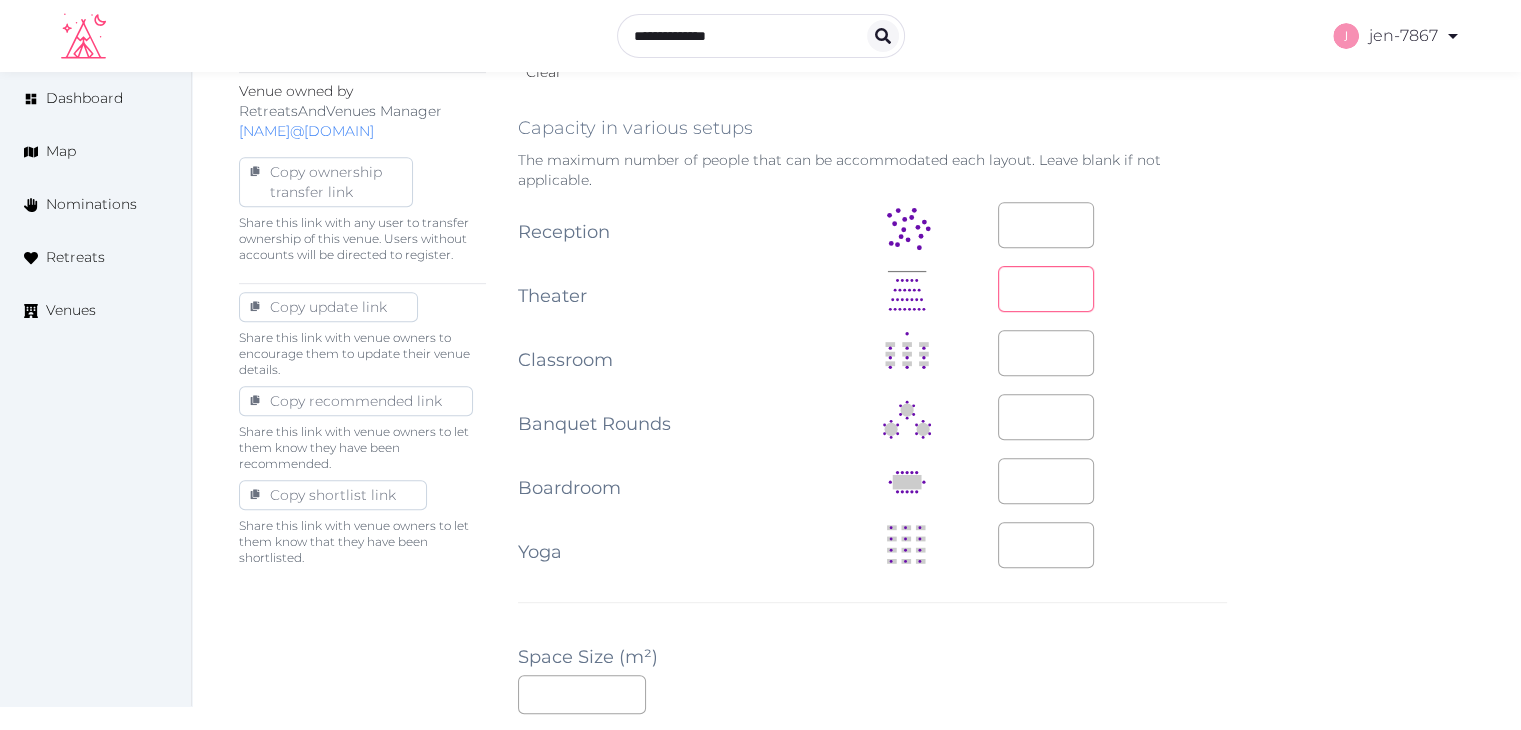 click on "**" at bounding box center [1046, 289] 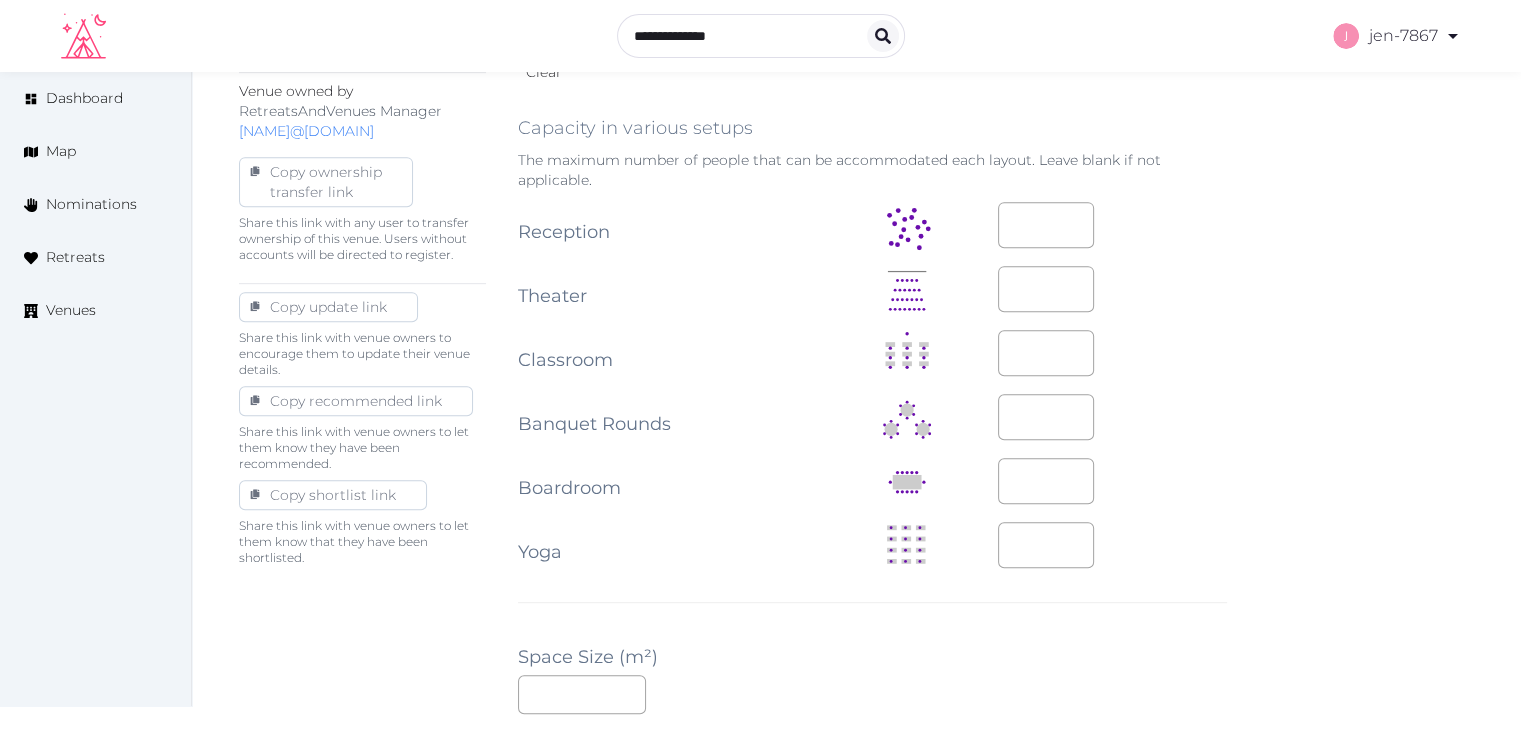 click on "**********" at bounding box center [872, 446] 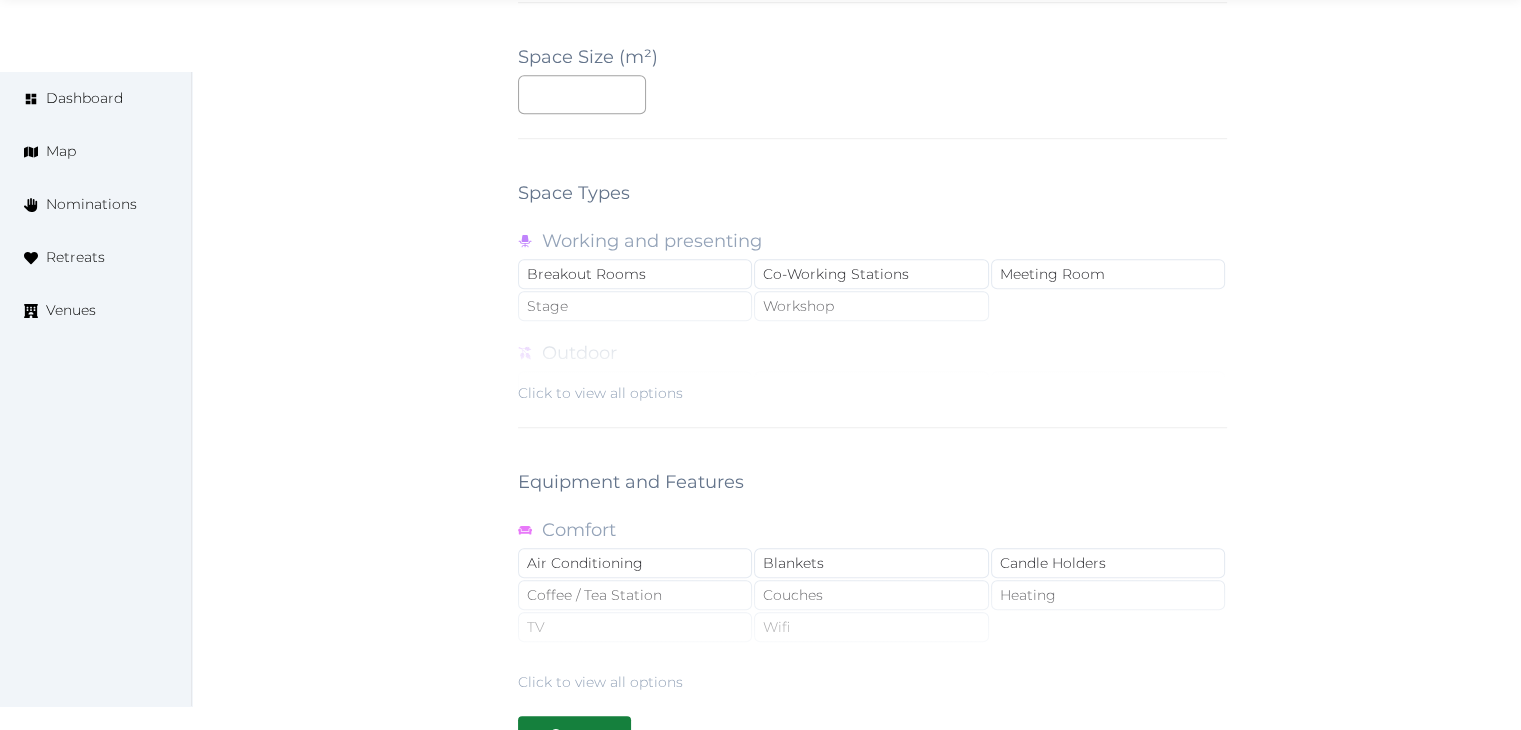 scroll, scrollTop: 1788, scrollLeft: 0, axis: vertical 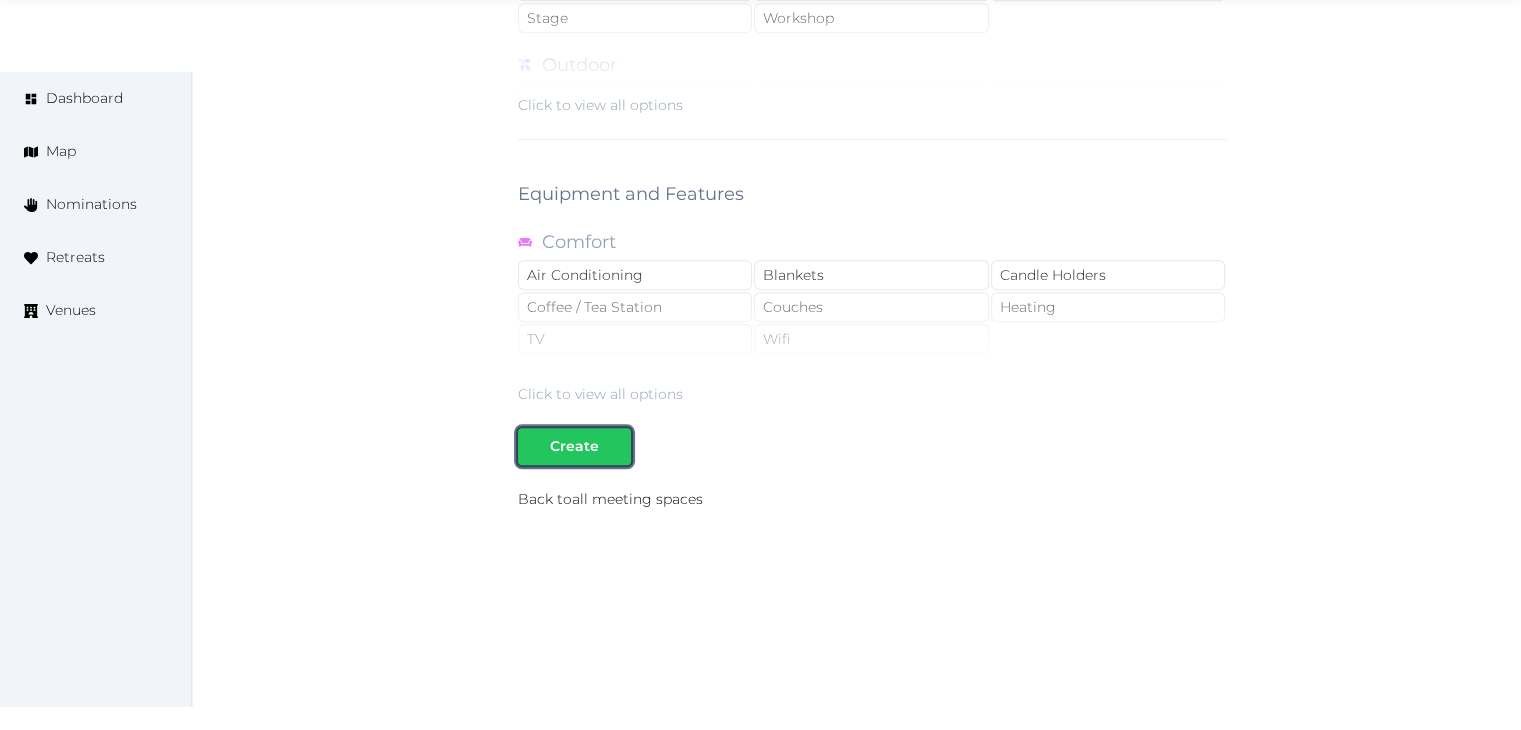 click on "Create" at bounding box center [574, 446] 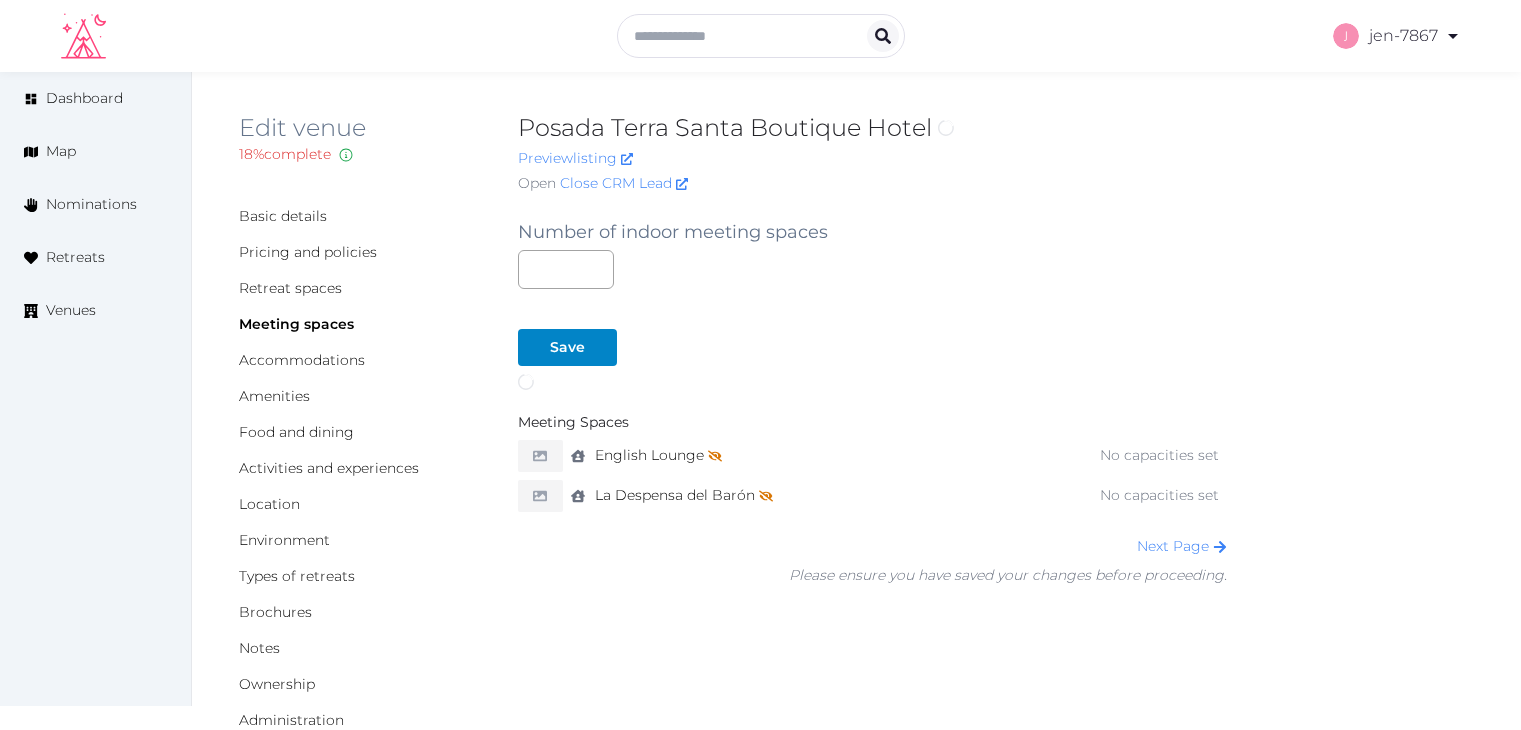 scroll, scrollTop: 0, scrollLeft: 0, axis: both 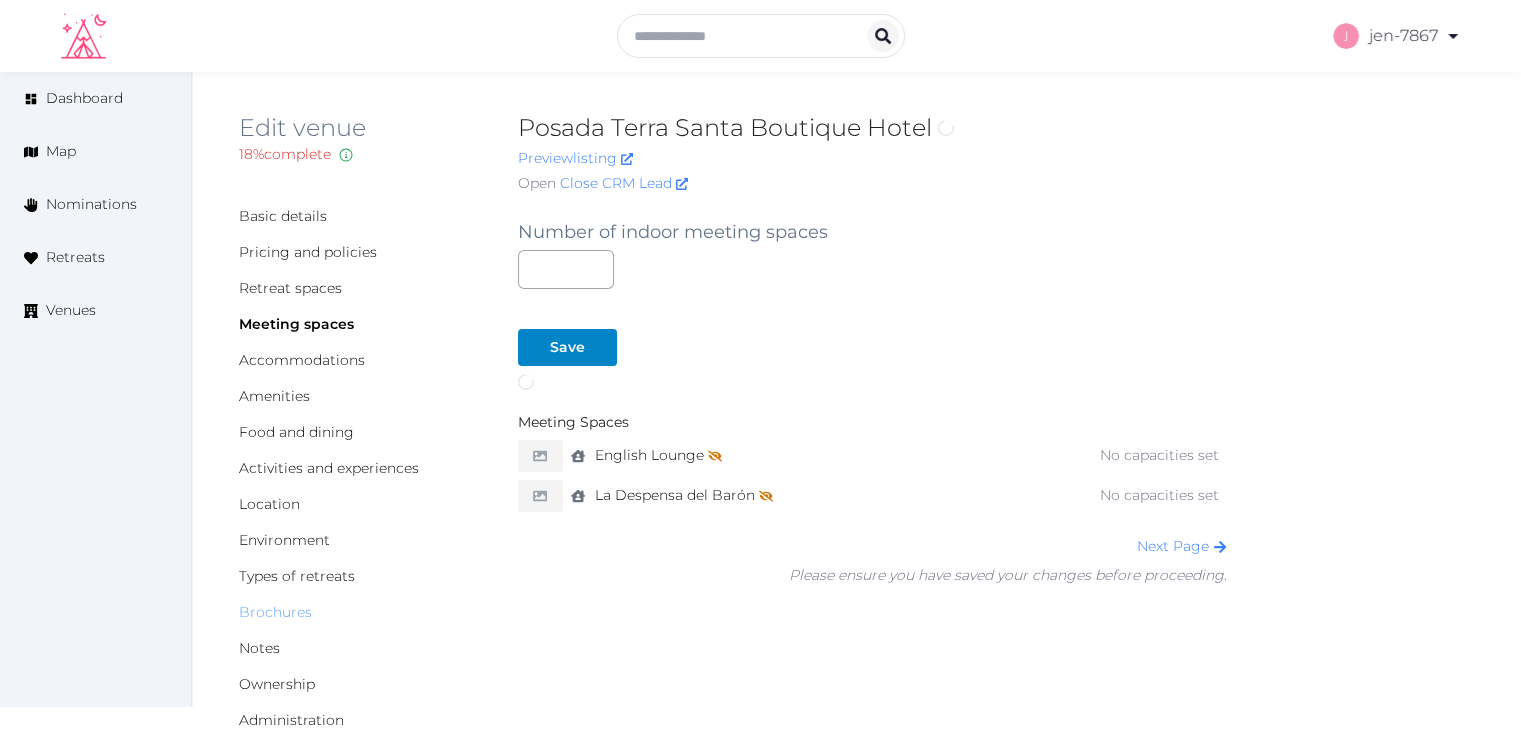click on "Brochures" at bounding box center [275, 612] 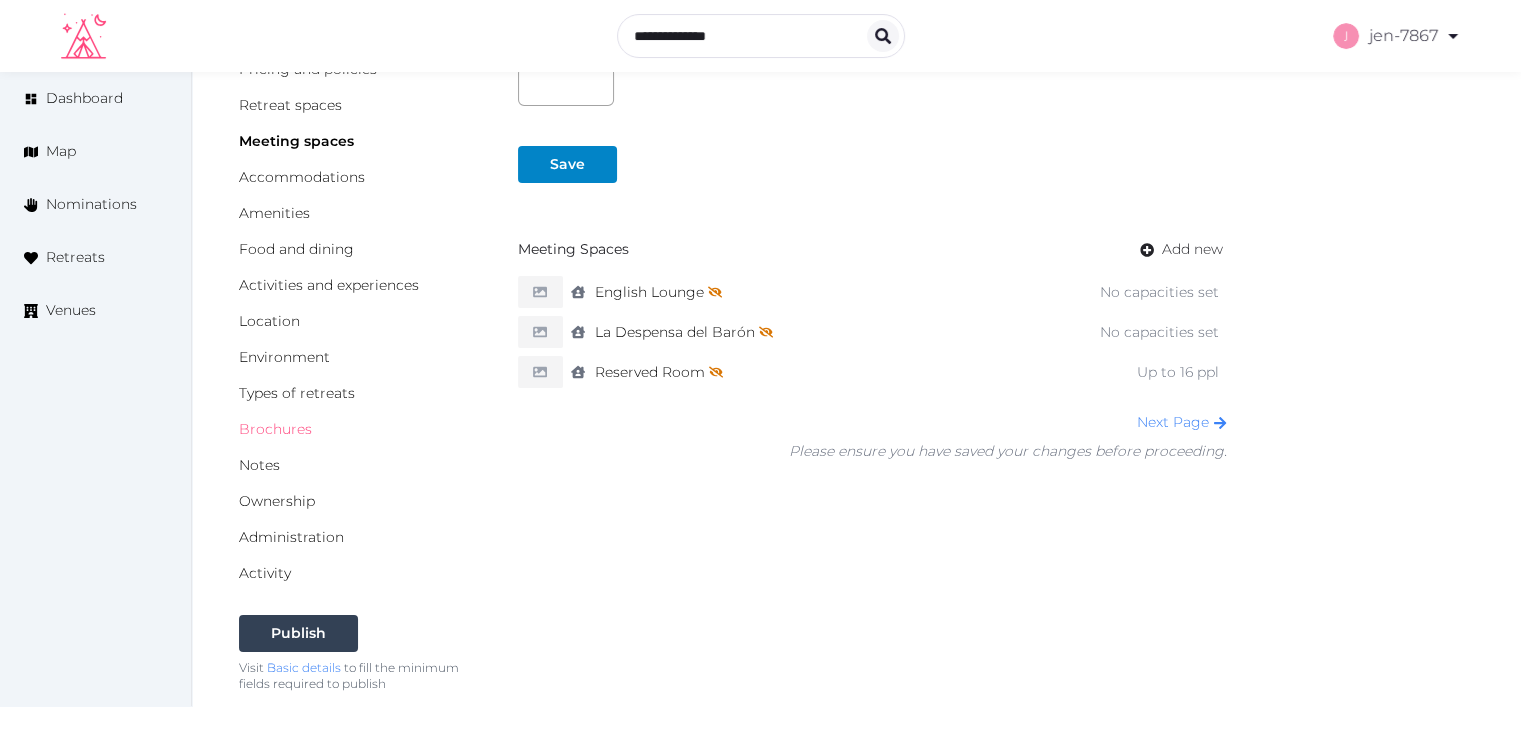 scroll, scrollTop: 259, scrollLeft: 0, axis: vertical 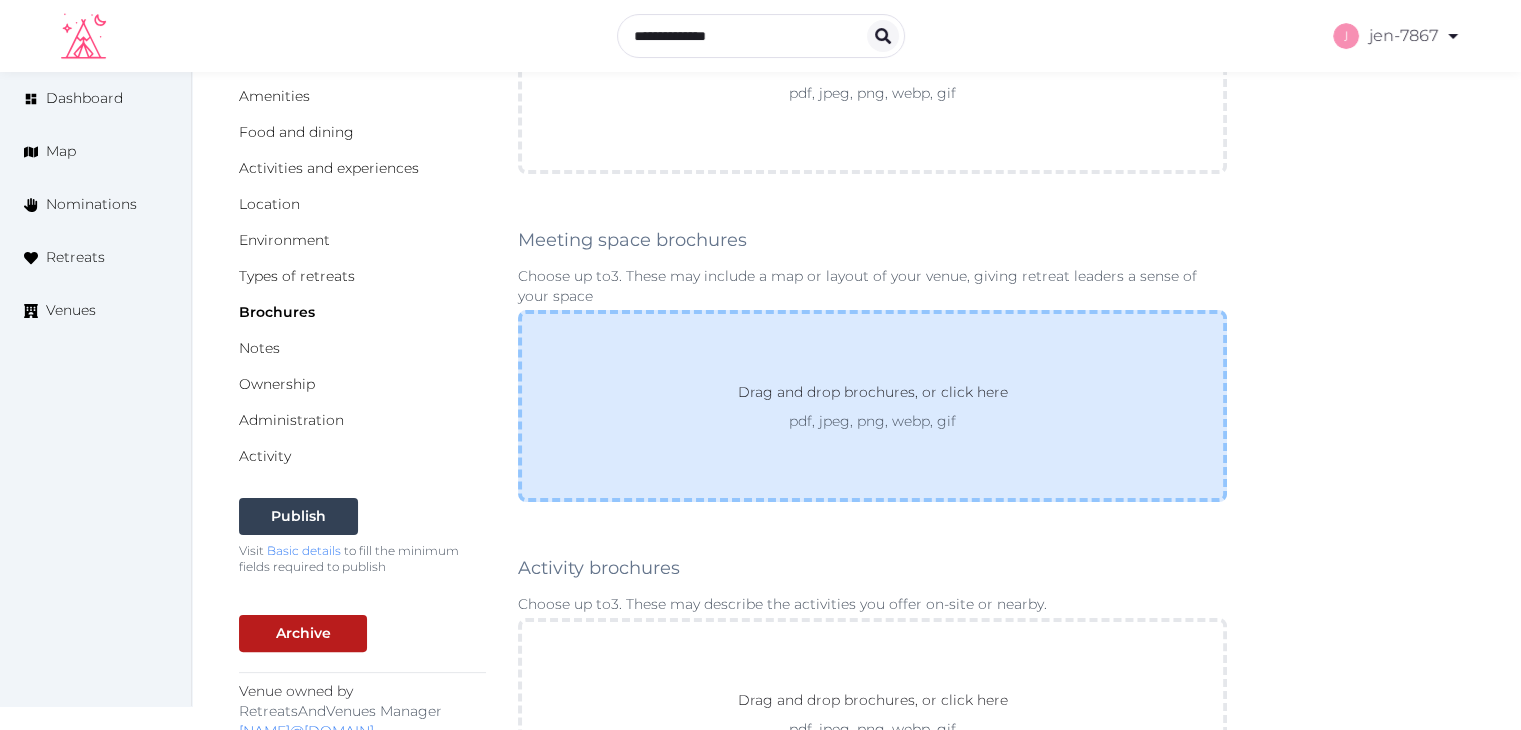 click on "Drag and drop brochures, or click here pdf, jpeg, png, webp, gif" at bounding box center (872, 406) 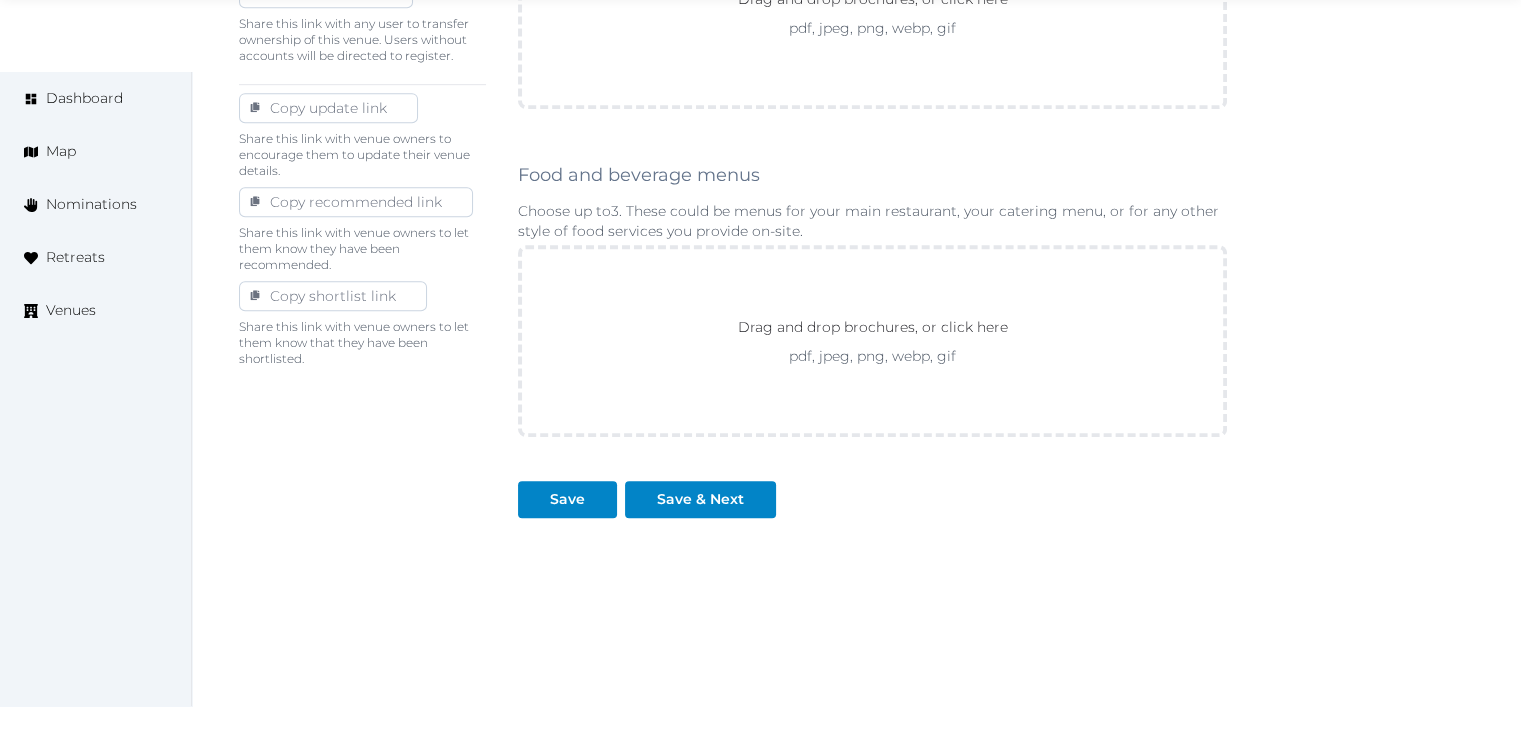 scroll, scrollTop: 1100, scrollLeft: 0, axis: vertical 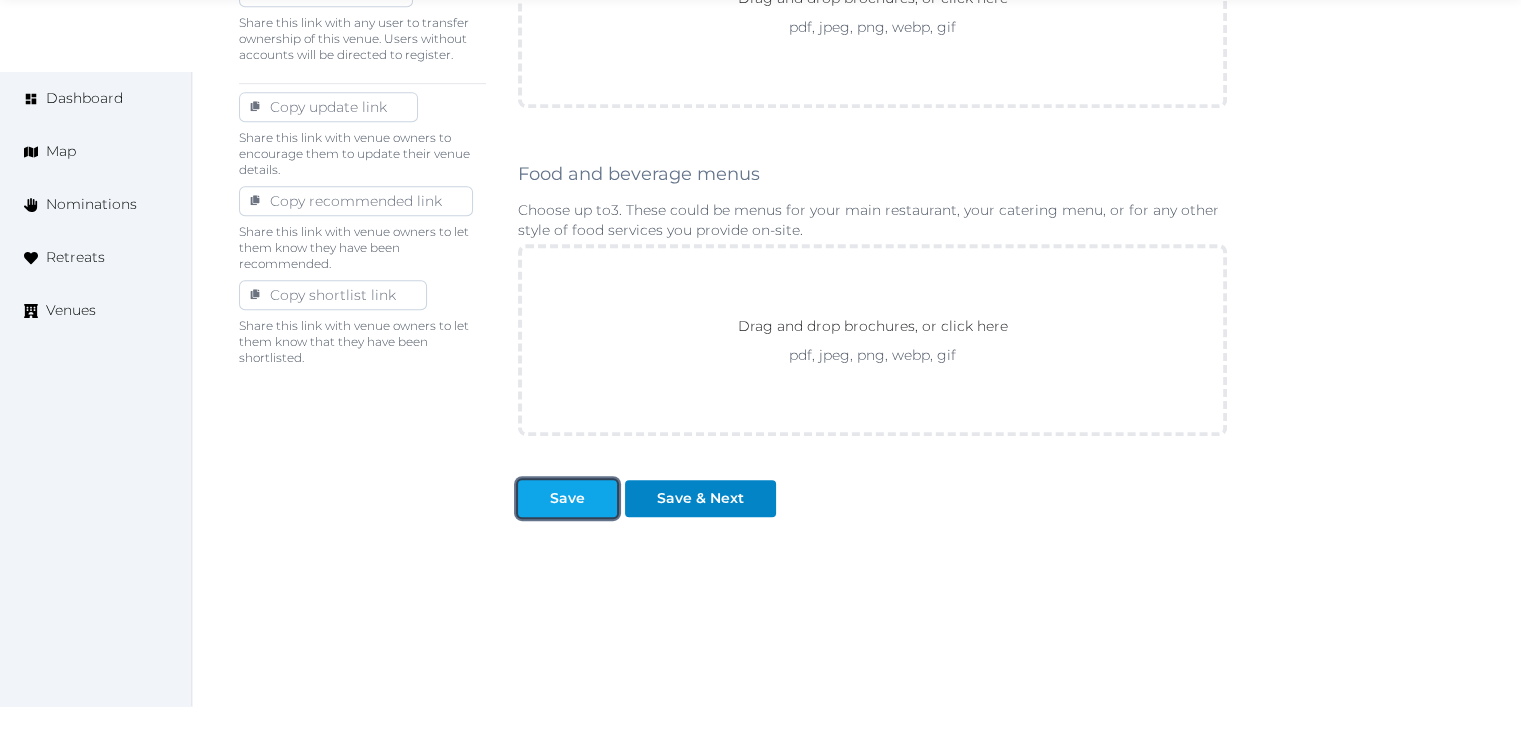 click on "Save" at bounding box center (567, 498) 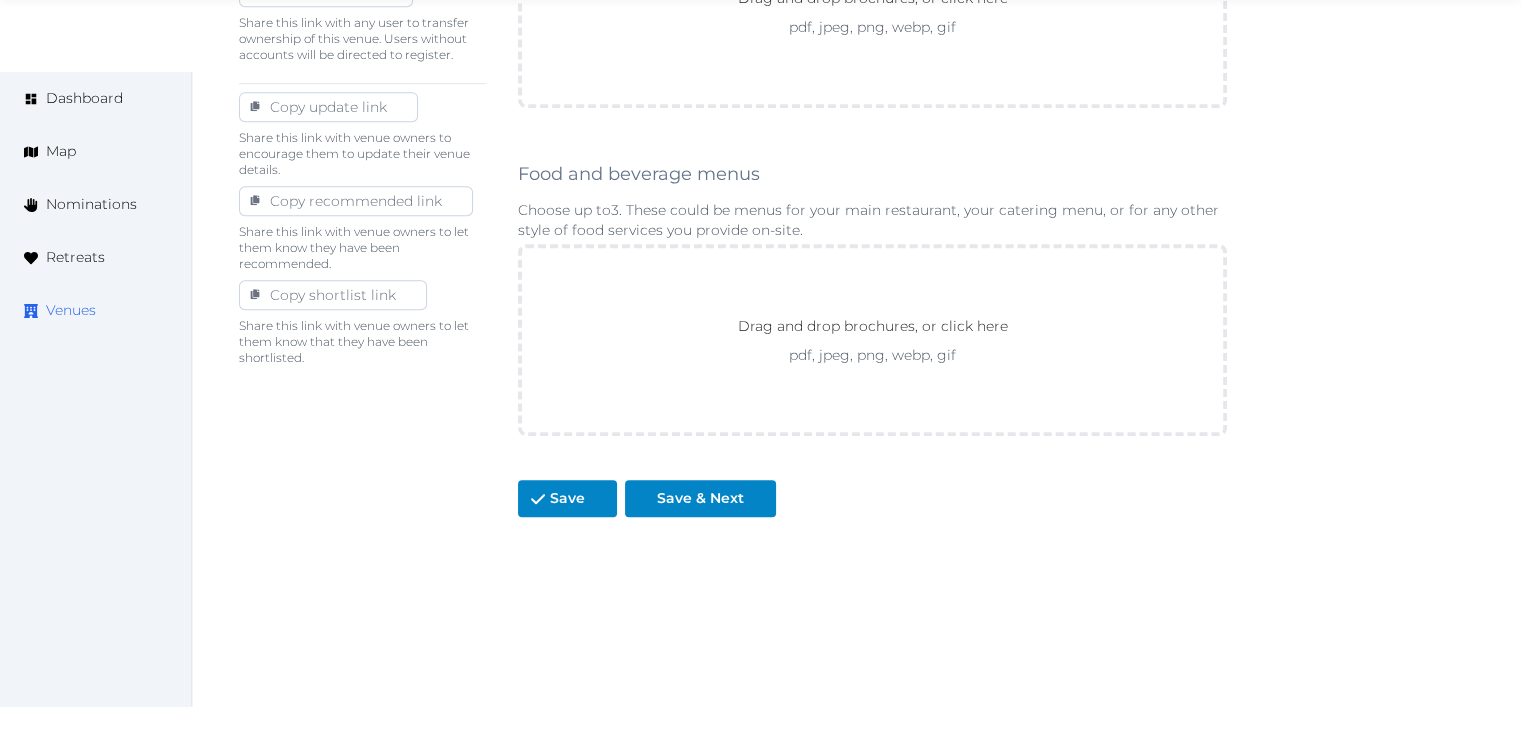 click on "Venues" at bounding box center (71, 310) 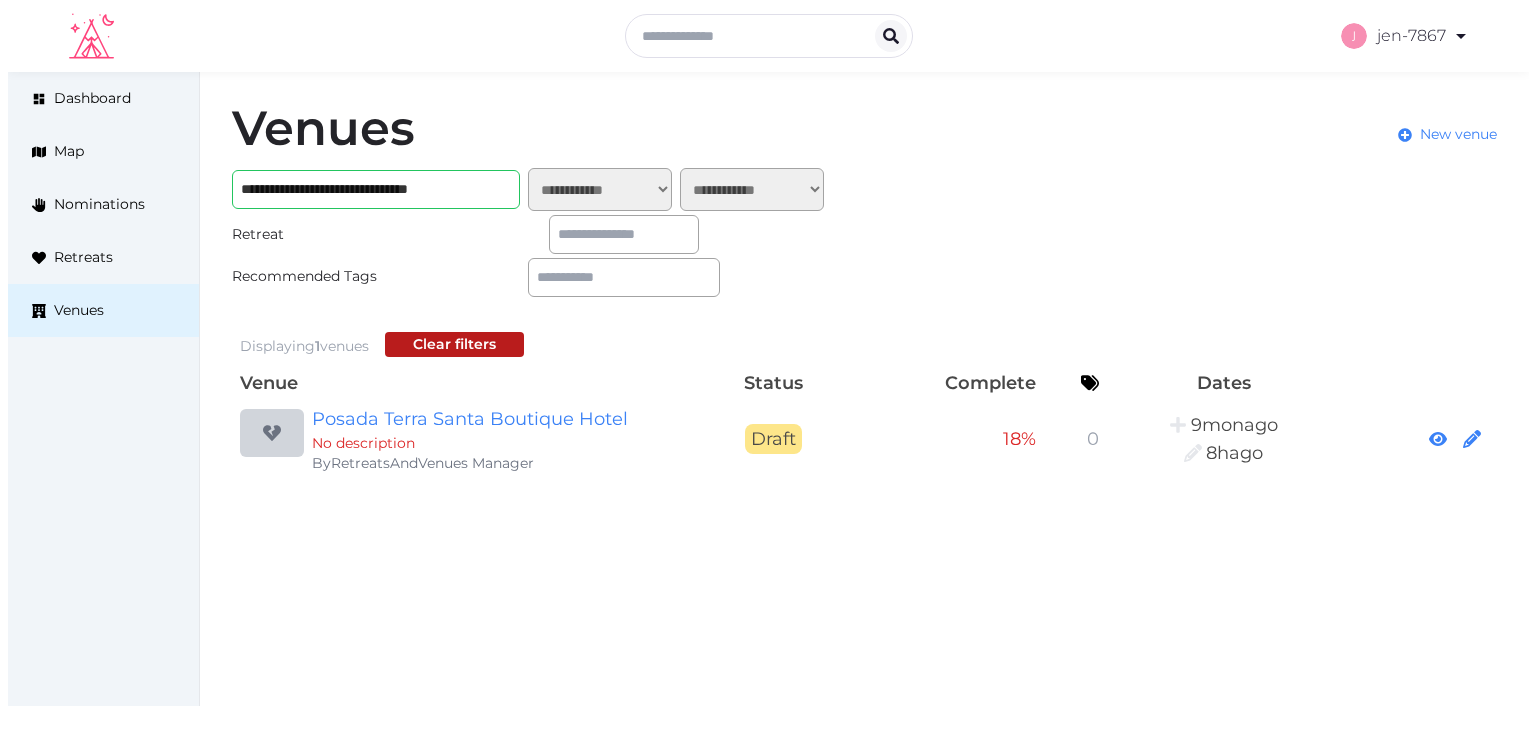 scroll, scrollTop: 0, scrollLeft: 0, axis: both 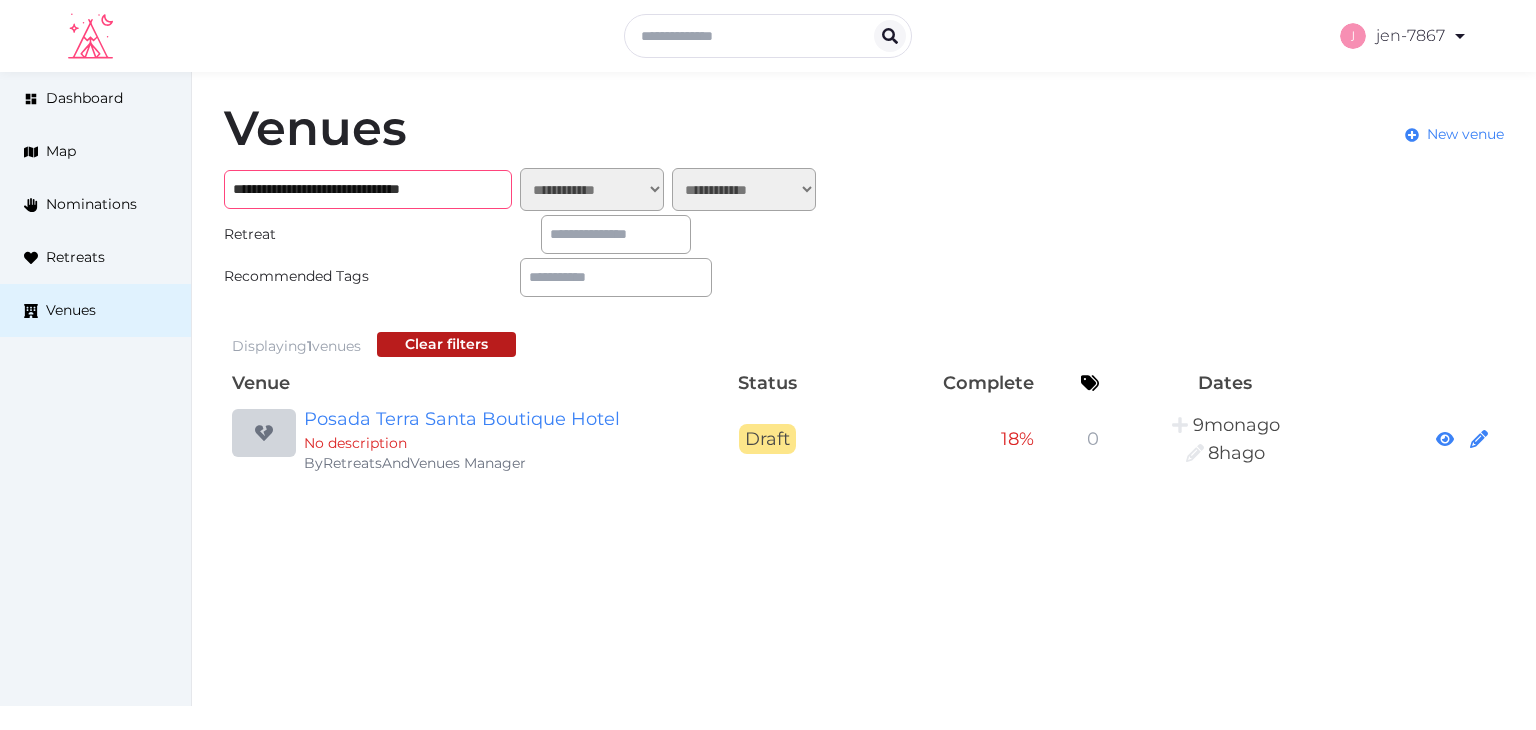 click on "**********" at bounding box center [368, 189] 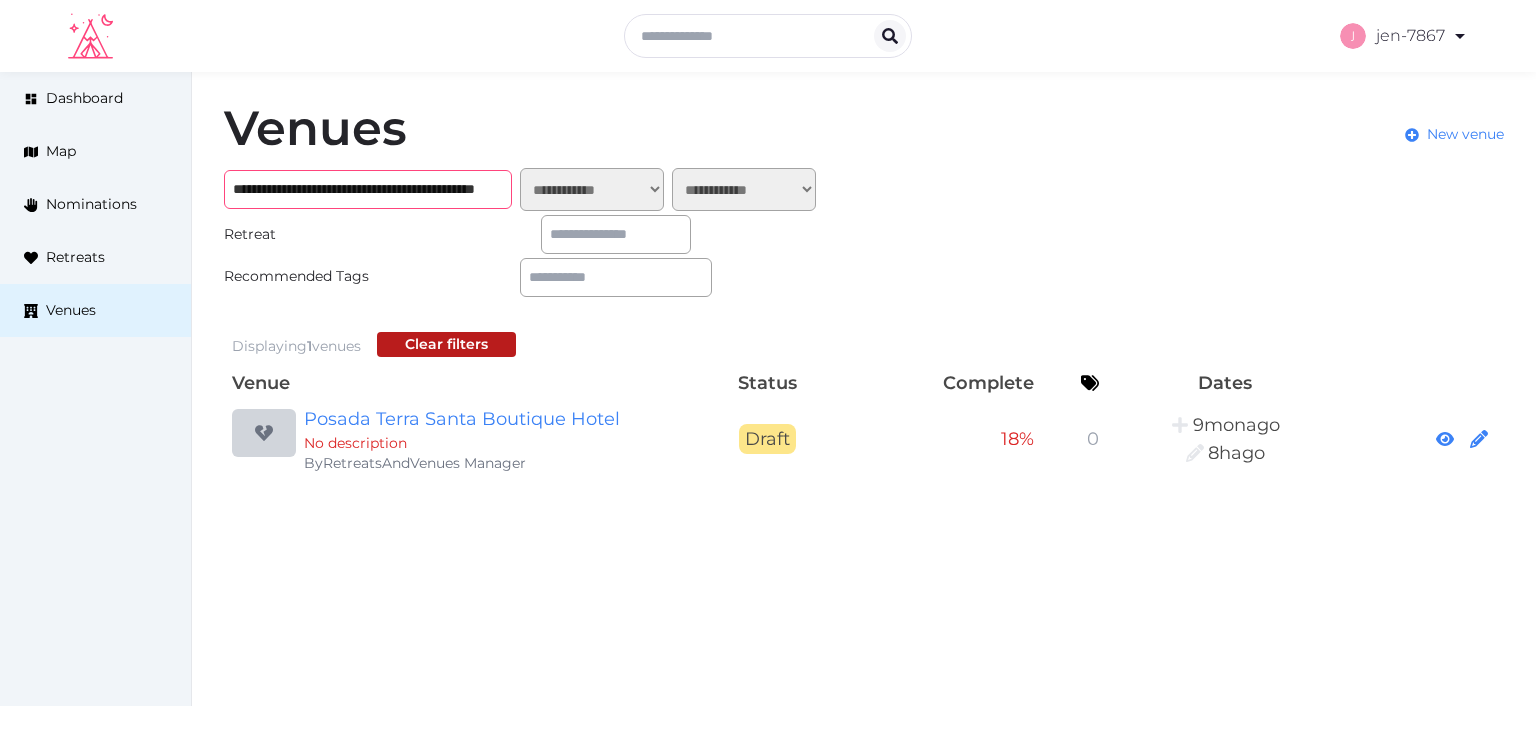 scroll, scrollTop: 0, scrollLeft: 163, axis: horizontal 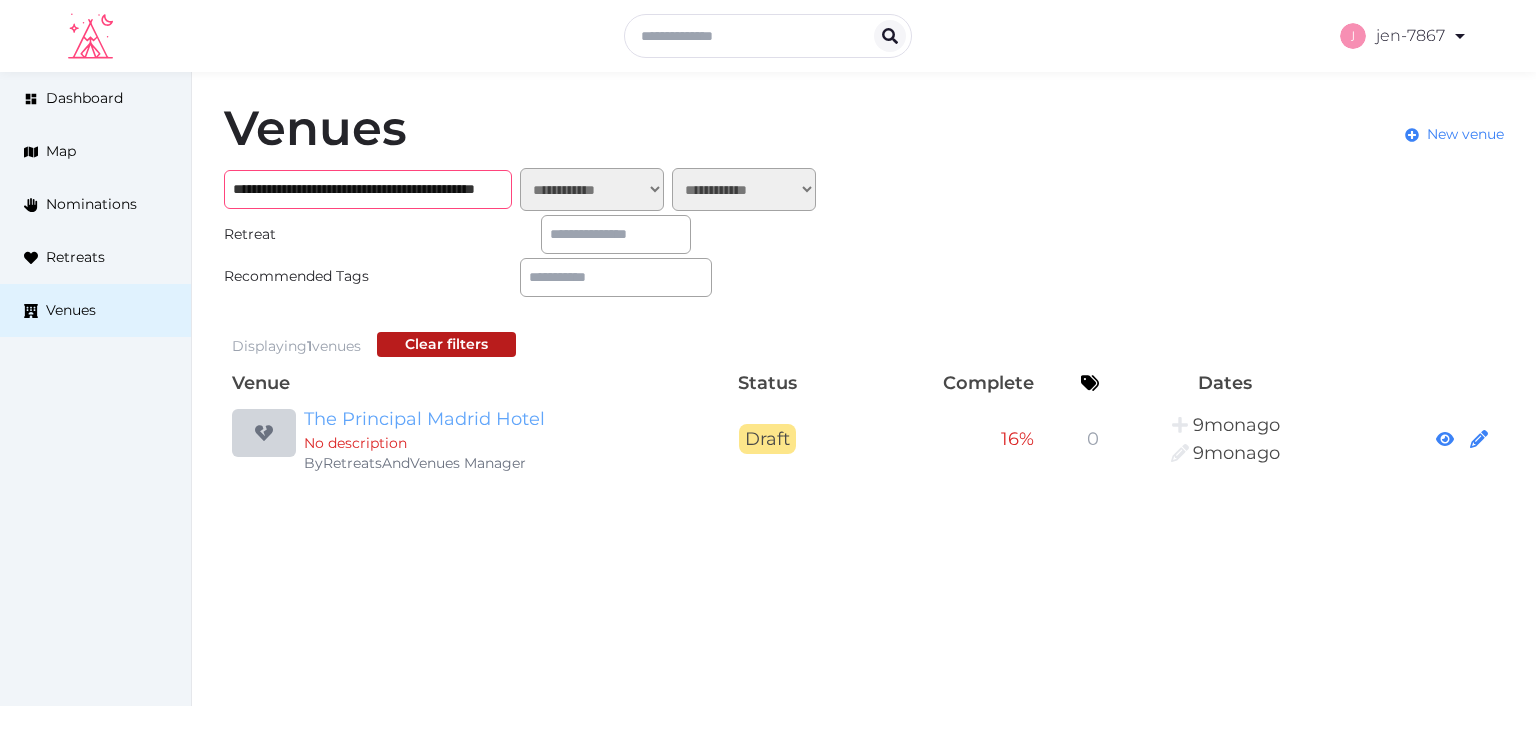 type on "**********" 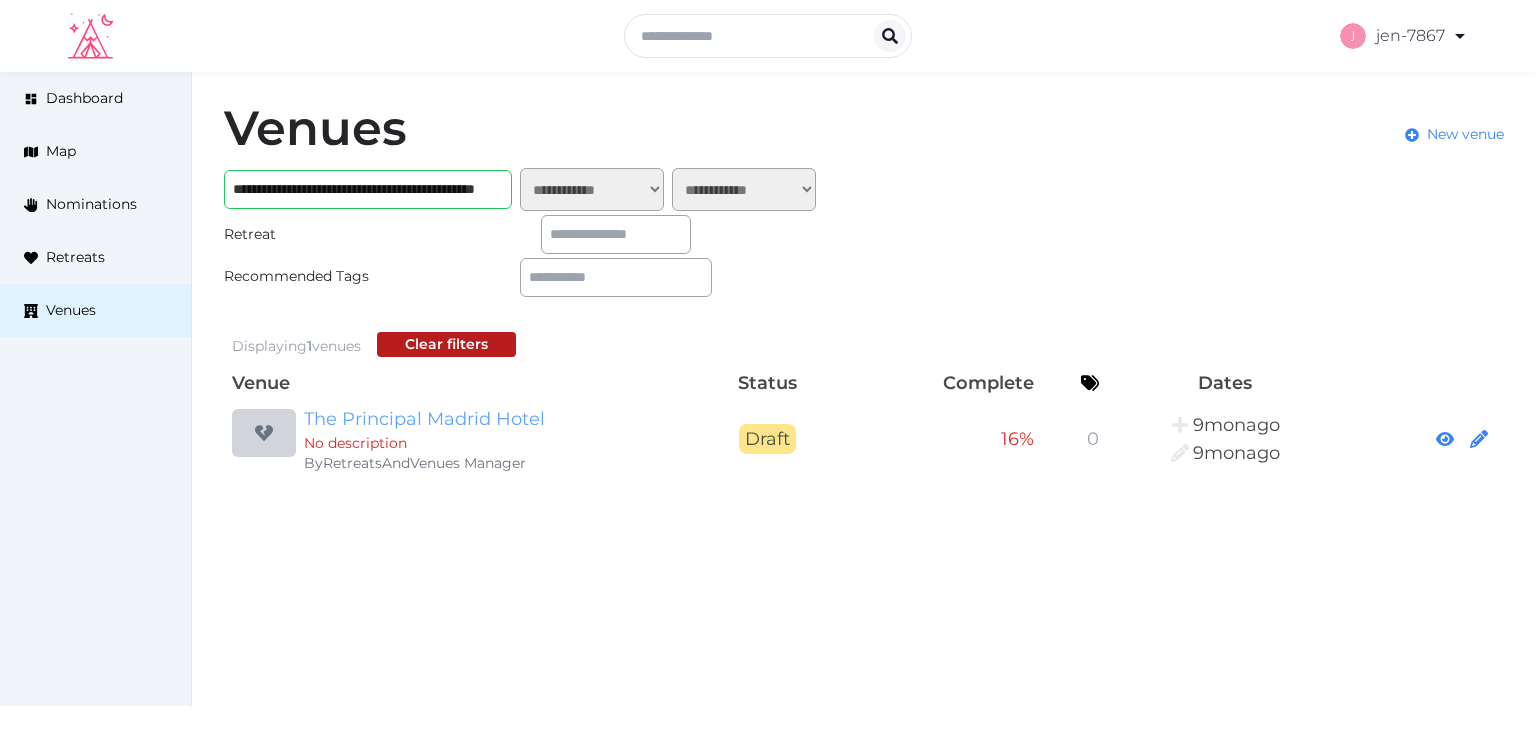 click on "The Principal Madrid Hotel" at bounding box center (496, 419) 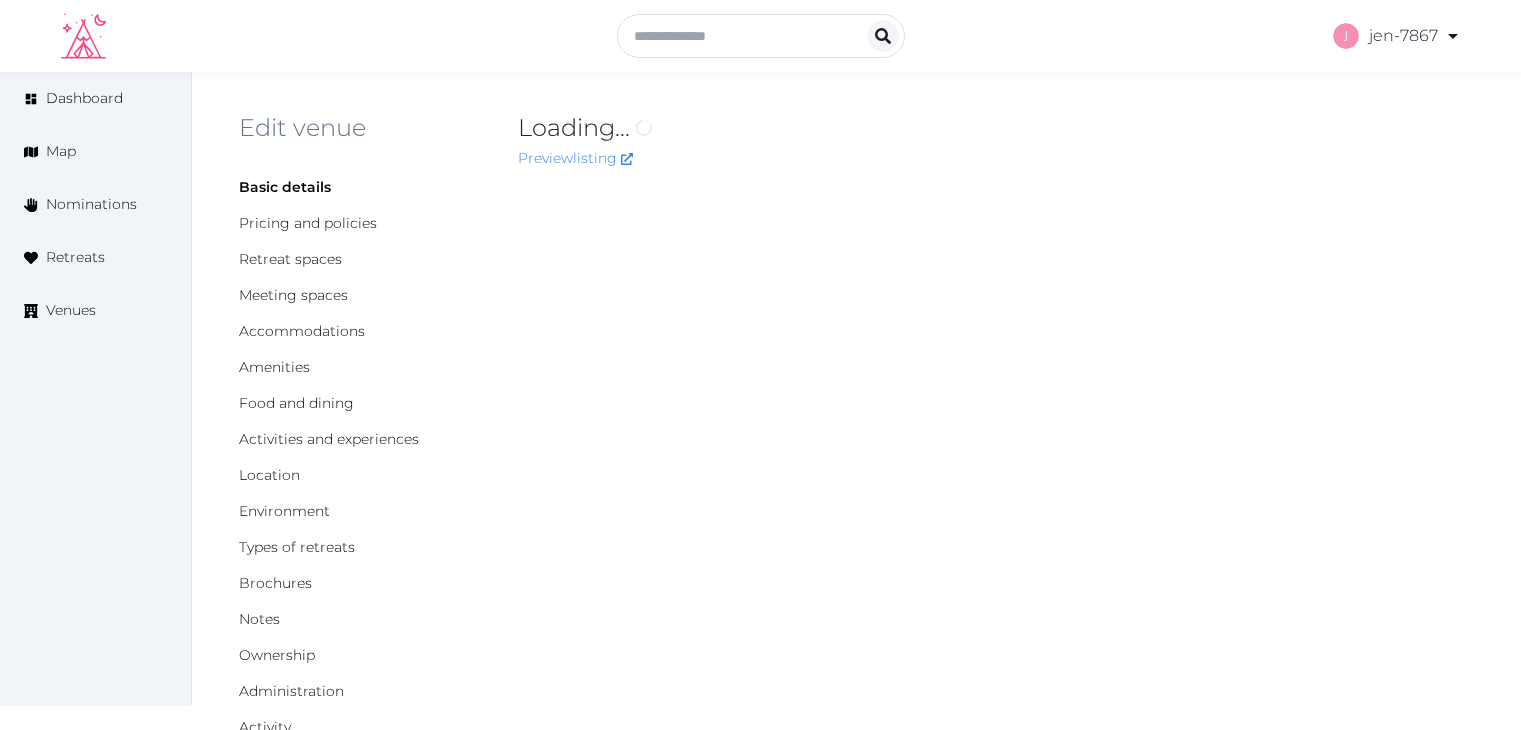 scroll, scrollTop: 0, scrollLeft: 0, axis: both 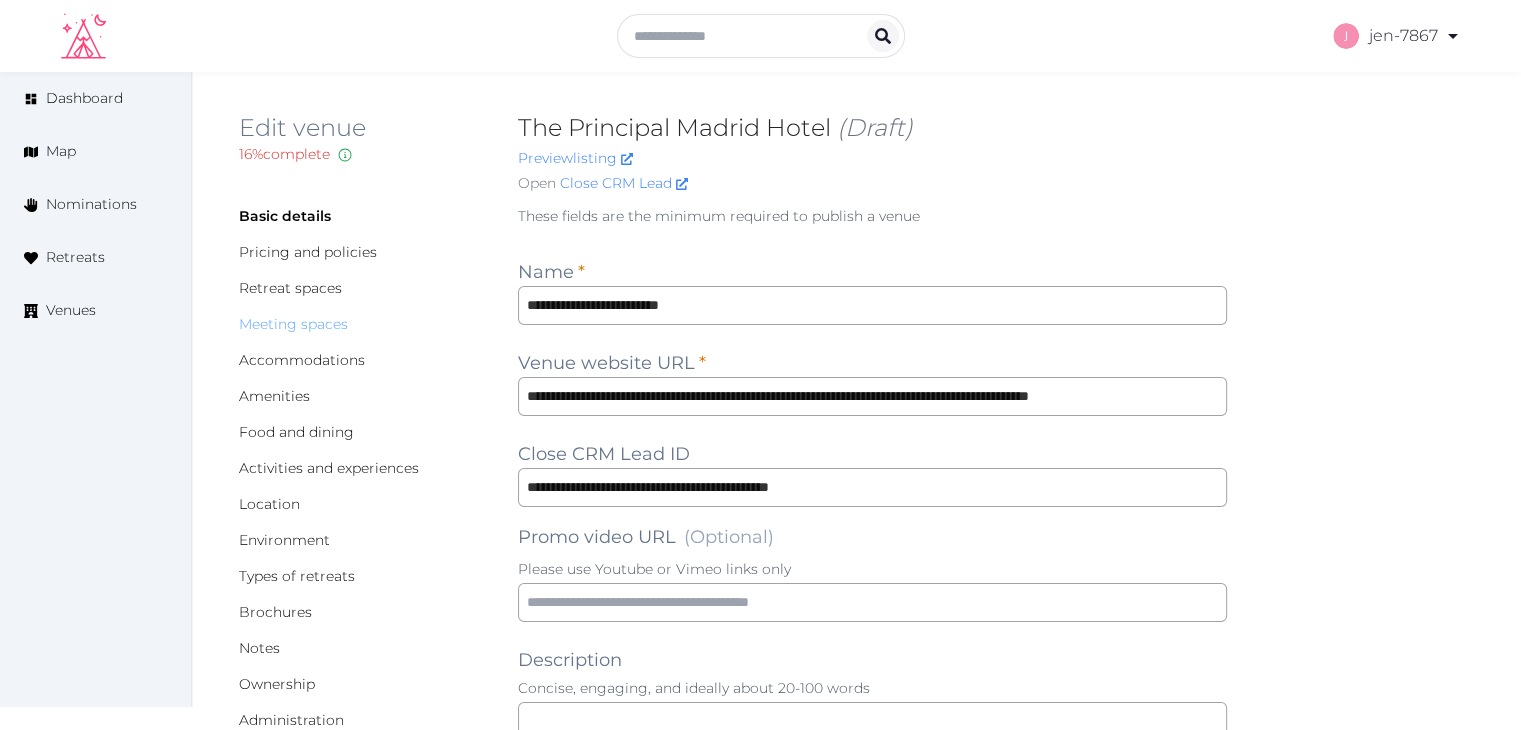 click on "Meeting spaces" at bounding box center (293, 324) 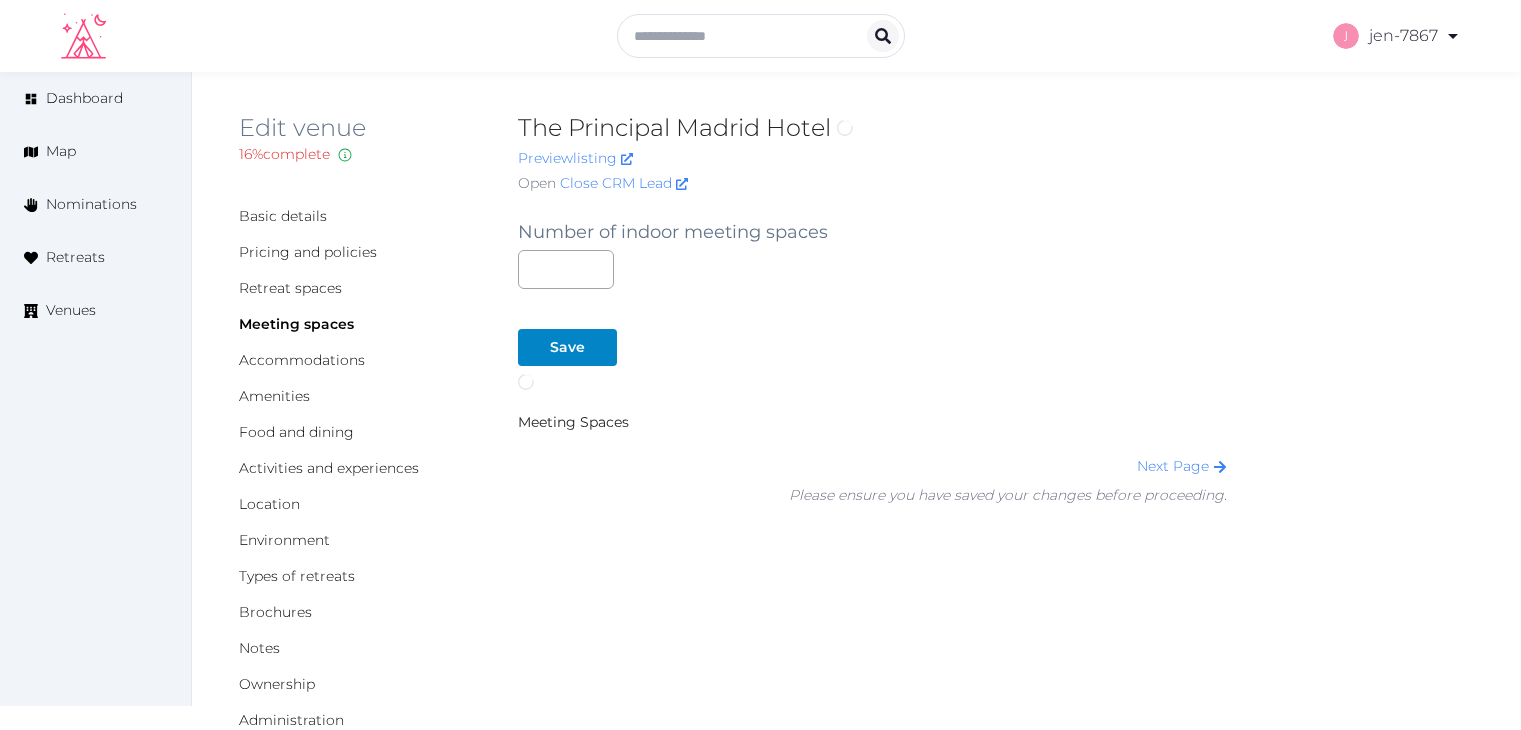 scroll, scrollTop: 0, scrollLeft: 0, axis: both 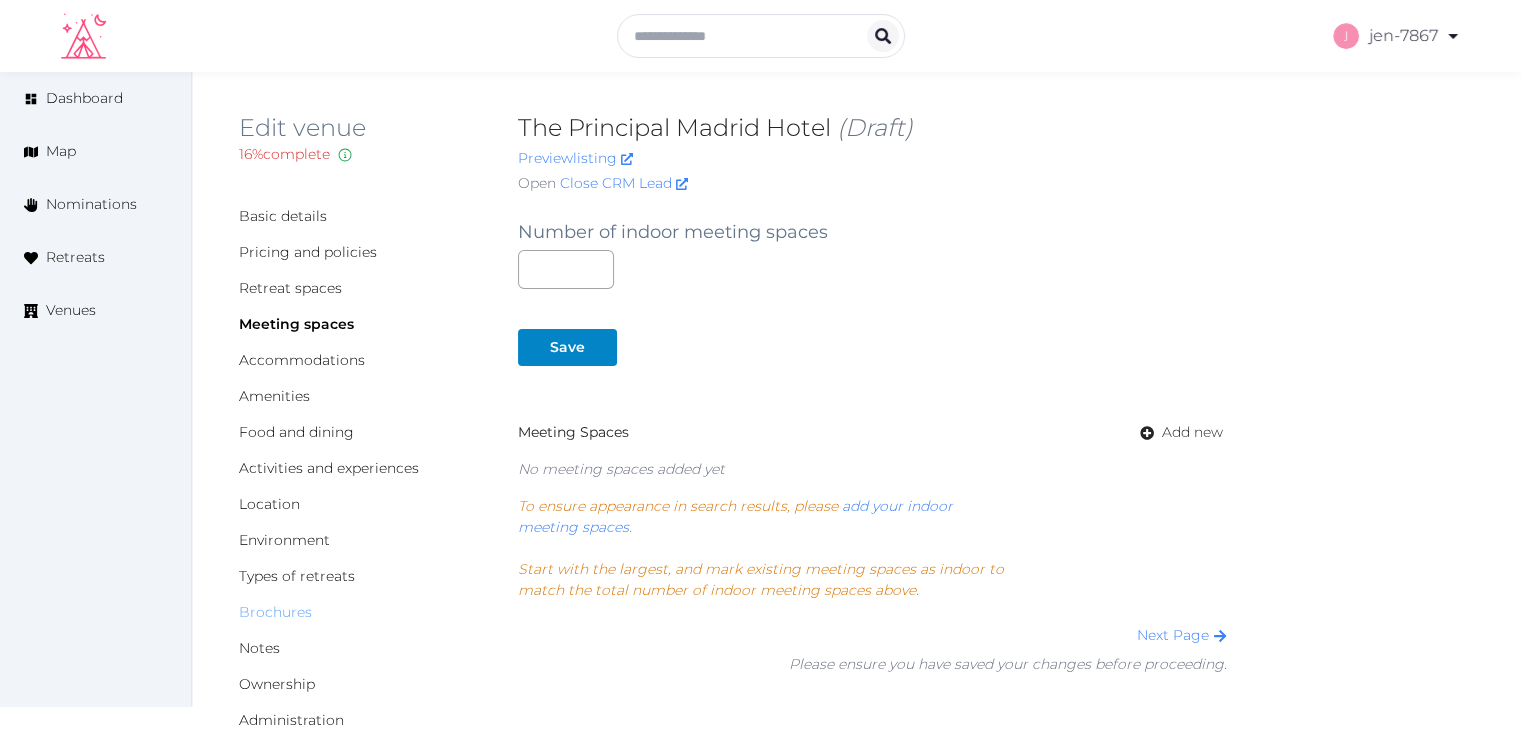 click on "Brochures" at bounding box center [275, 612] 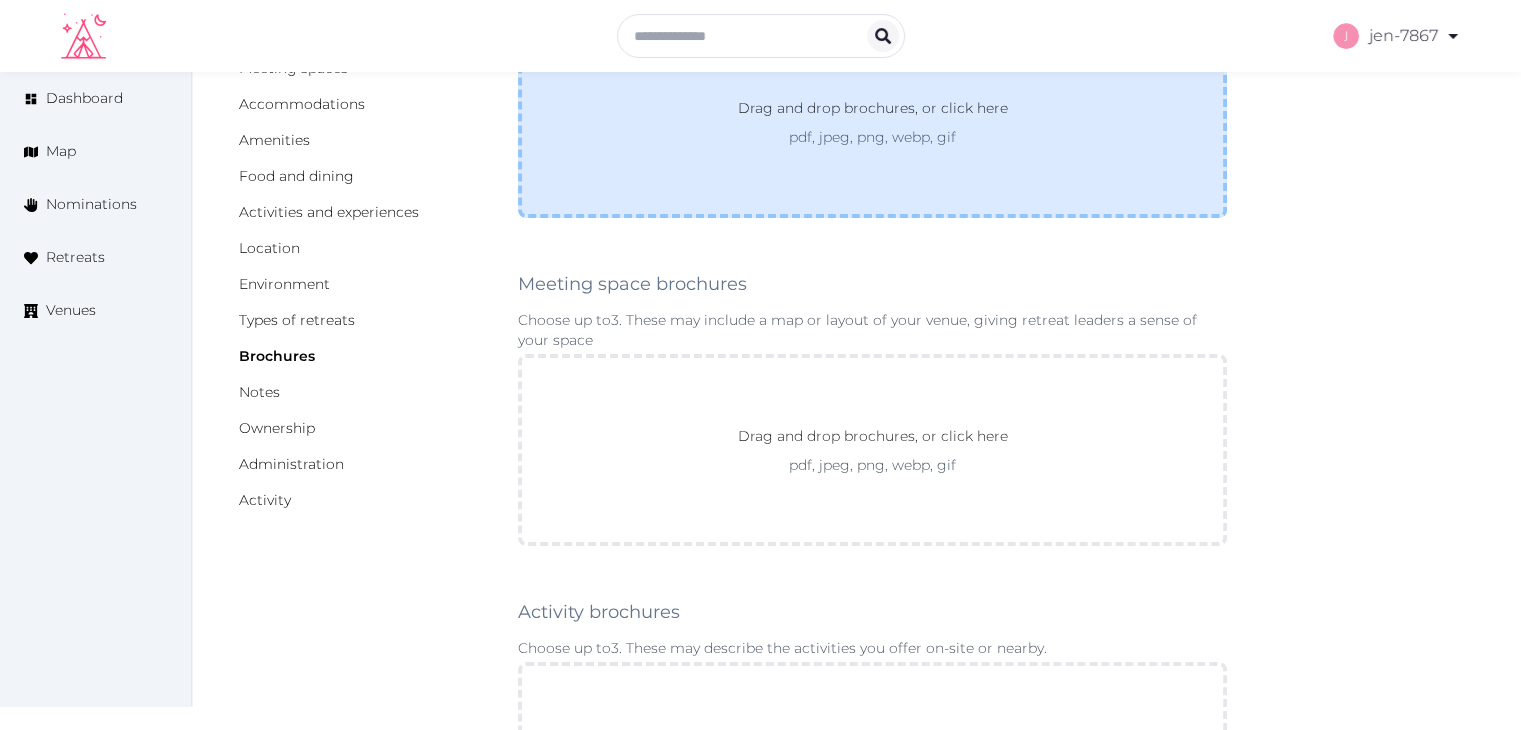 scroll, scrollTop: 400, scrollLeft: 0, axis: vertical 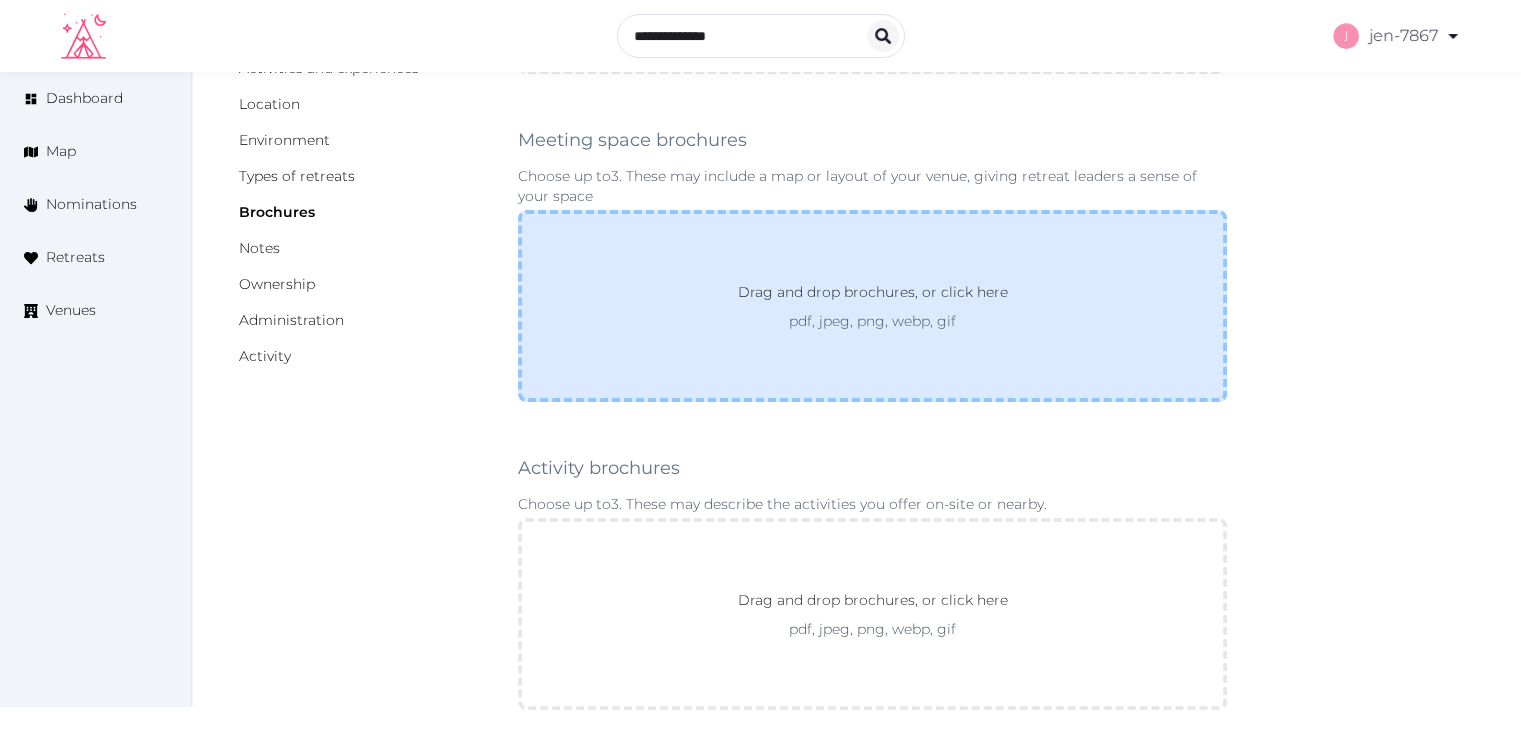 click on "Drag and drop brochures, or click here pdf, jpeg, png, webp, gif" at bounding box center (872, 306) 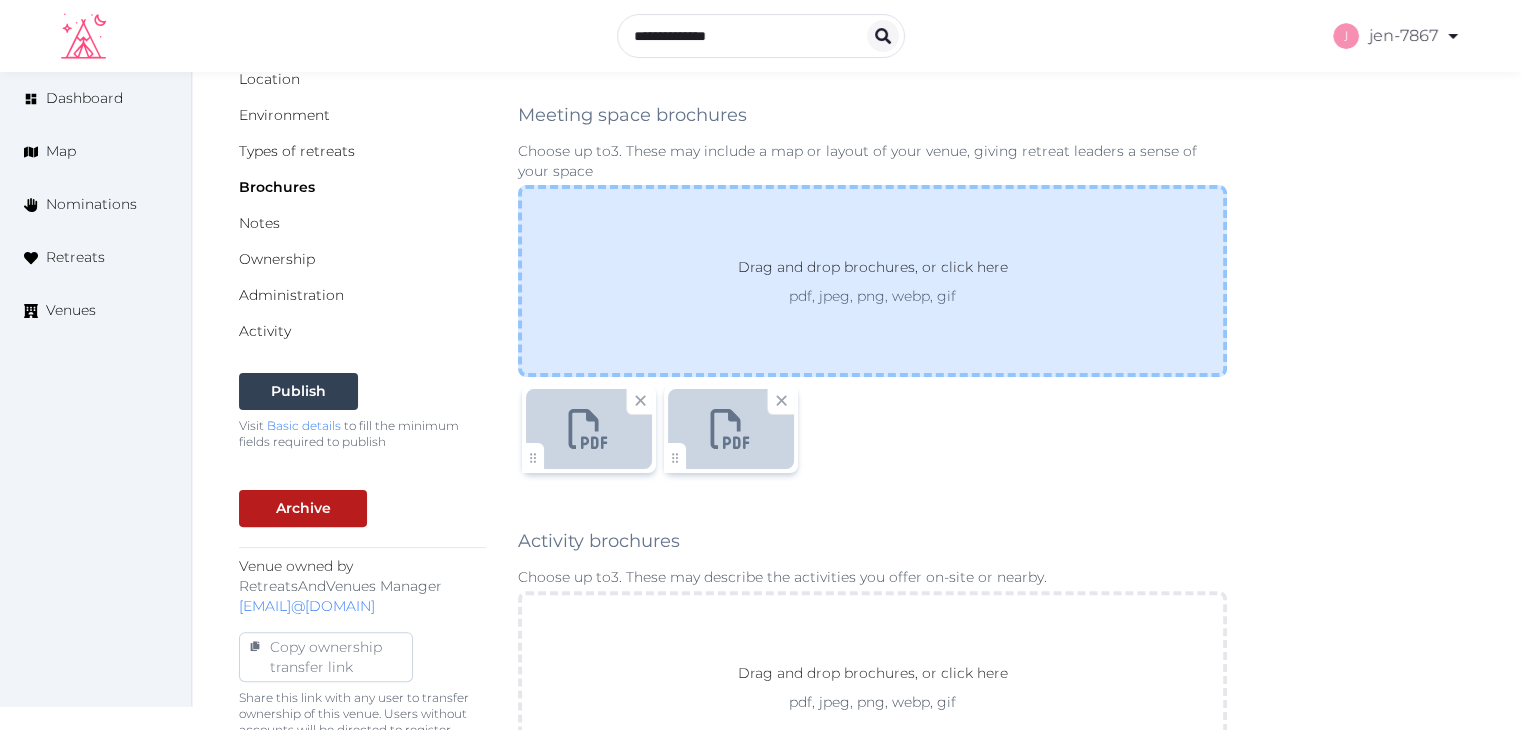 scroll, scrollTop: 1100, scrollLeft: 0, axis: vertical 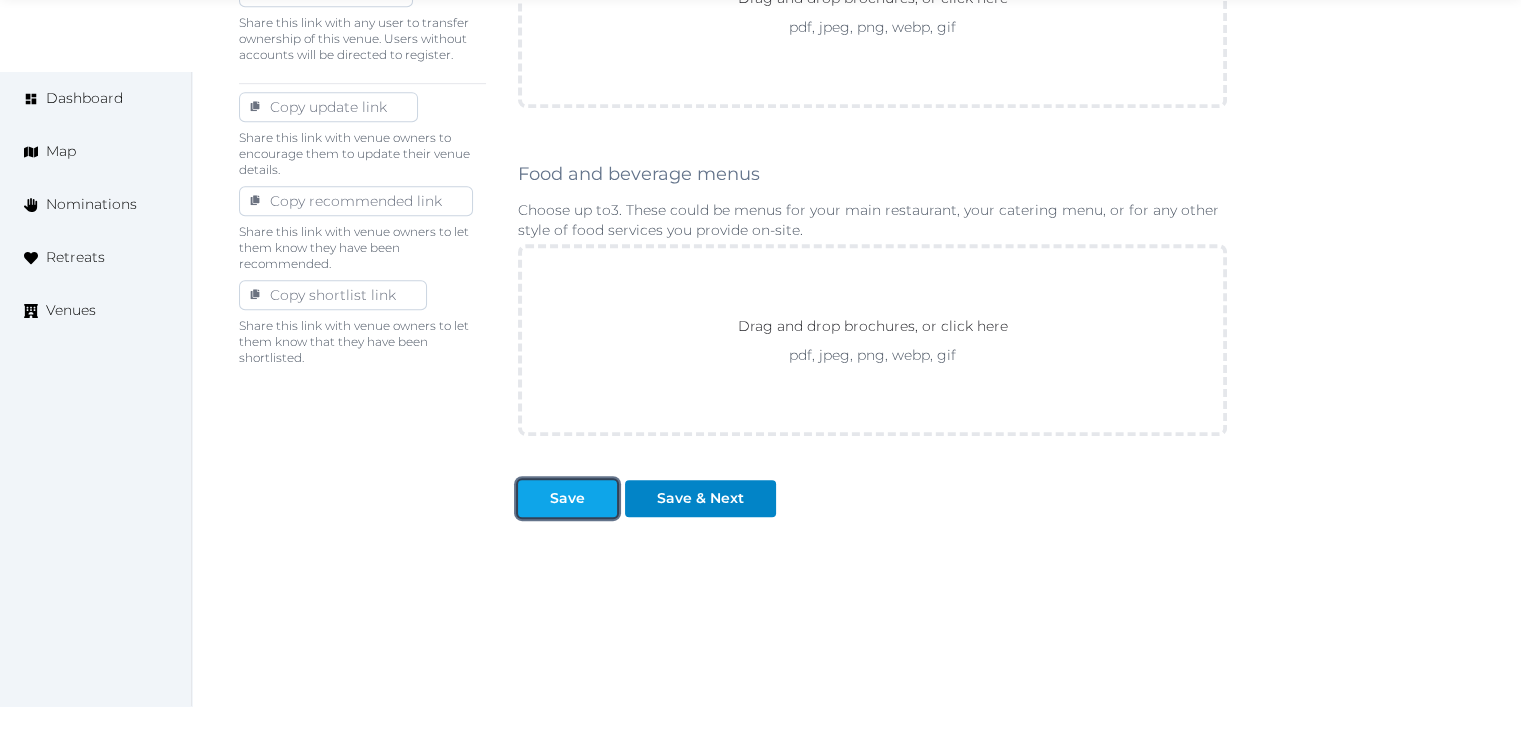 click on "Save" at bounding box center [567, 498] 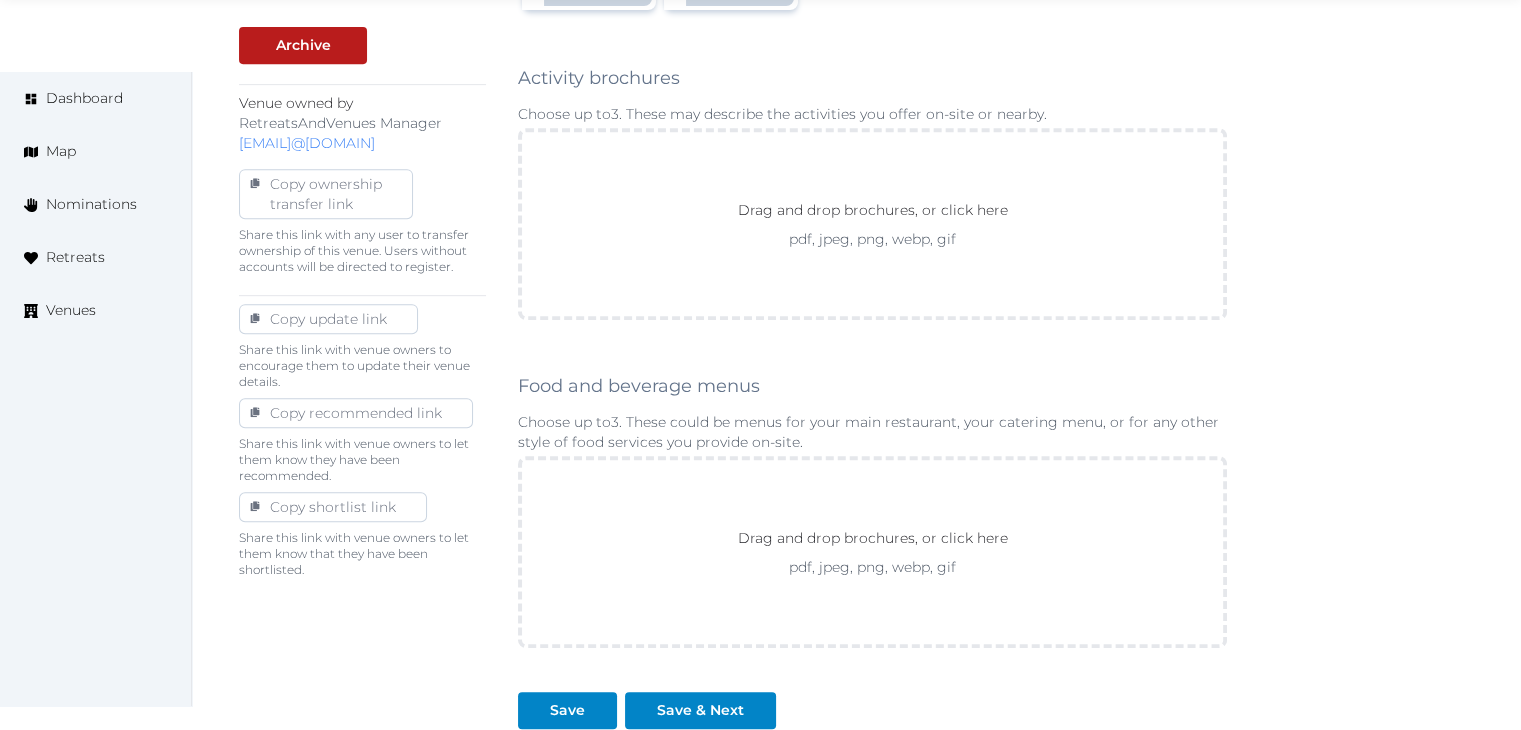 scroll, scrollTop: 1111, scrollLeft: 0, axis: vertical 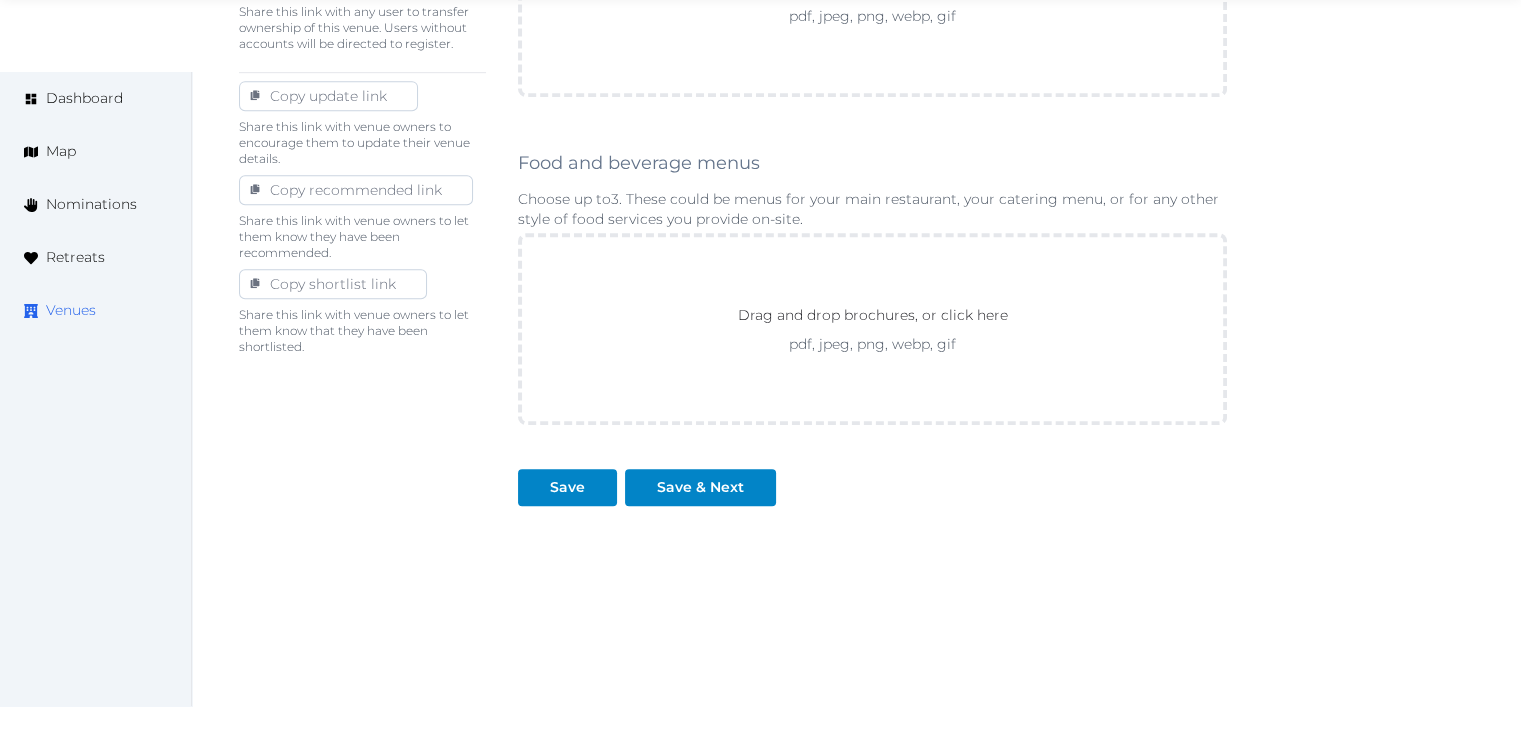 click on "Venues" at bounding box center [71, 310] 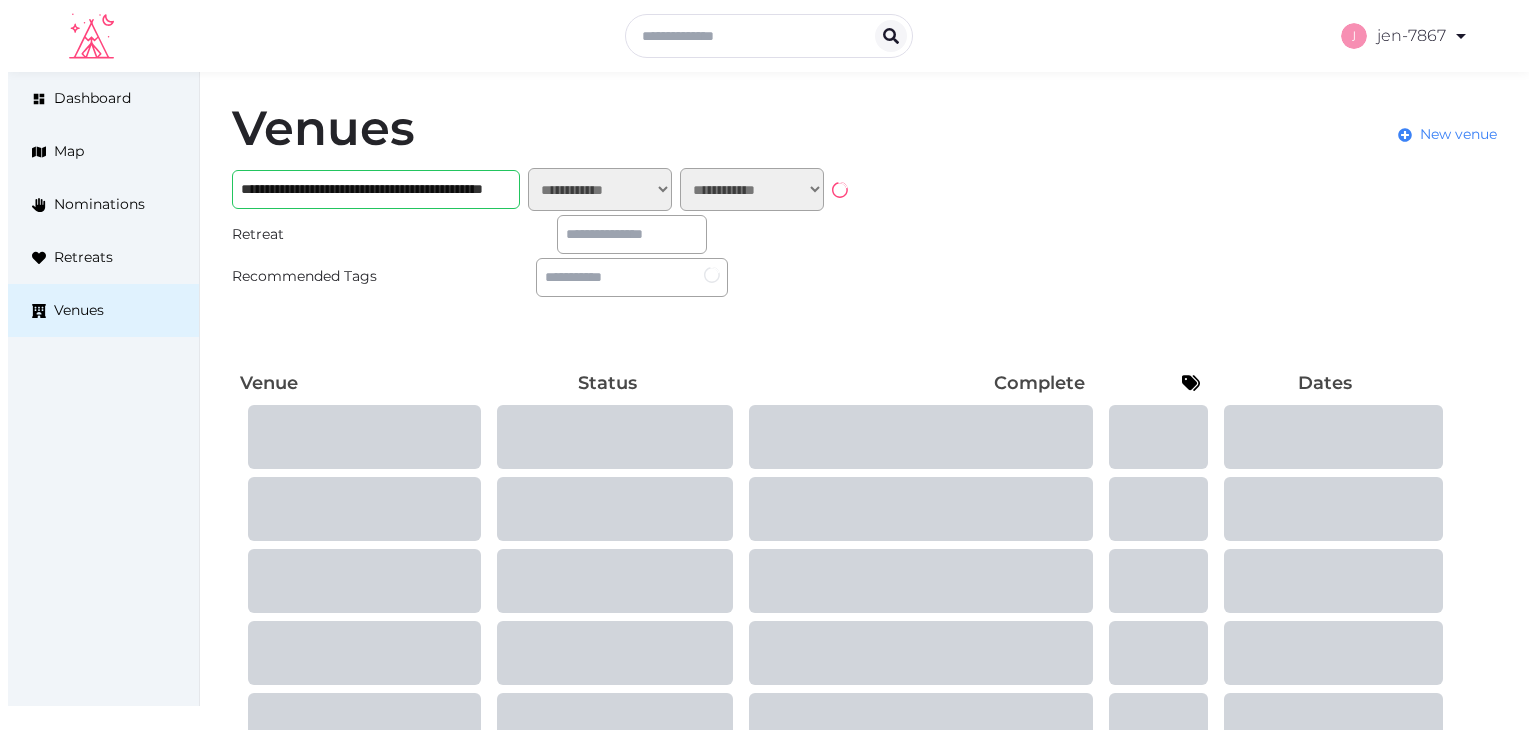 scroll, scrollTop: 0, scrollLeft: 0, axis: both 